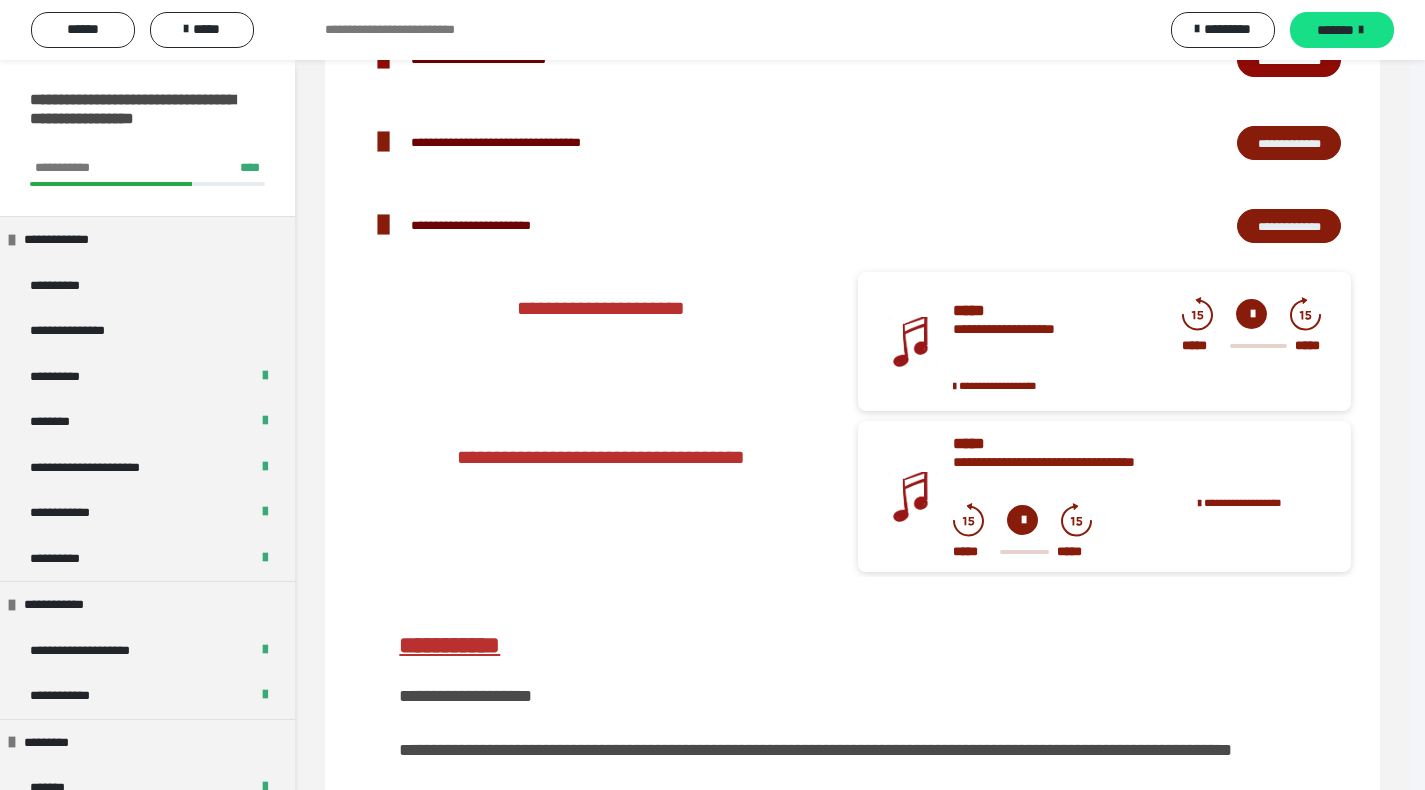 scroll, scrollTop: 2219, scrollLeft: 0, axis: vertical 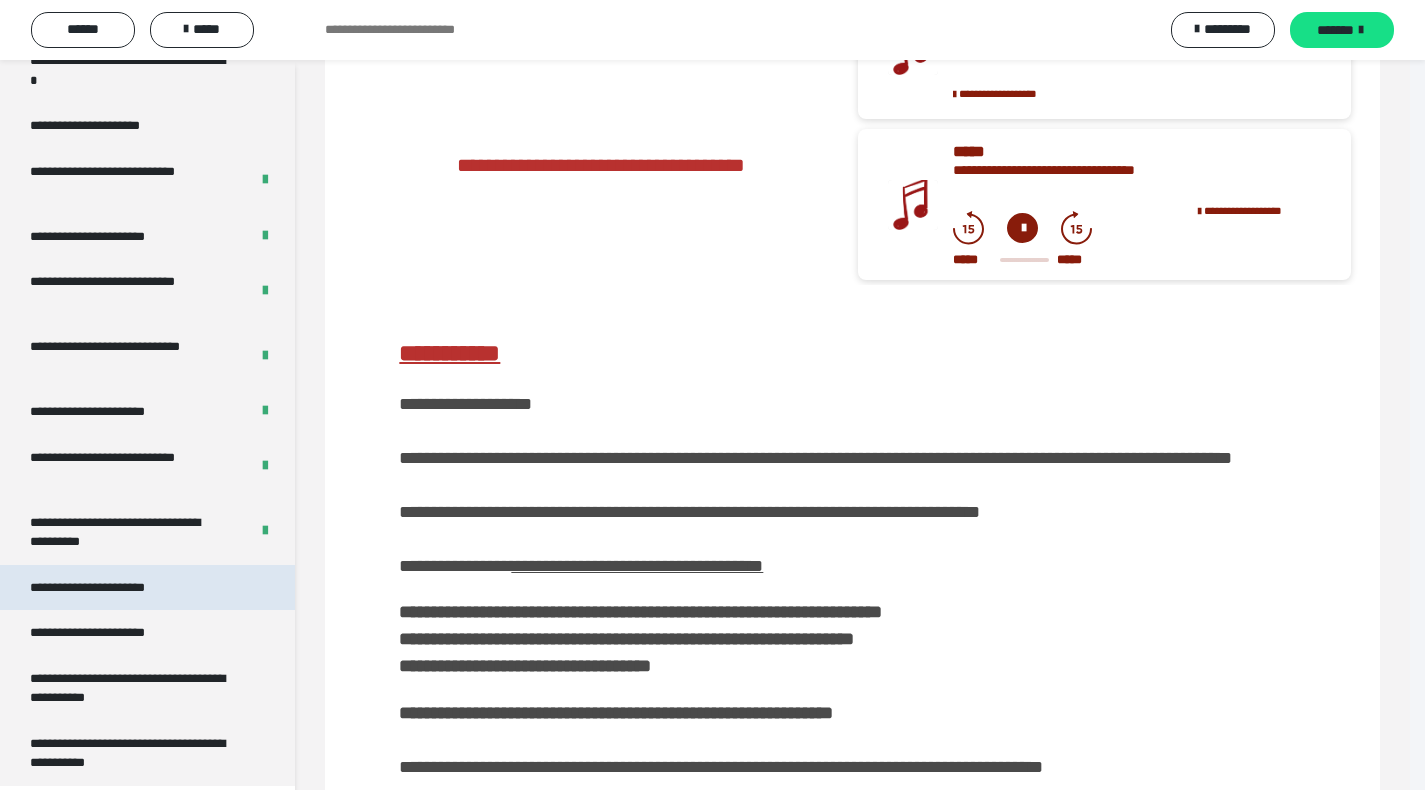 click on "**********" at bounding box center (110, 588) 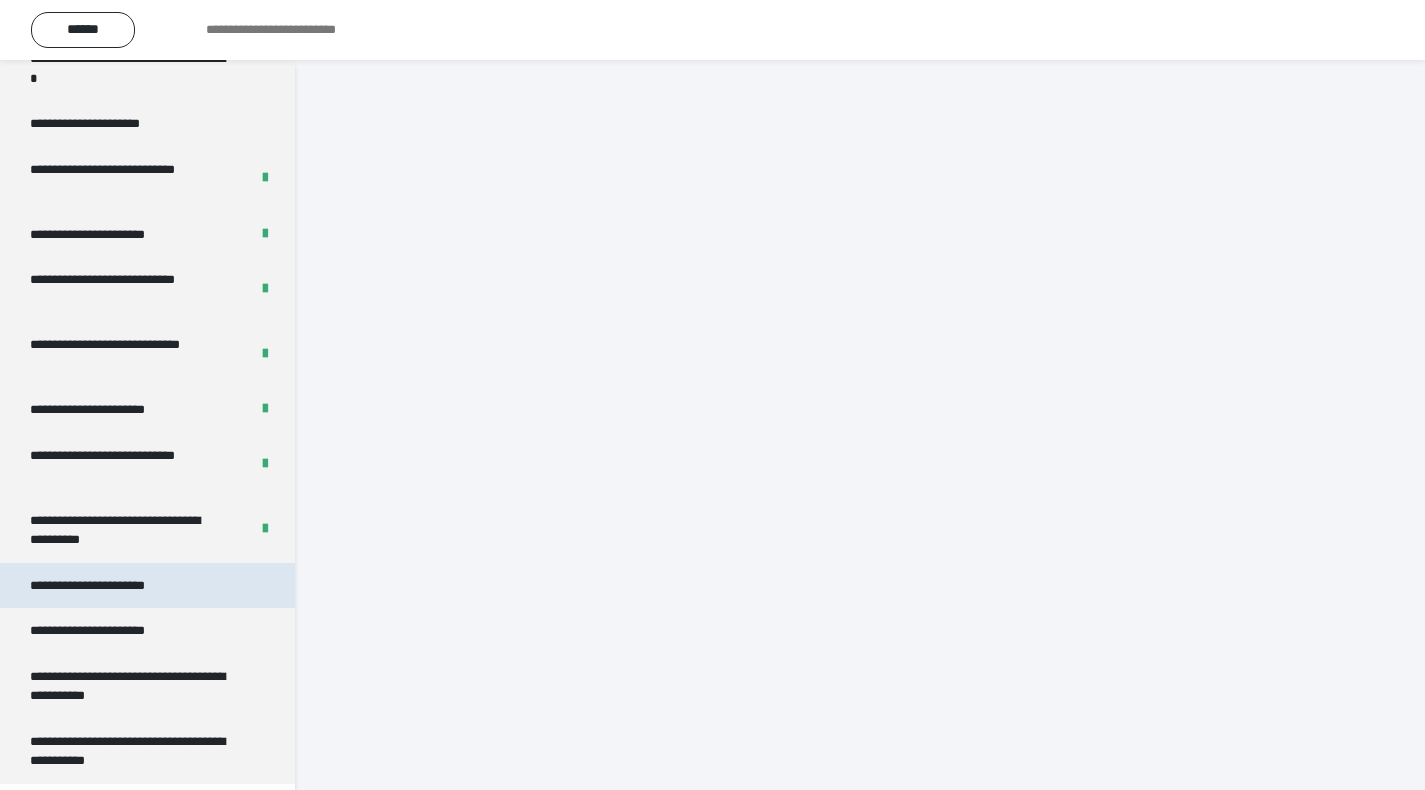 scroll, scrollTop: 60, scrollLeft: 0, axis: vertical 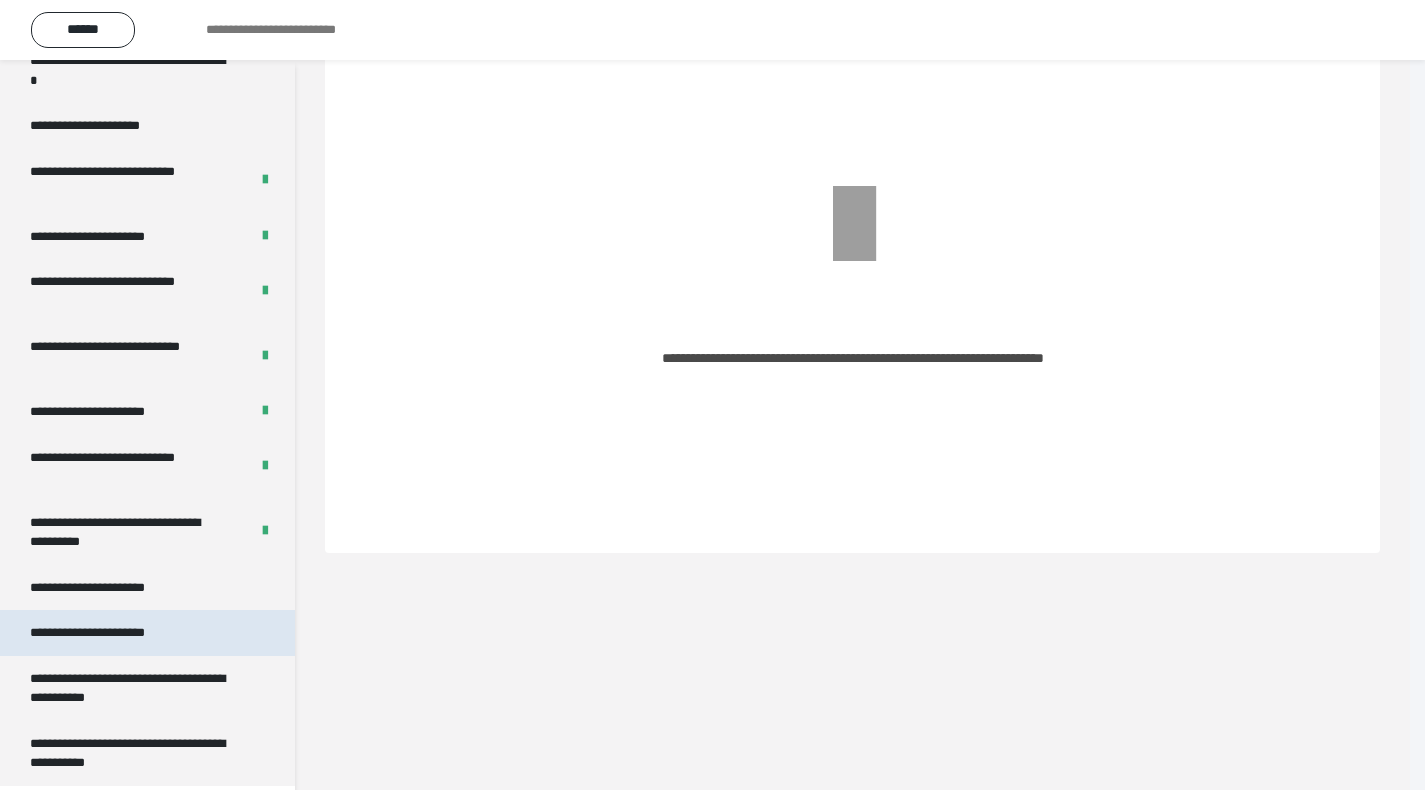 click on "**********" at bounding box center (111, 633) 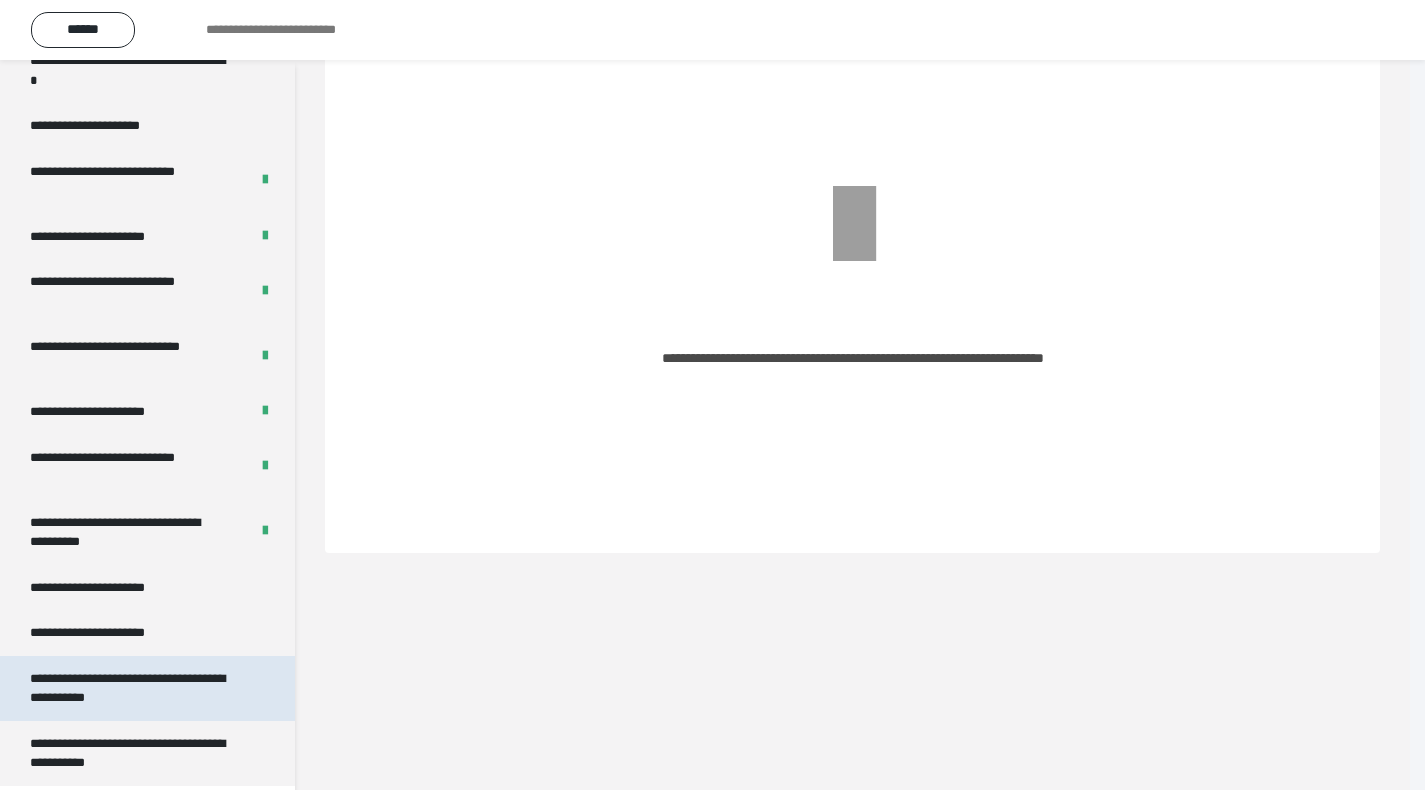 click on "**********" at bounding box center (132, 688) 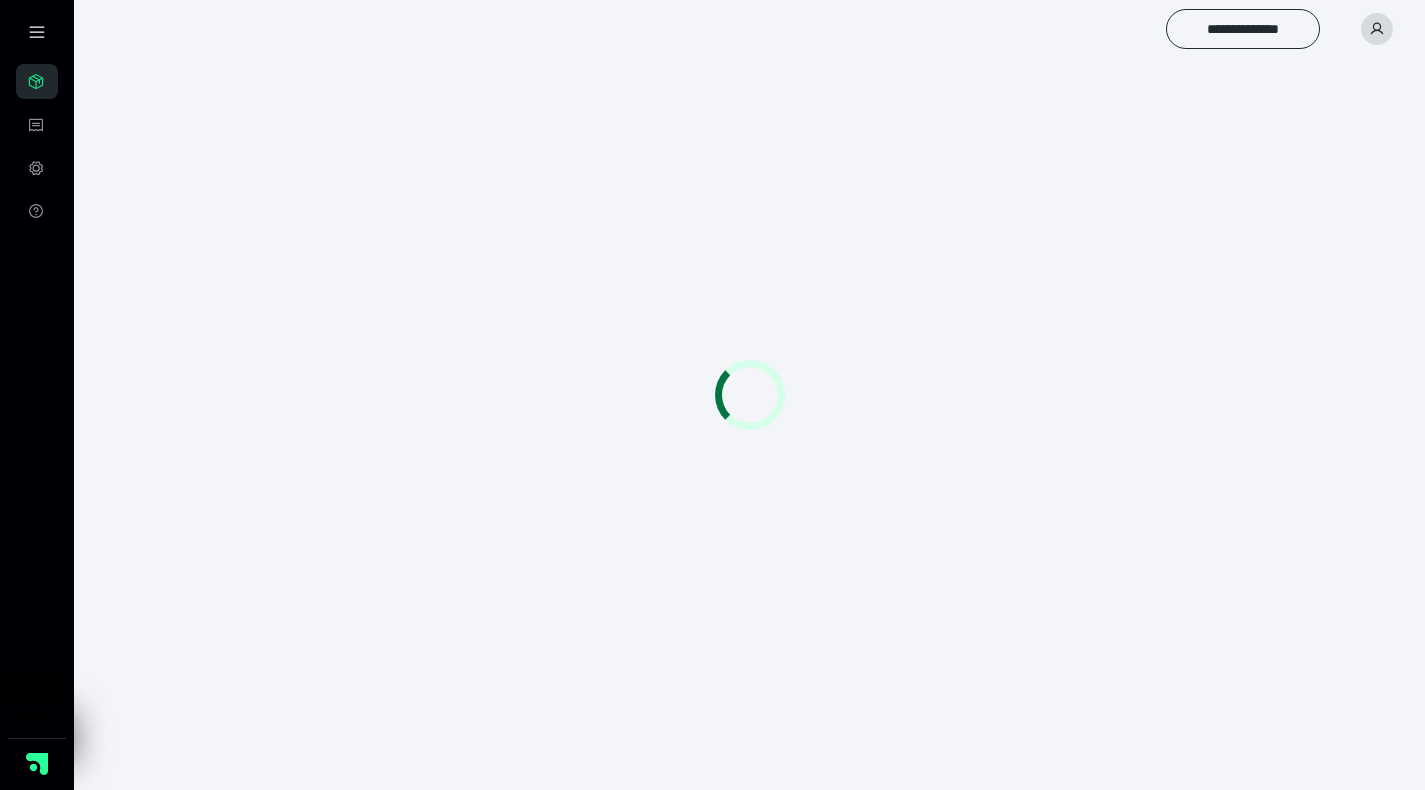 scroll, scrollTop: 56, scrollLeft: 0, axis: vertical 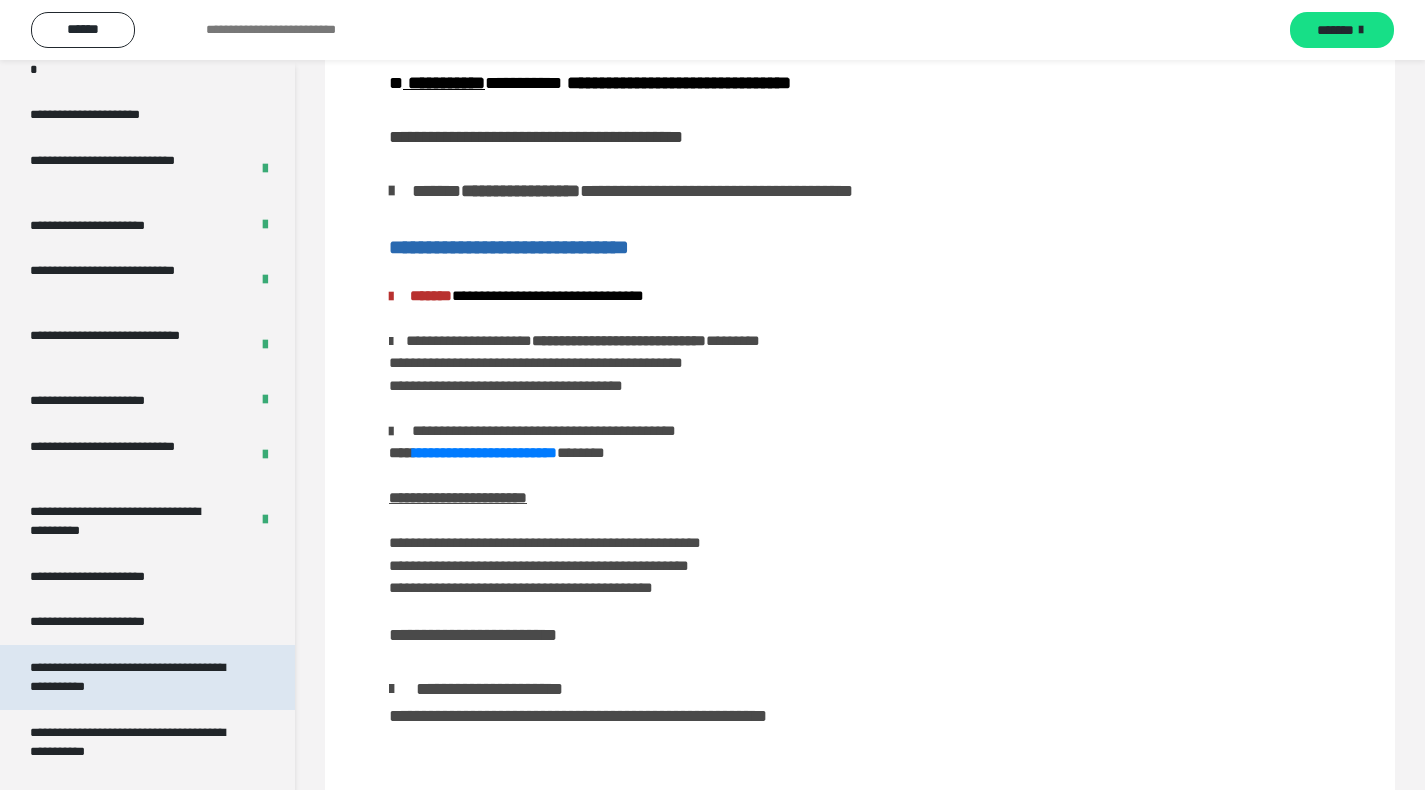 click on "**********" at bounding box center (132, 677) 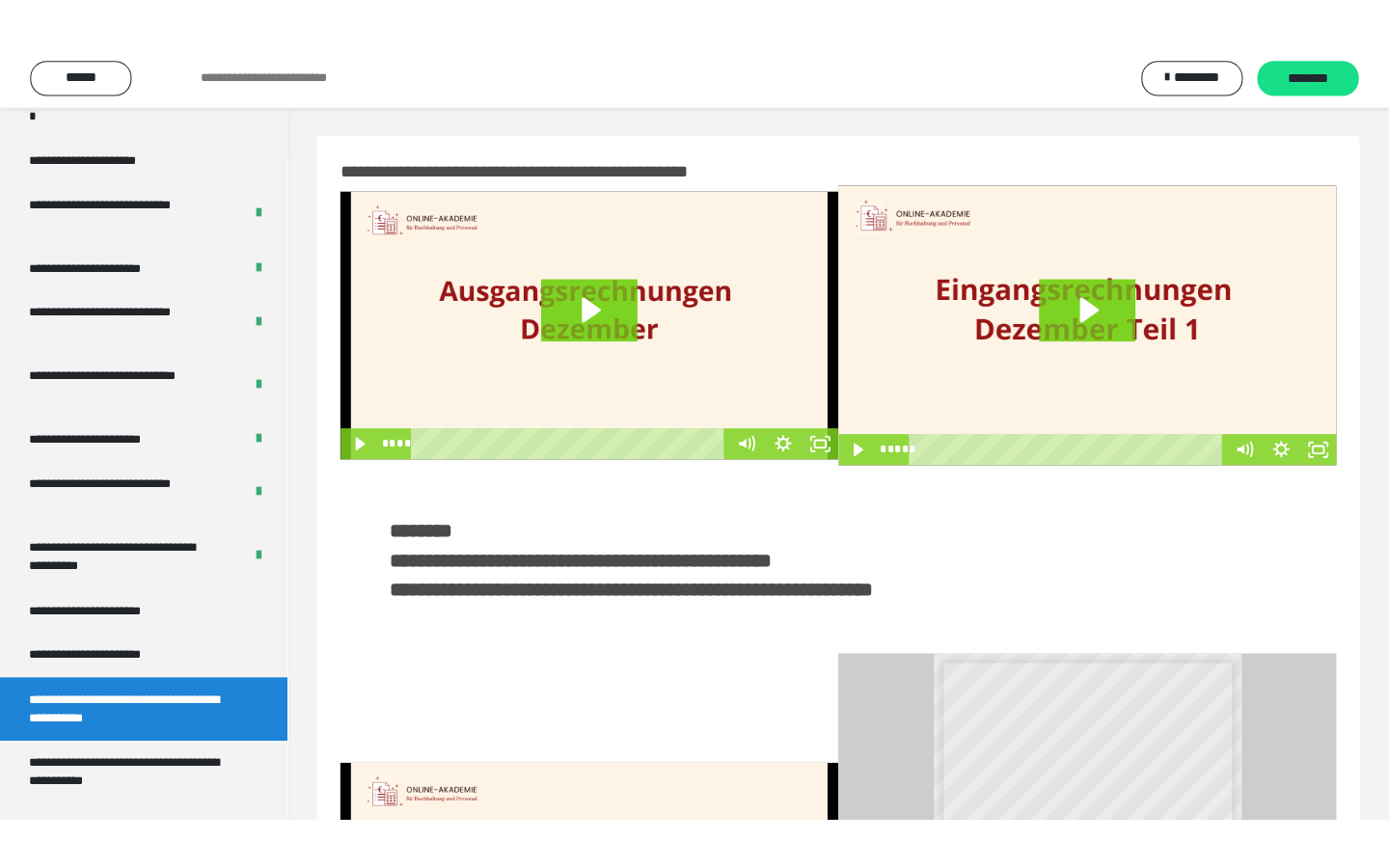 scroll, scrollTop: 0, scrollLeft: 0, axis: both 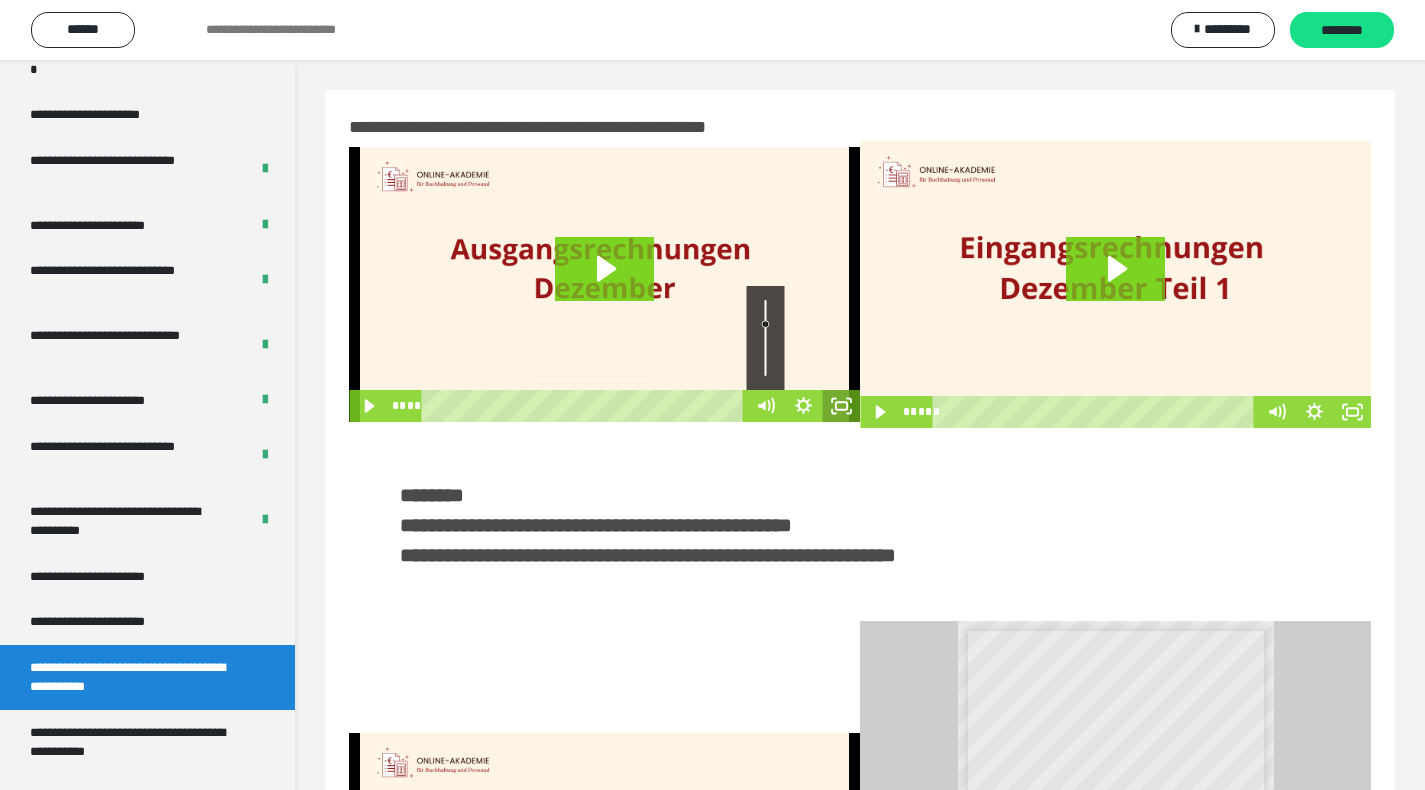 click 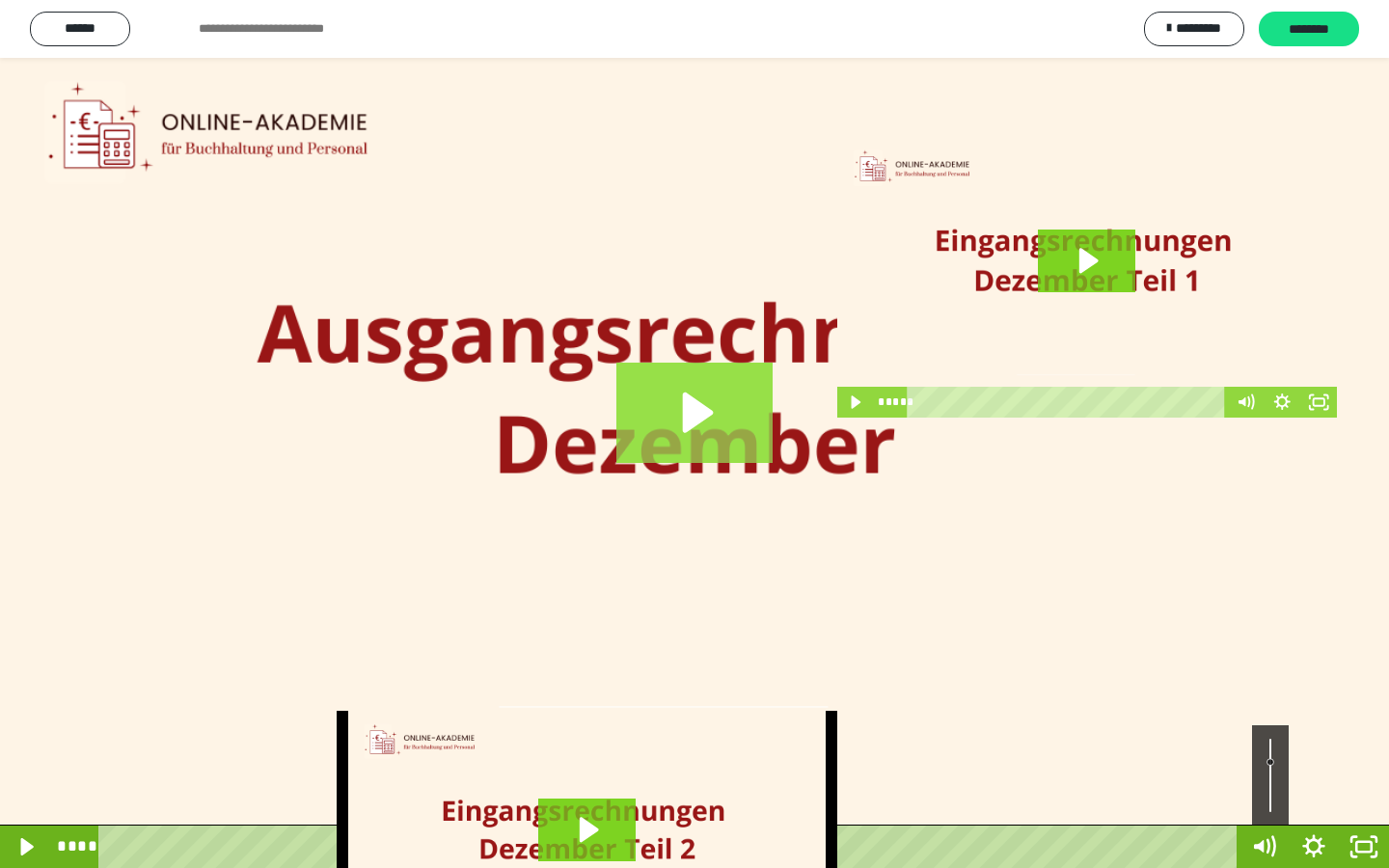 click 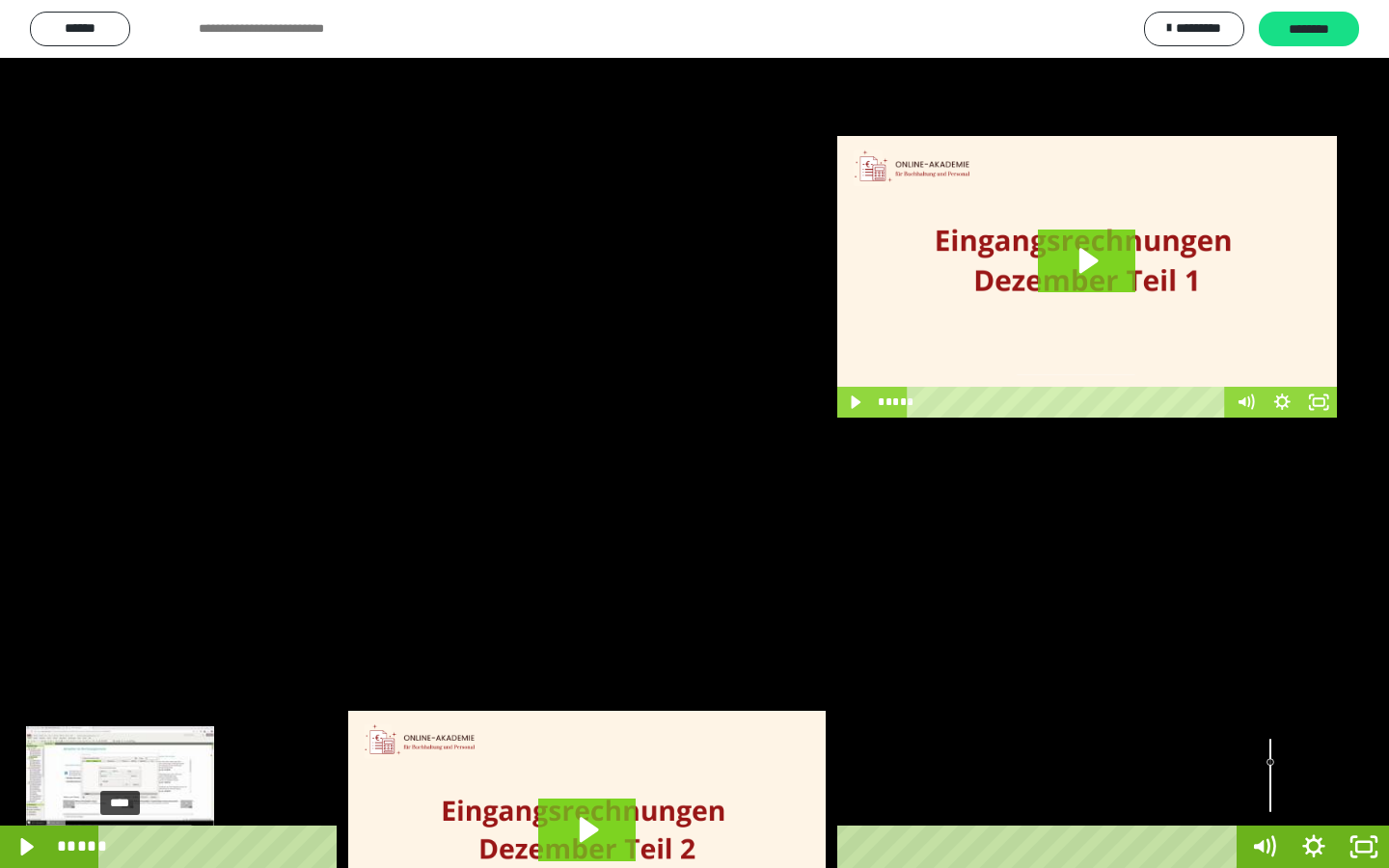 click on "****" at bounding box center (671, 847) 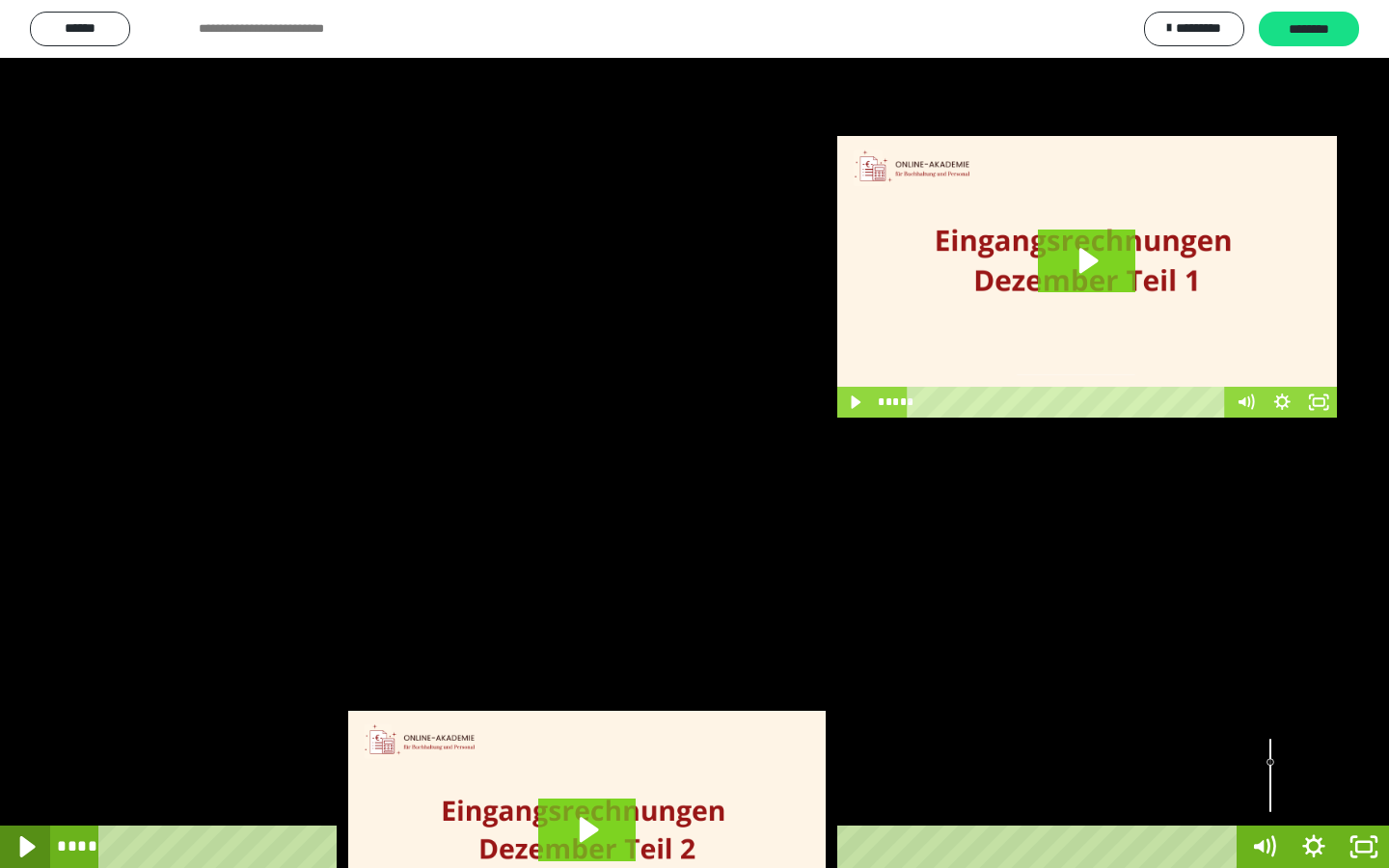 click 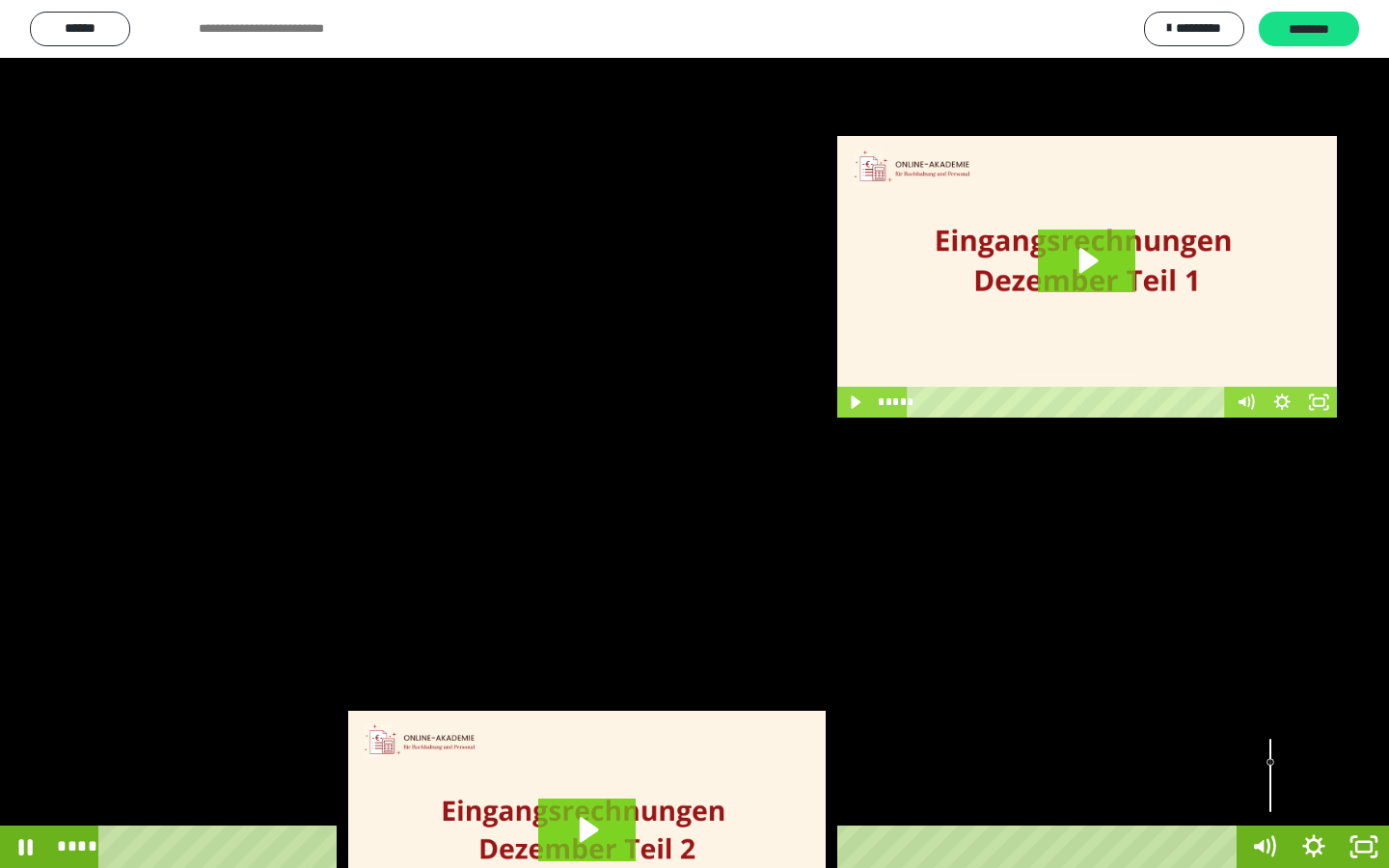click at bounding box center (694, 434) 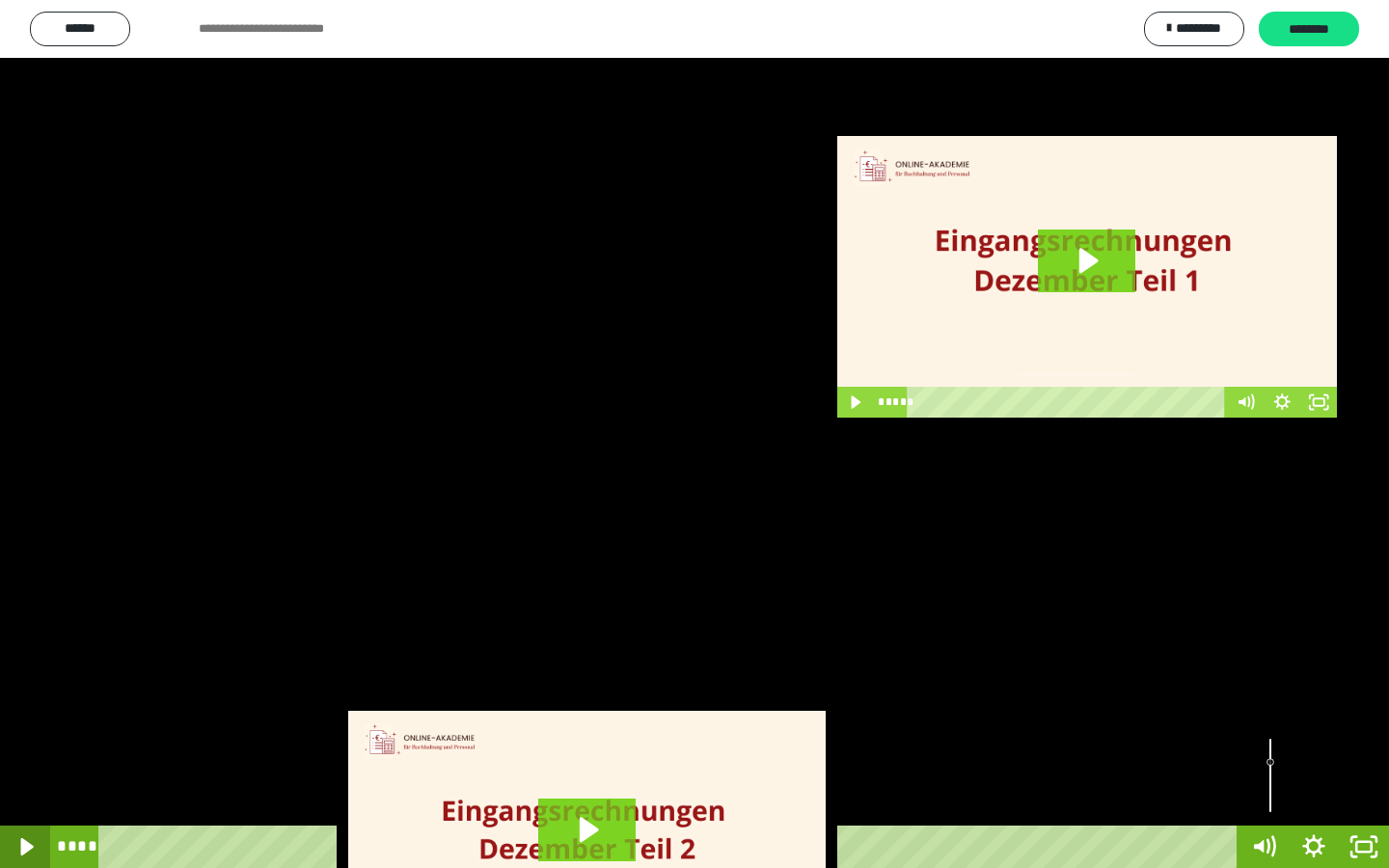 type 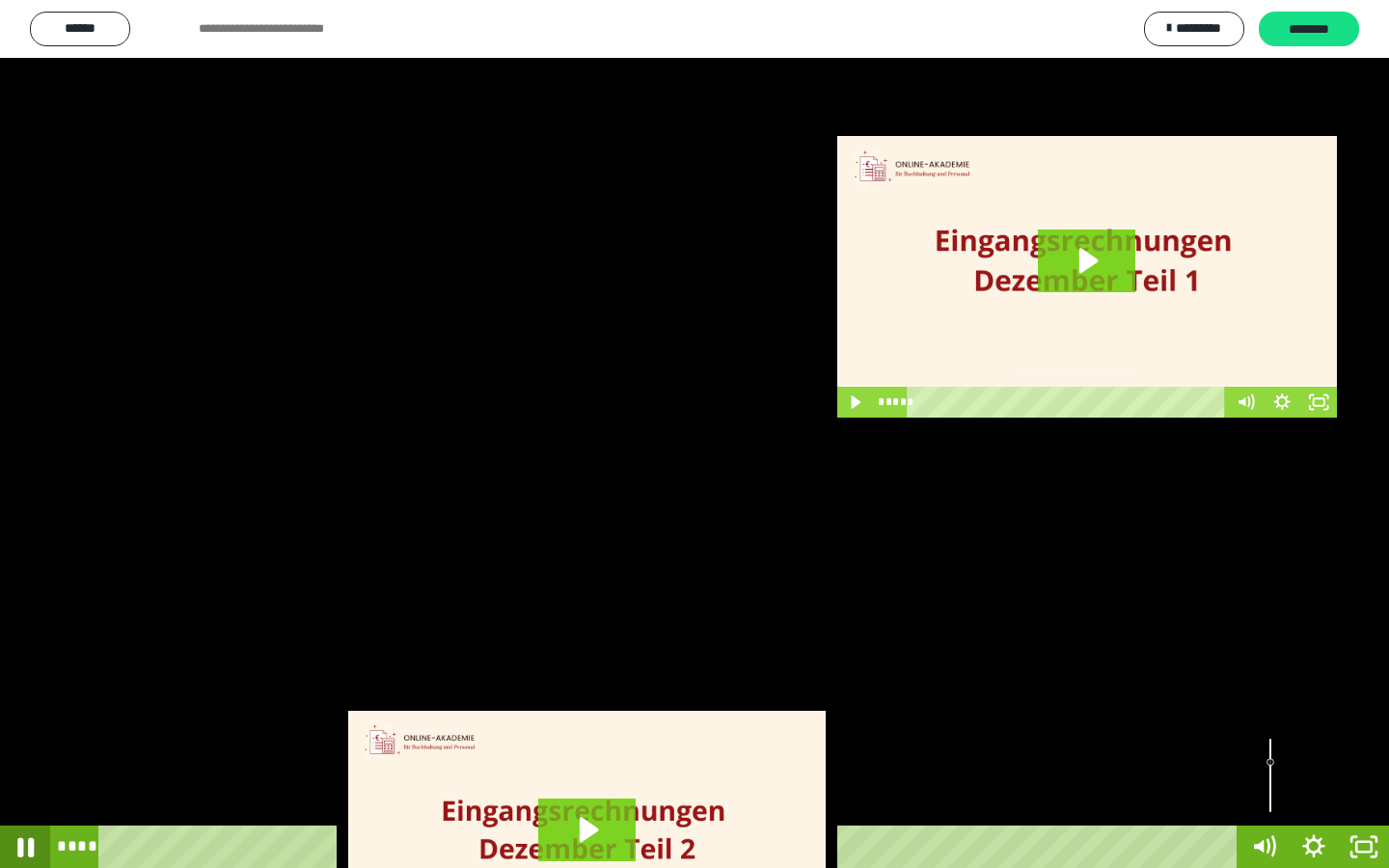 click 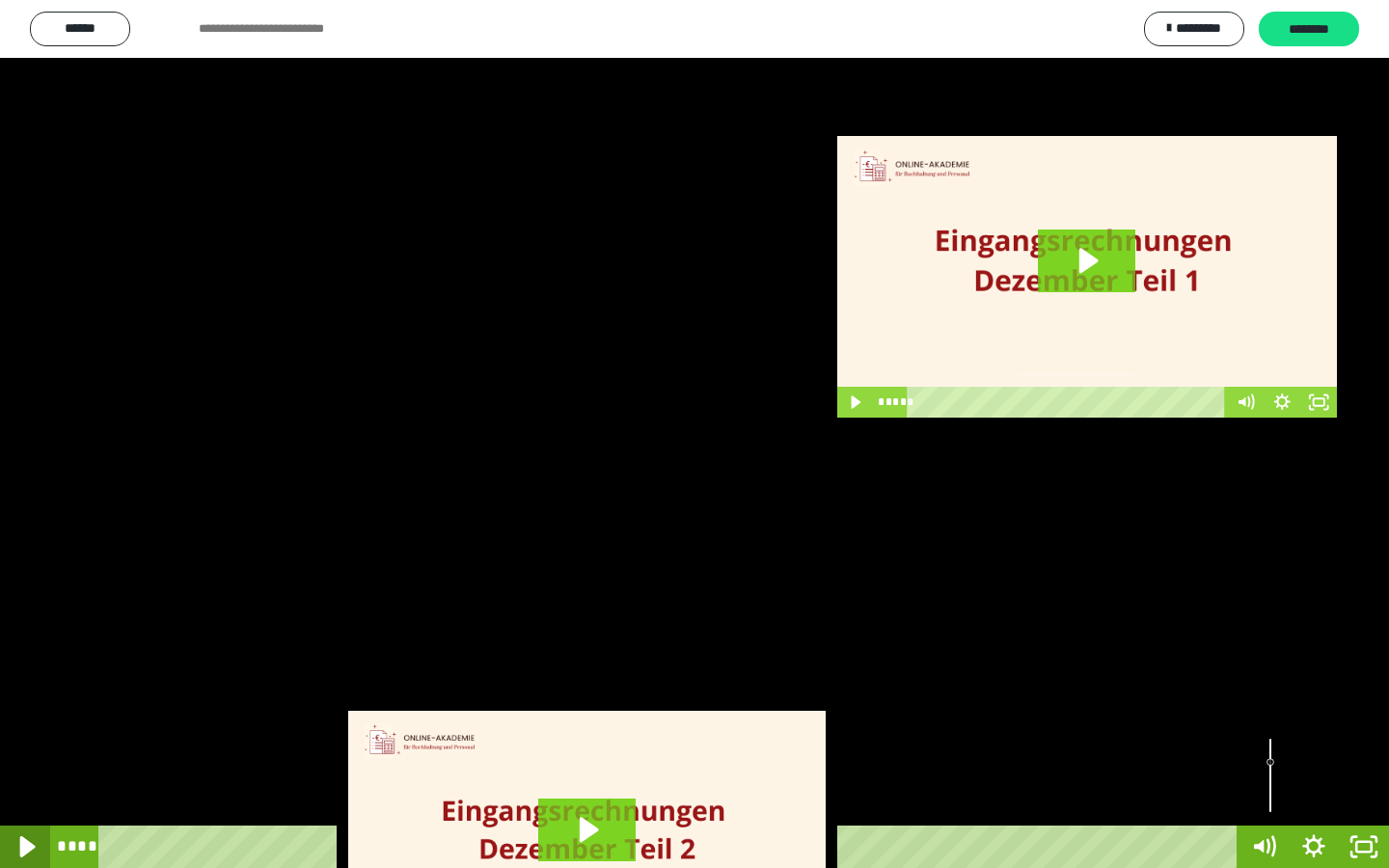 click 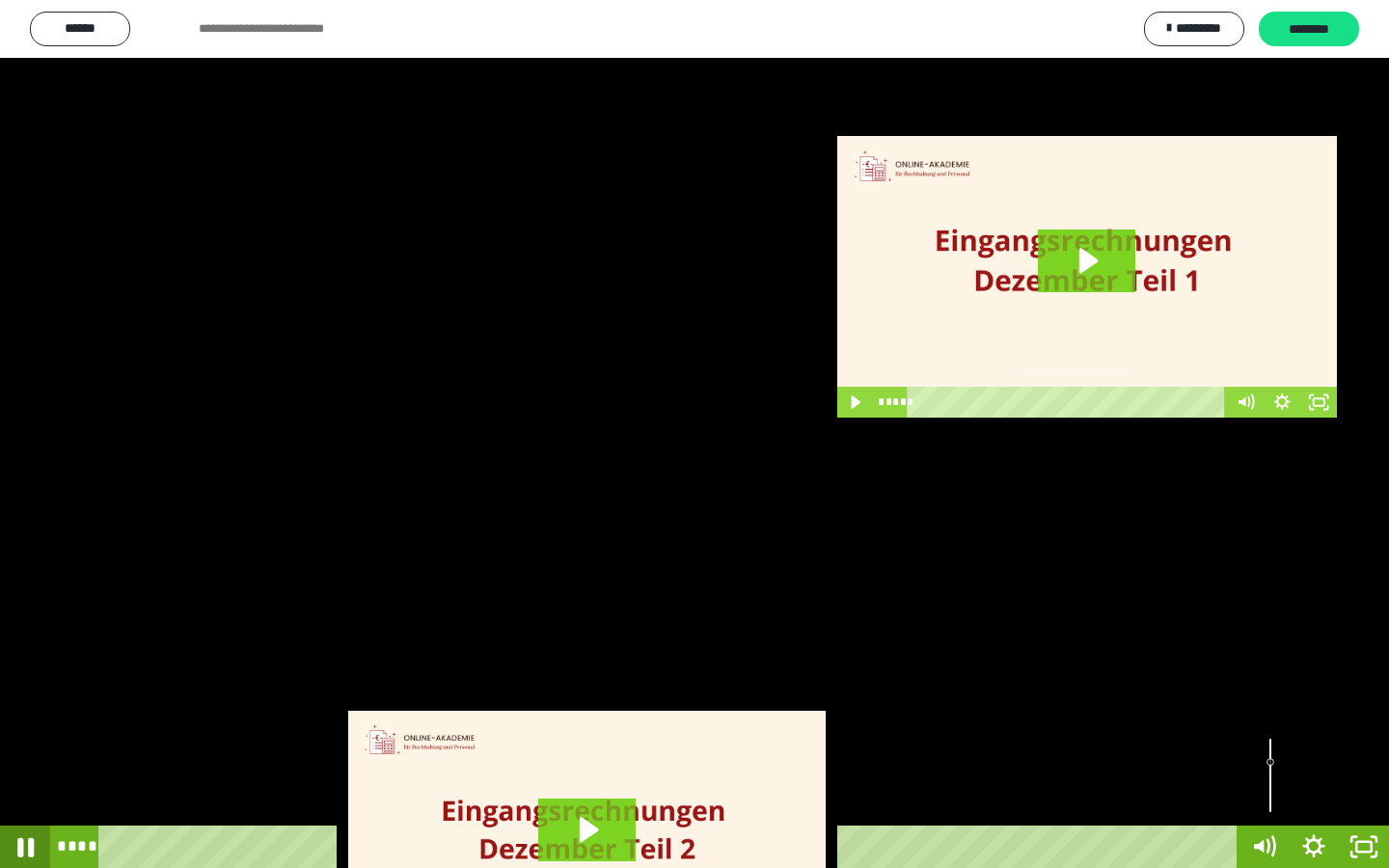 click 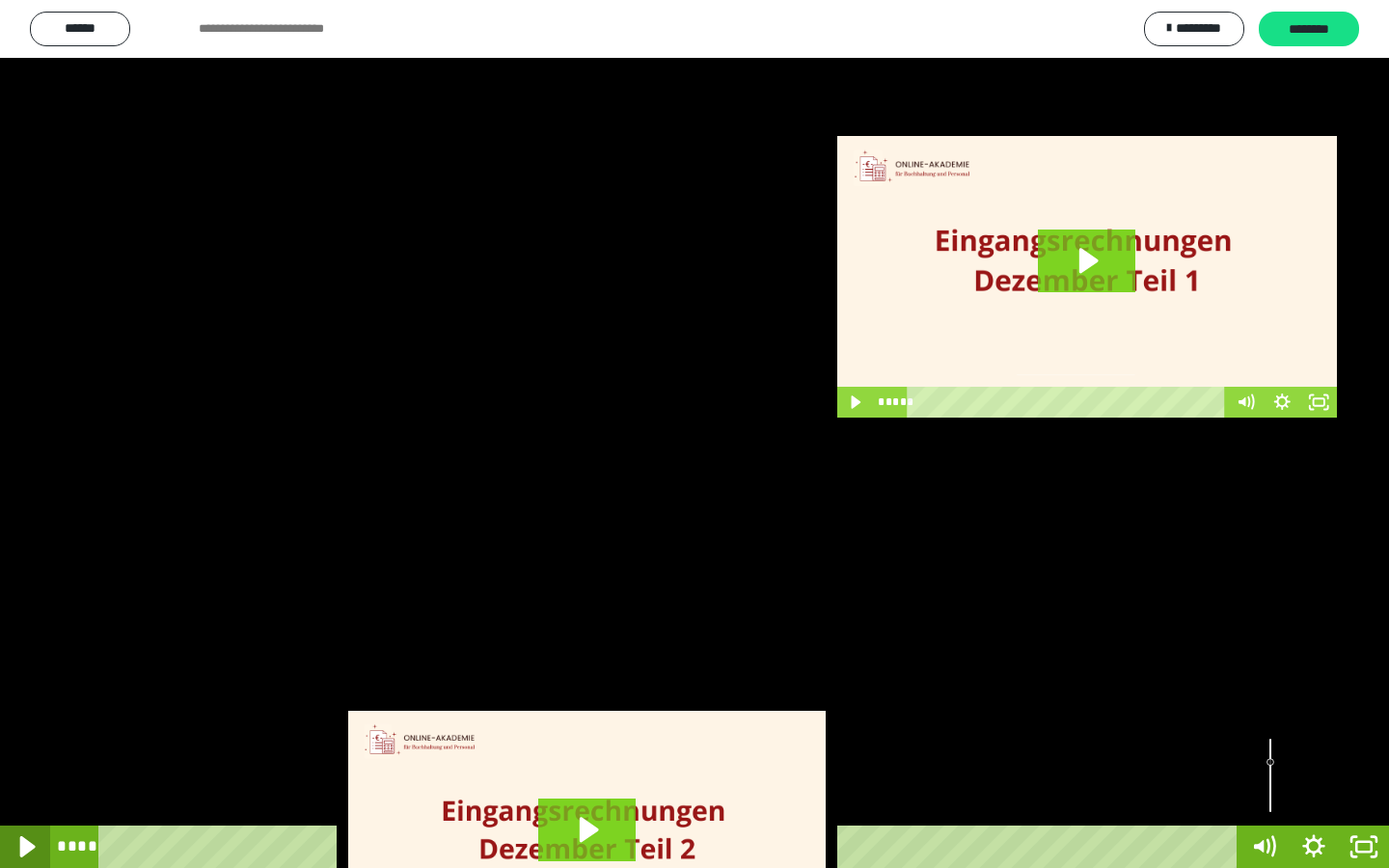 click 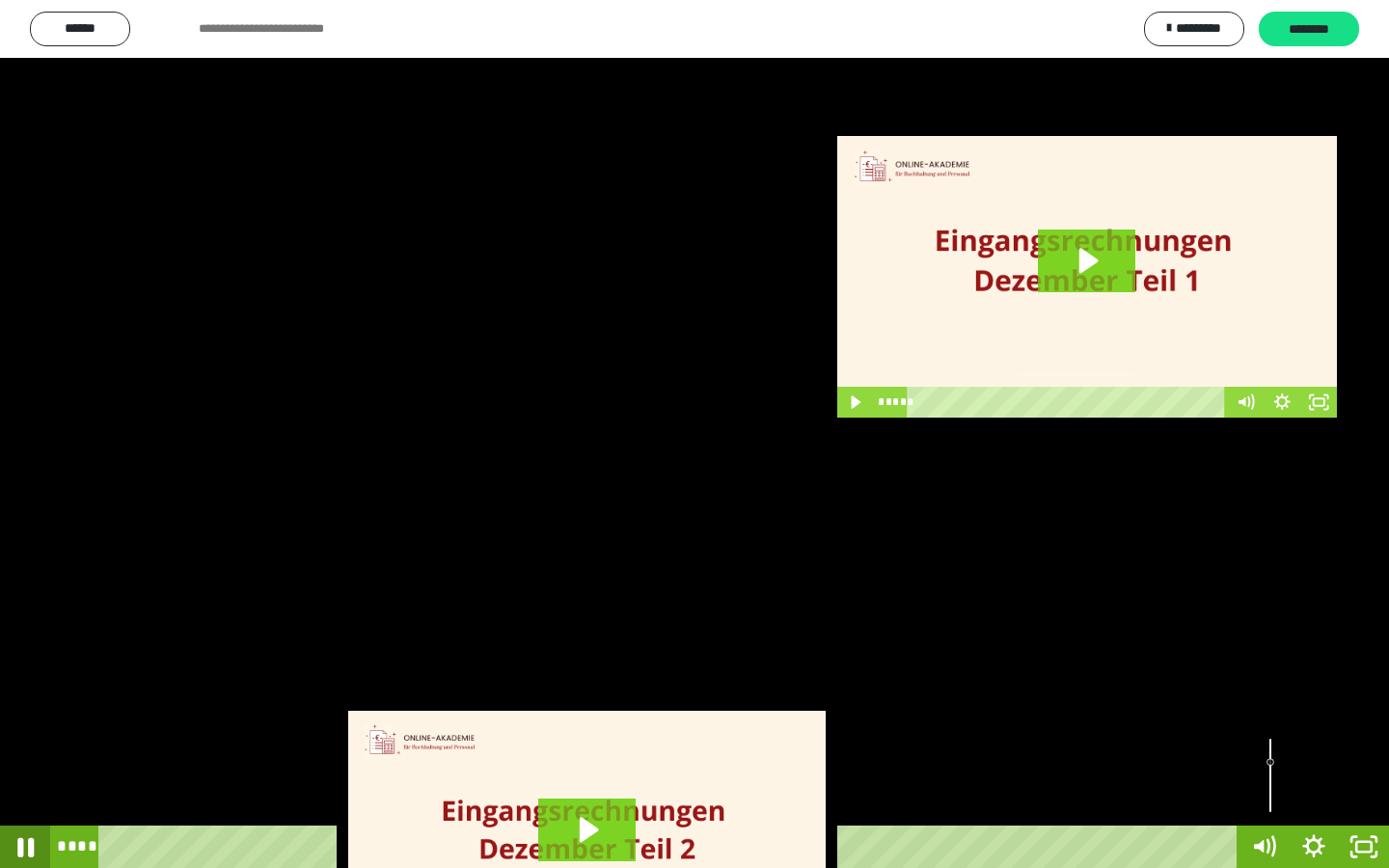 click 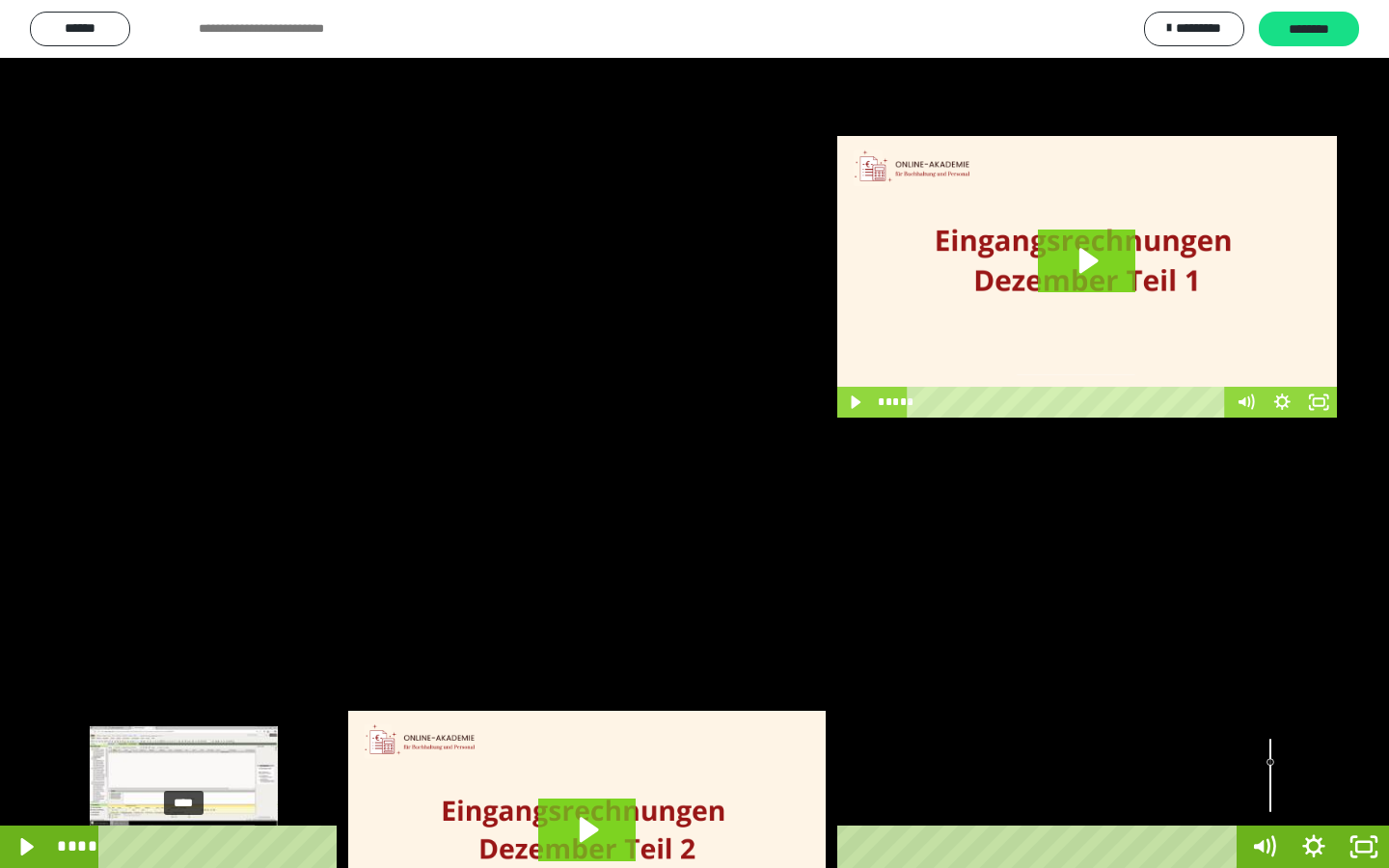 click on "****" at bounding box center [671, 847] 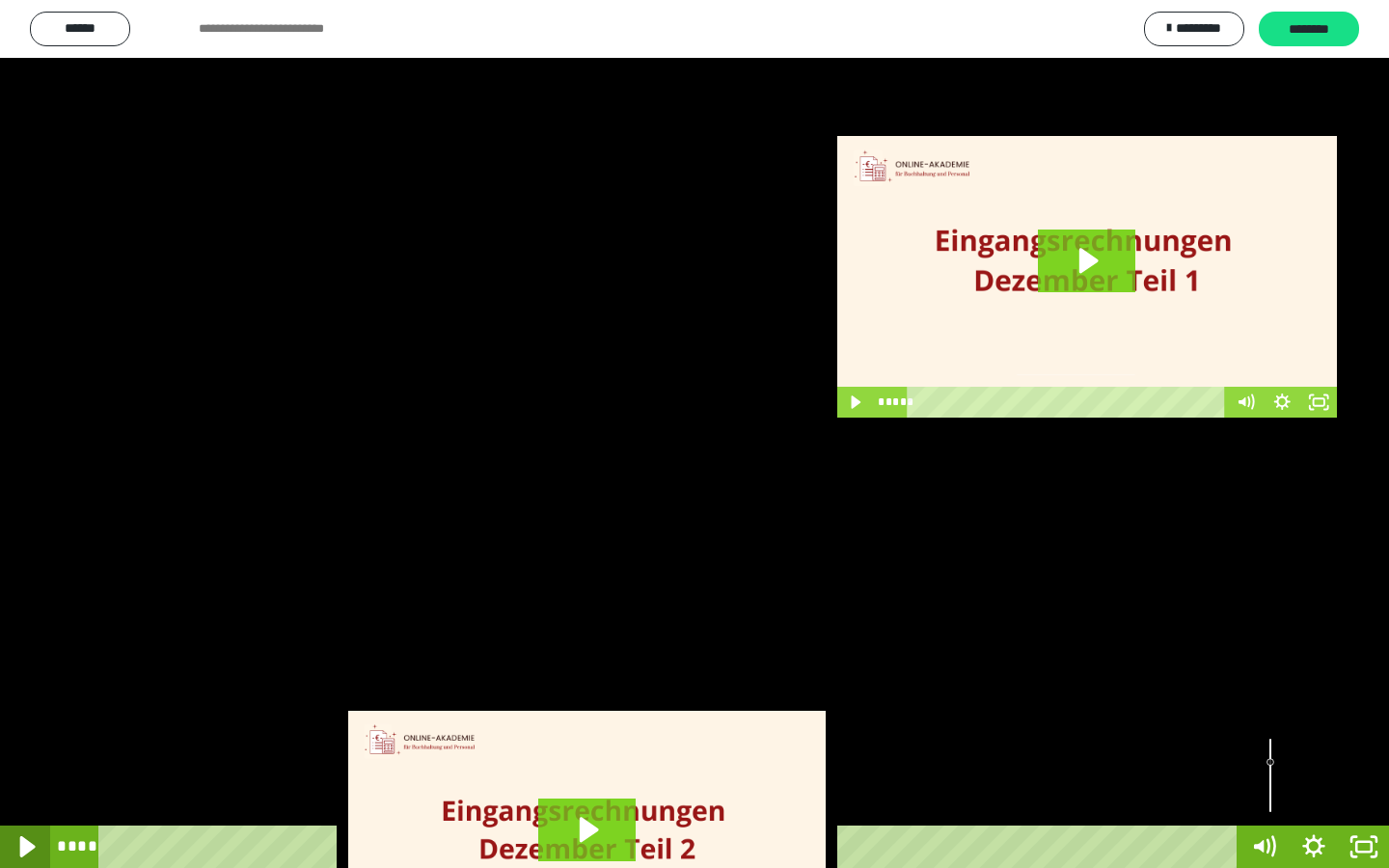 click 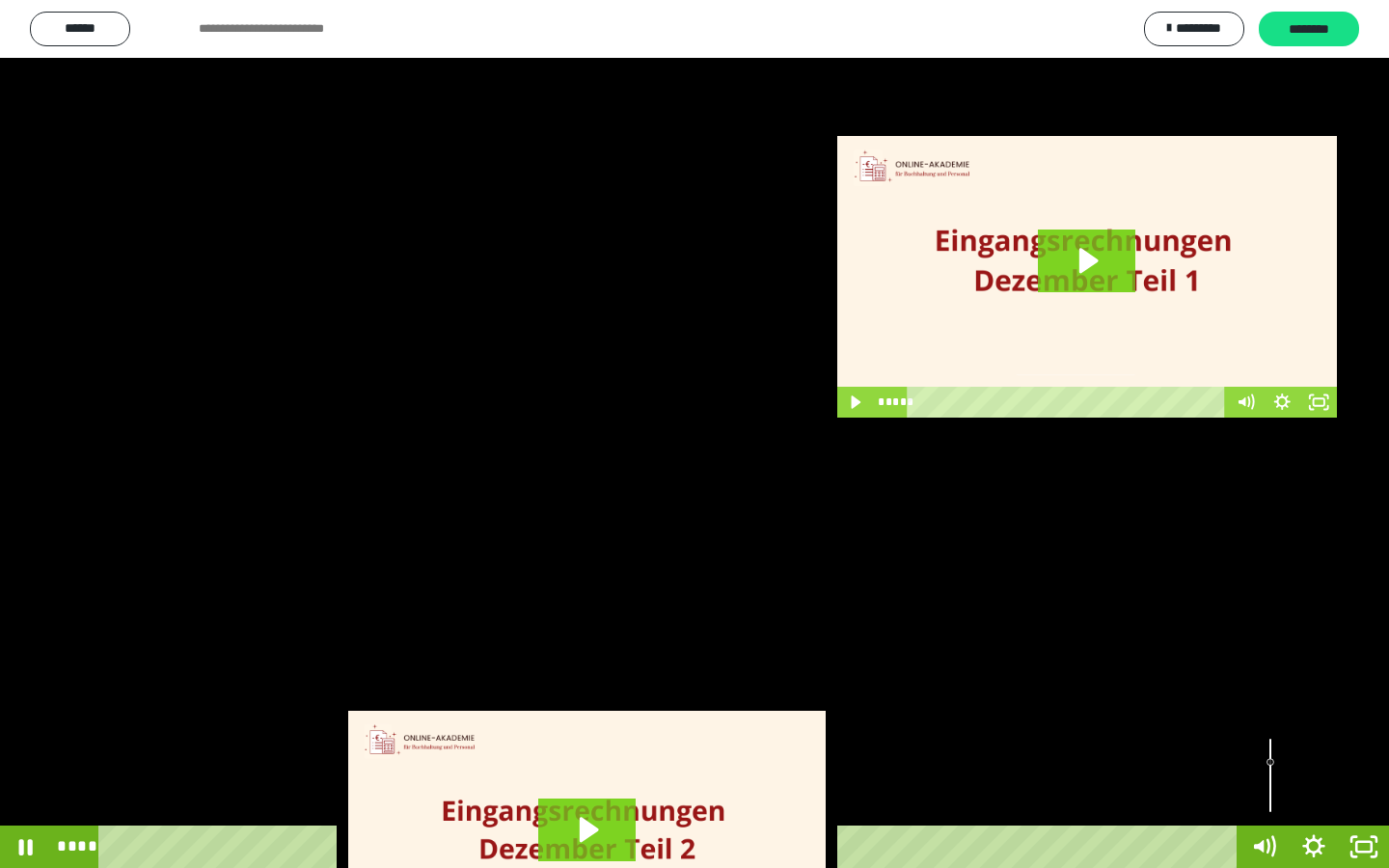 click on "**** ****" at bounding box center [644, 847] 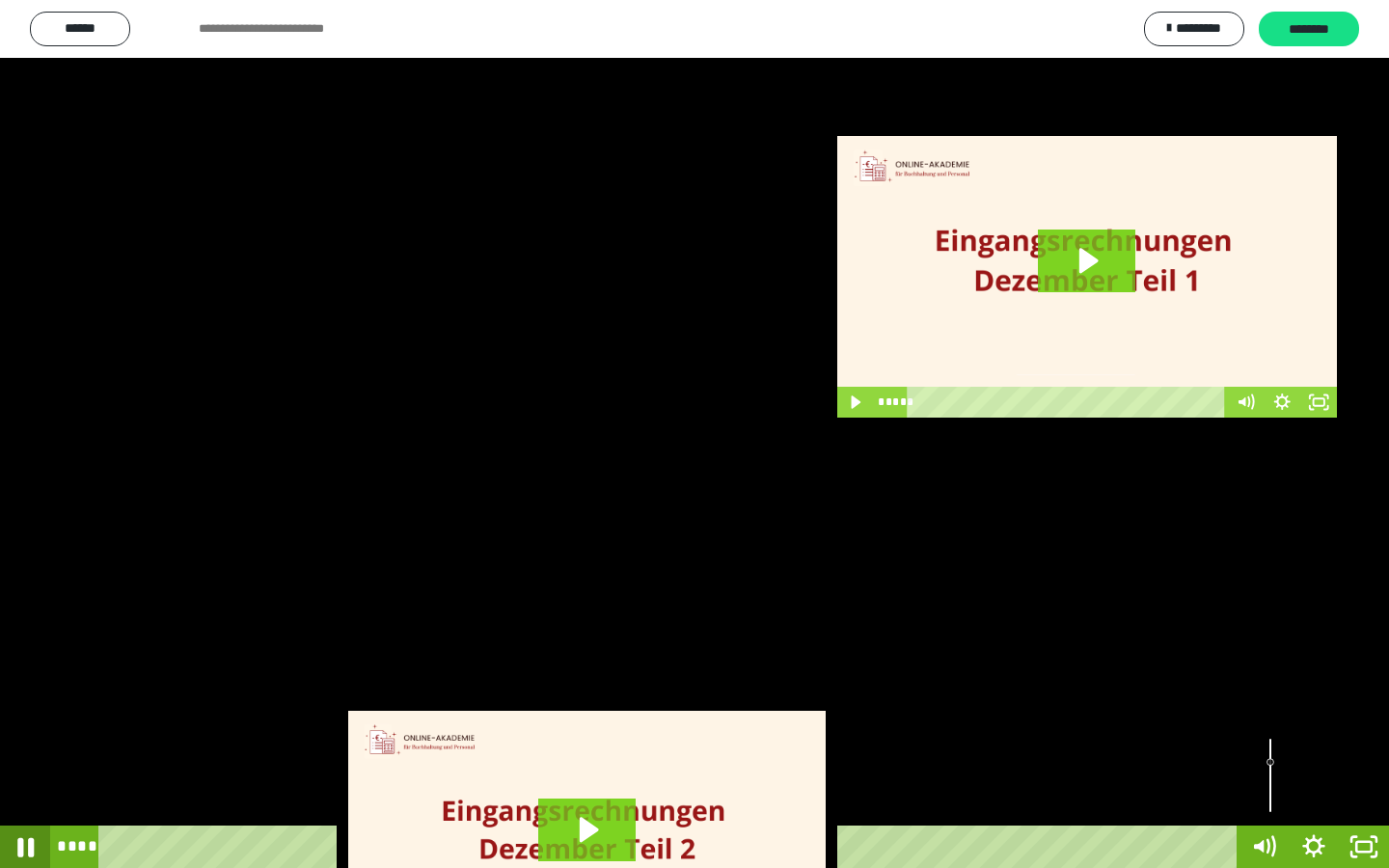 click 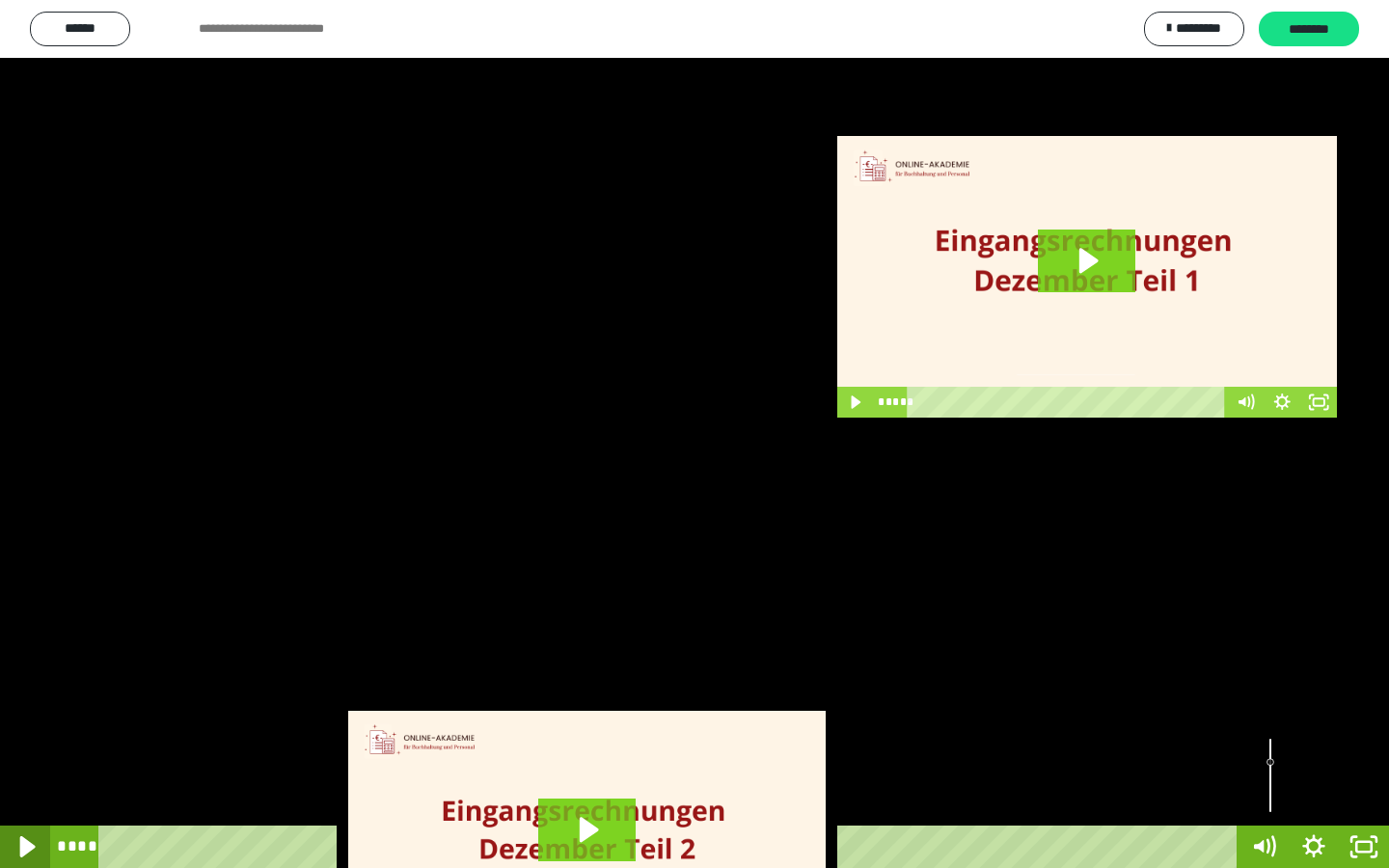 click 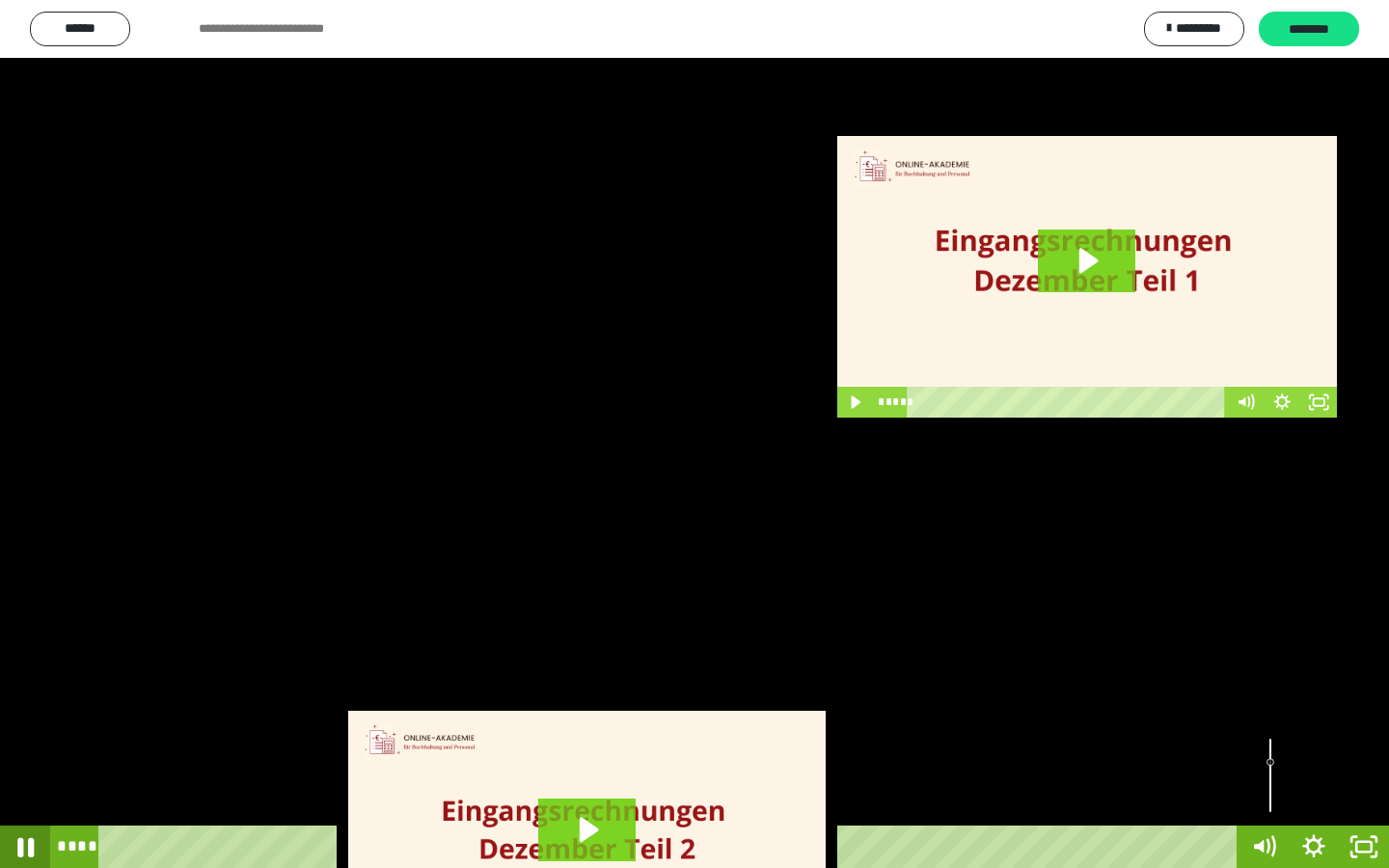 click 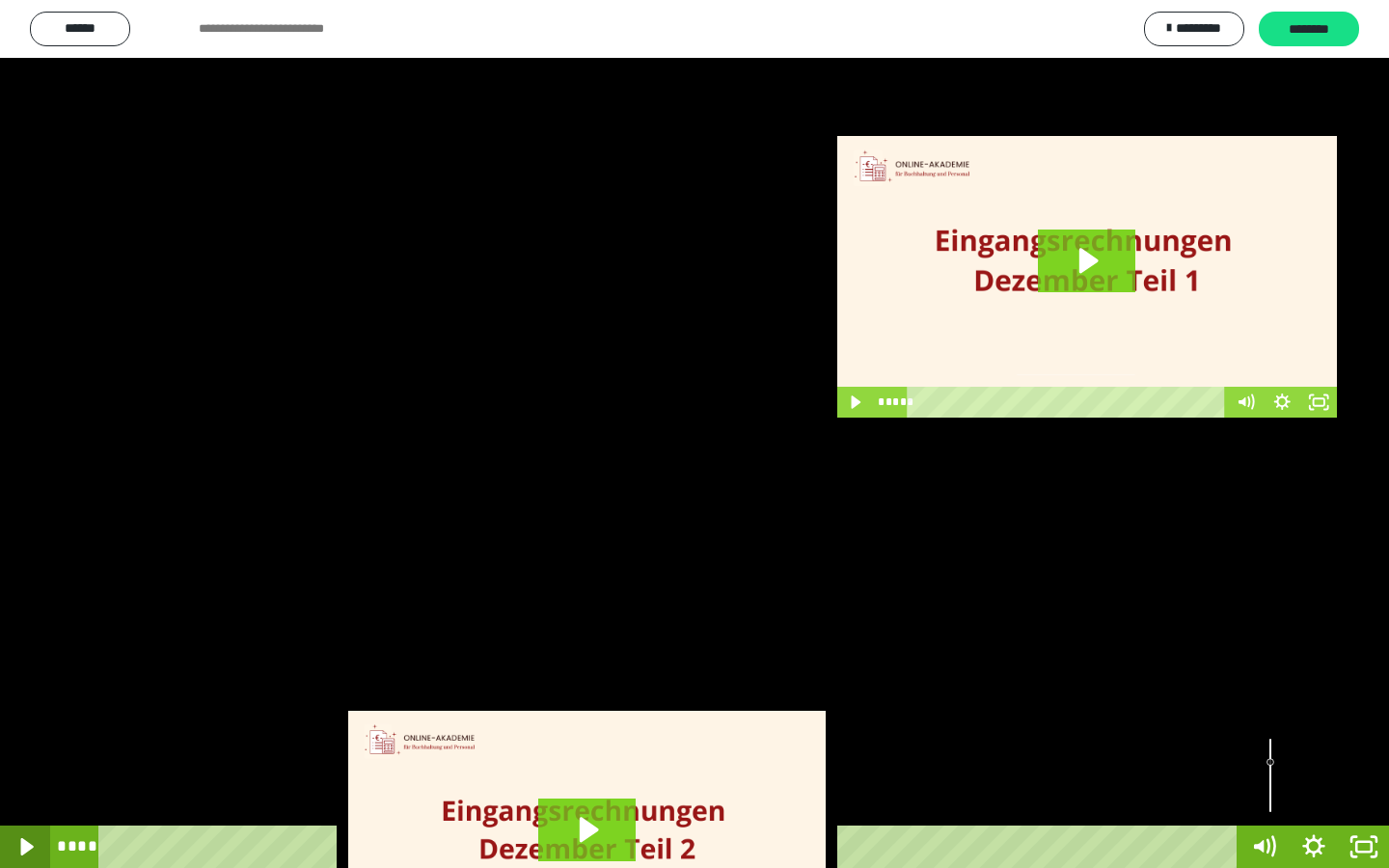 click 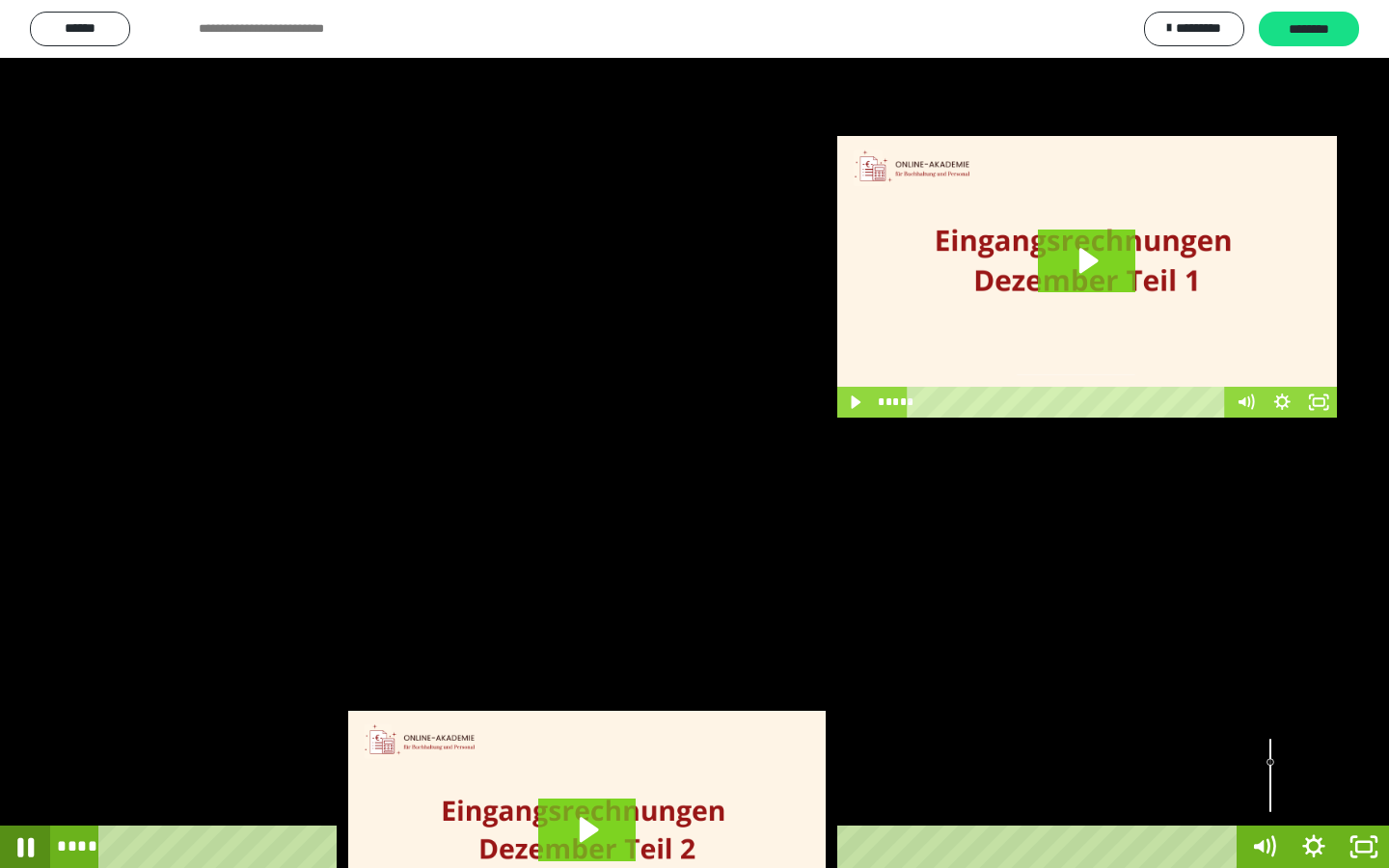 click 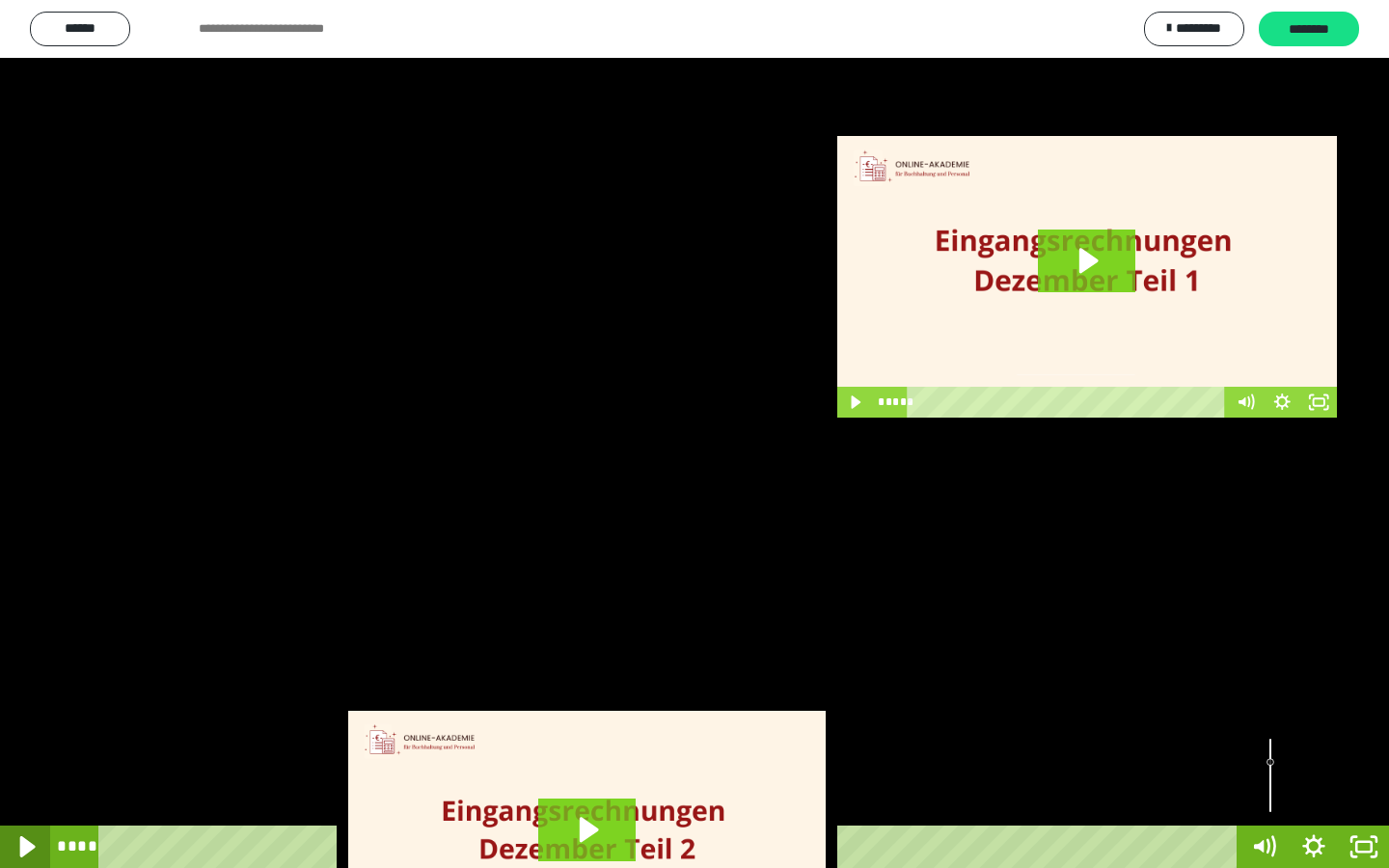 click 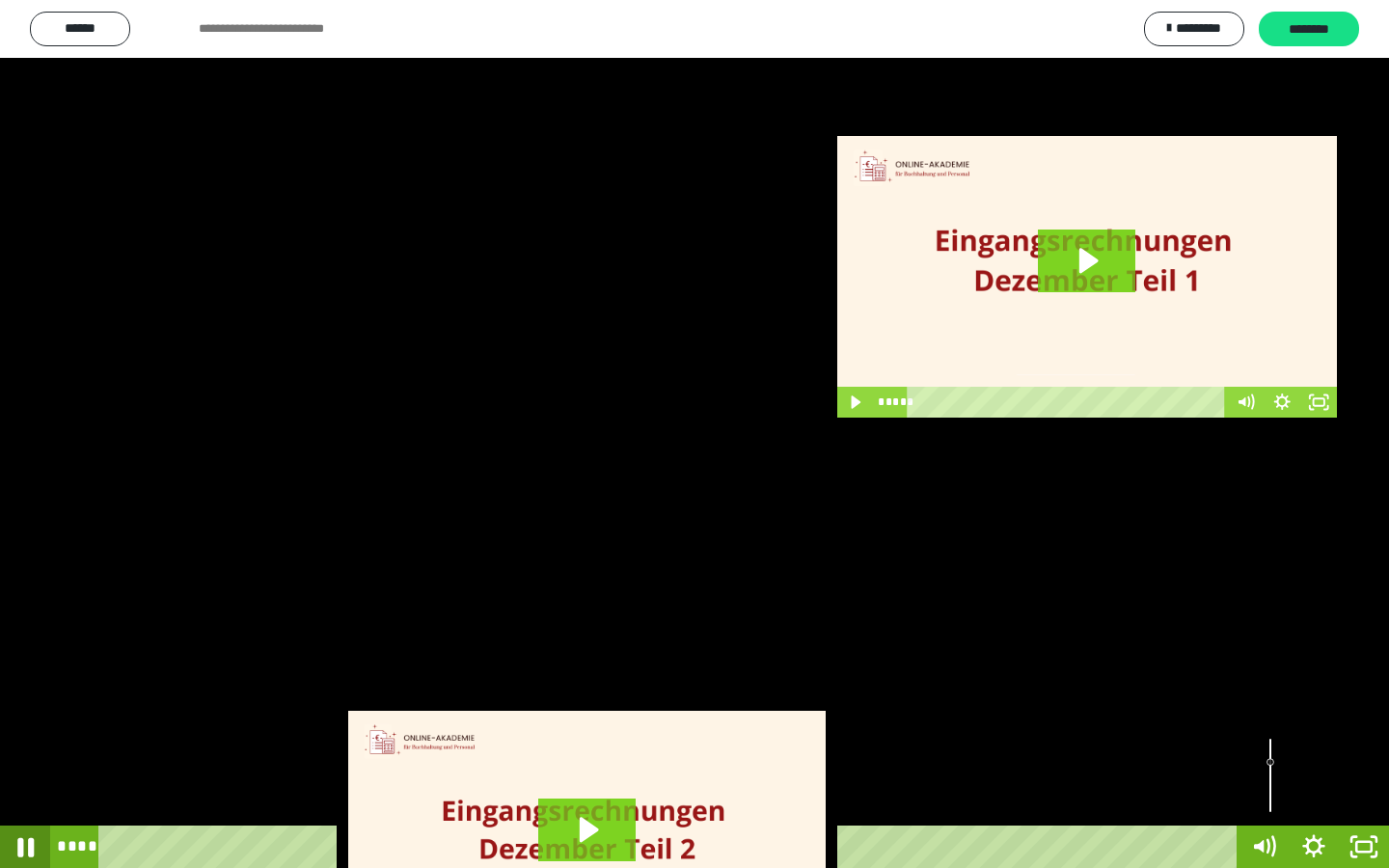 click 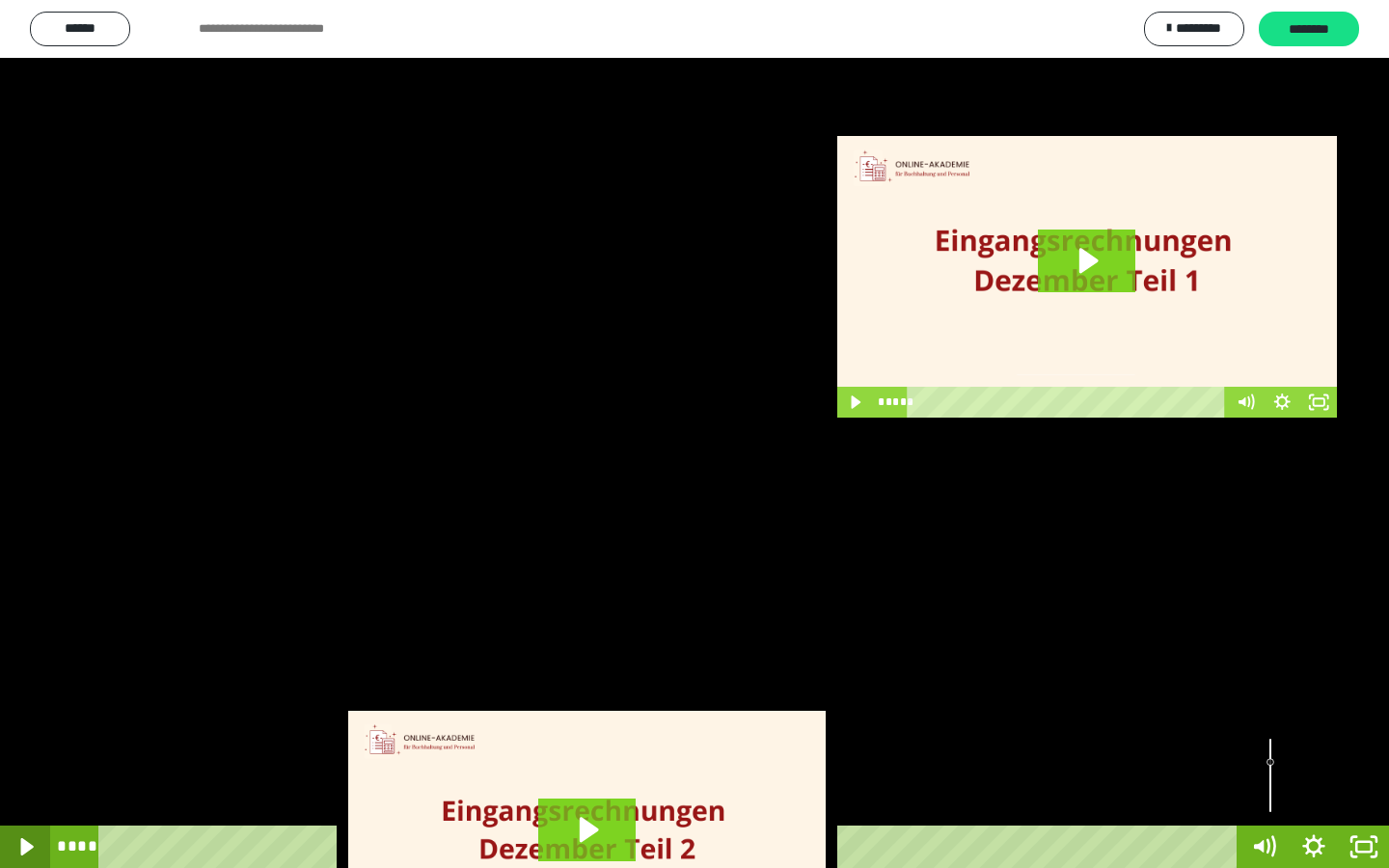 click 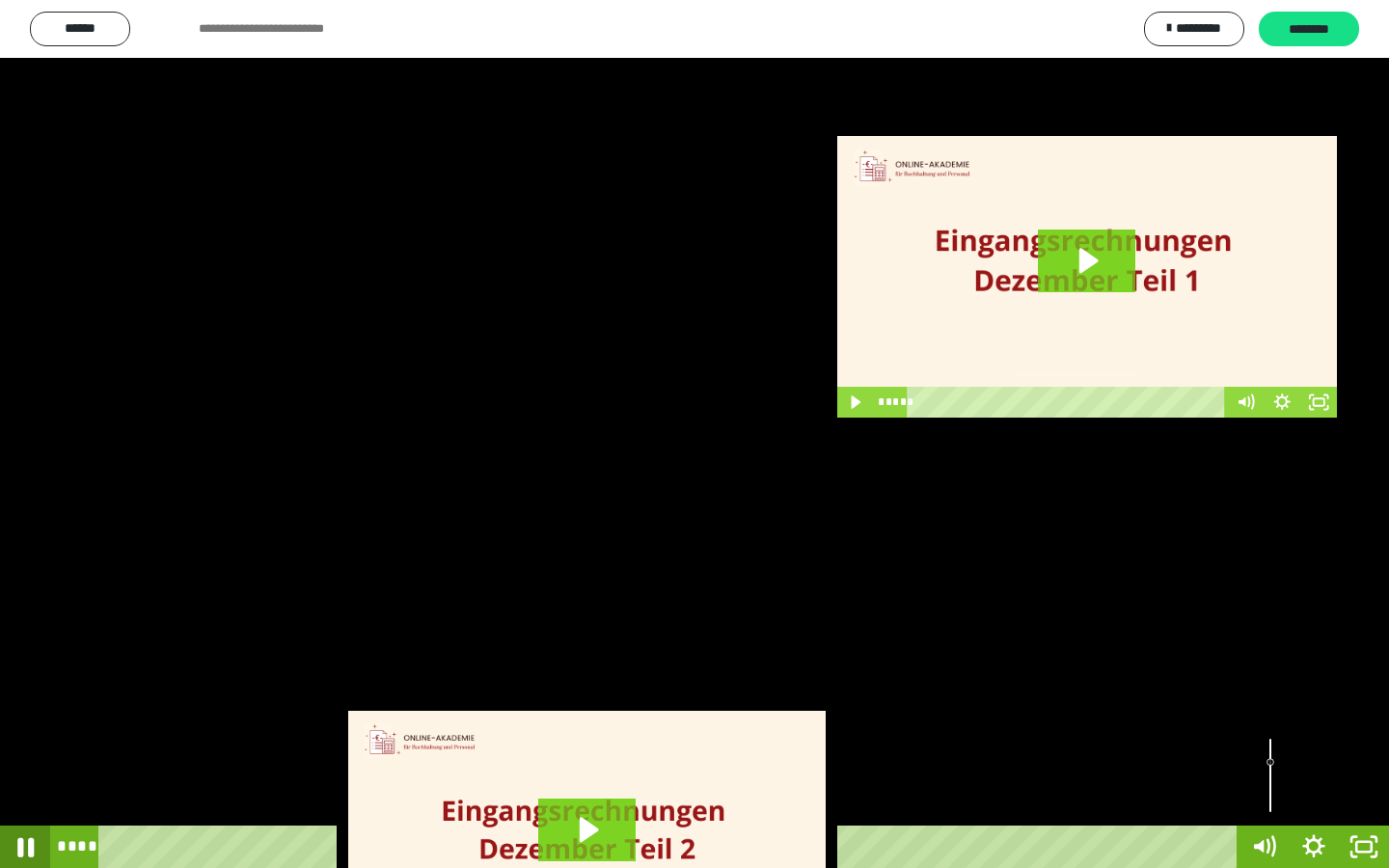 click 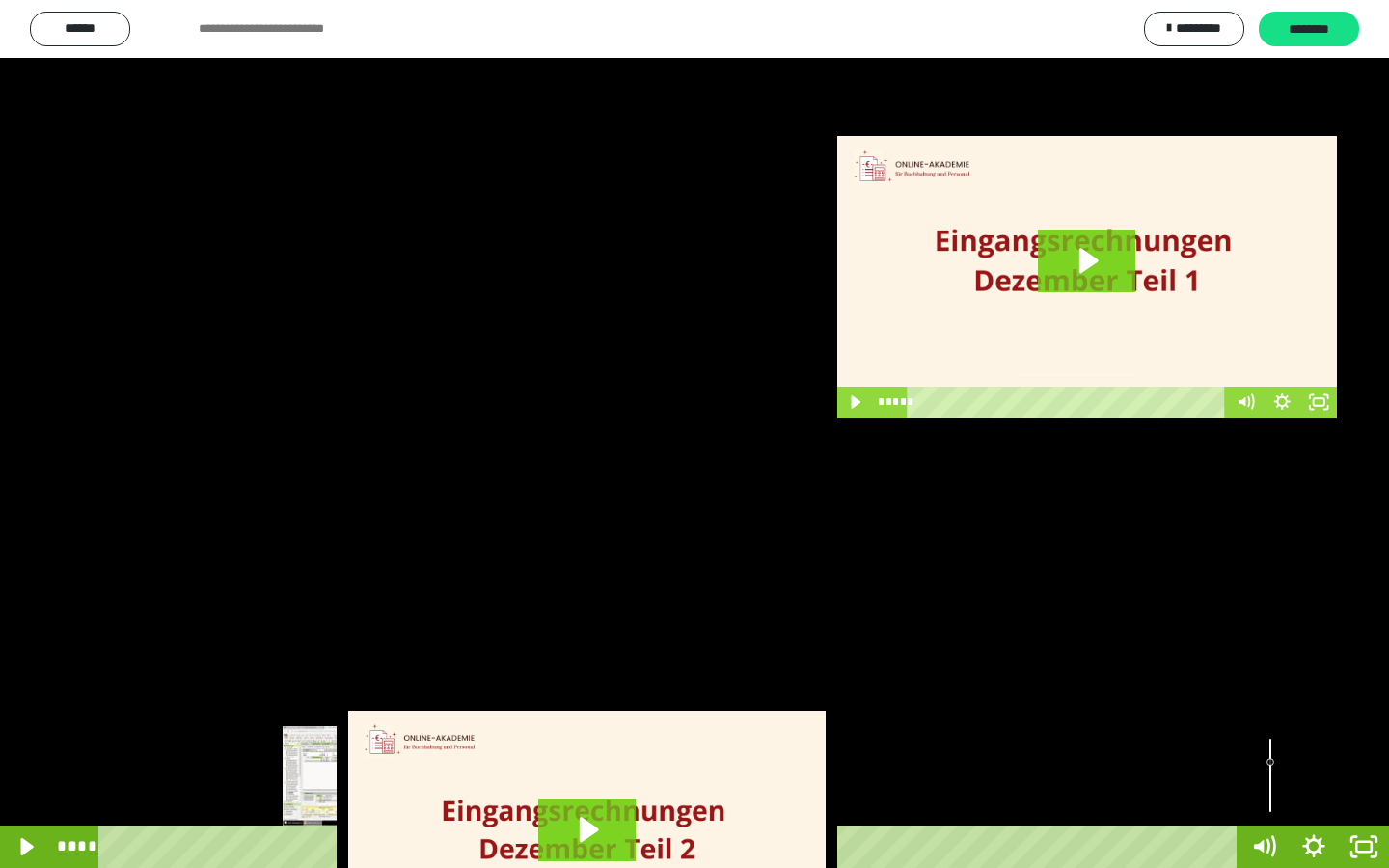 click on "****" at bounding box center (671, 847) 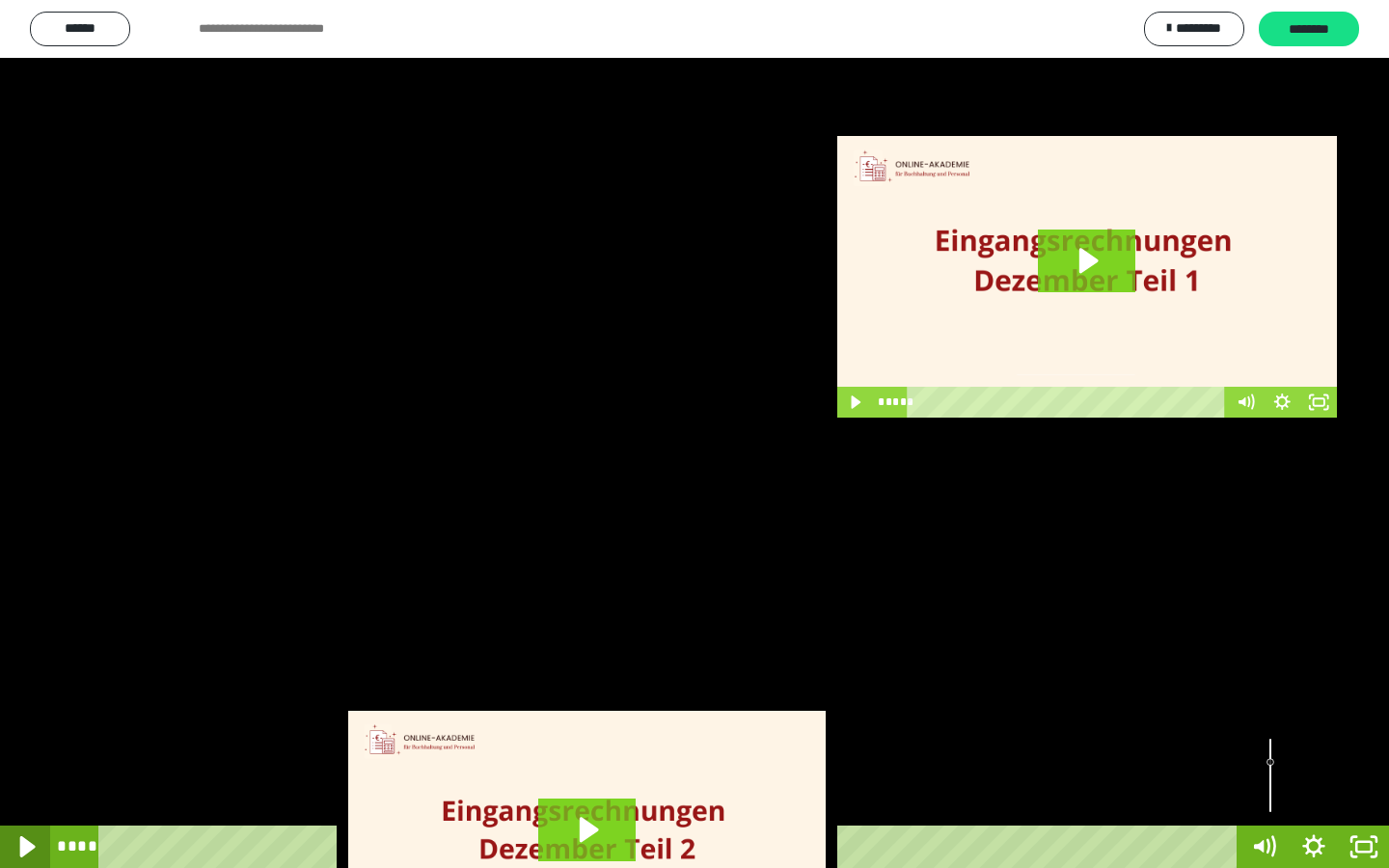 click 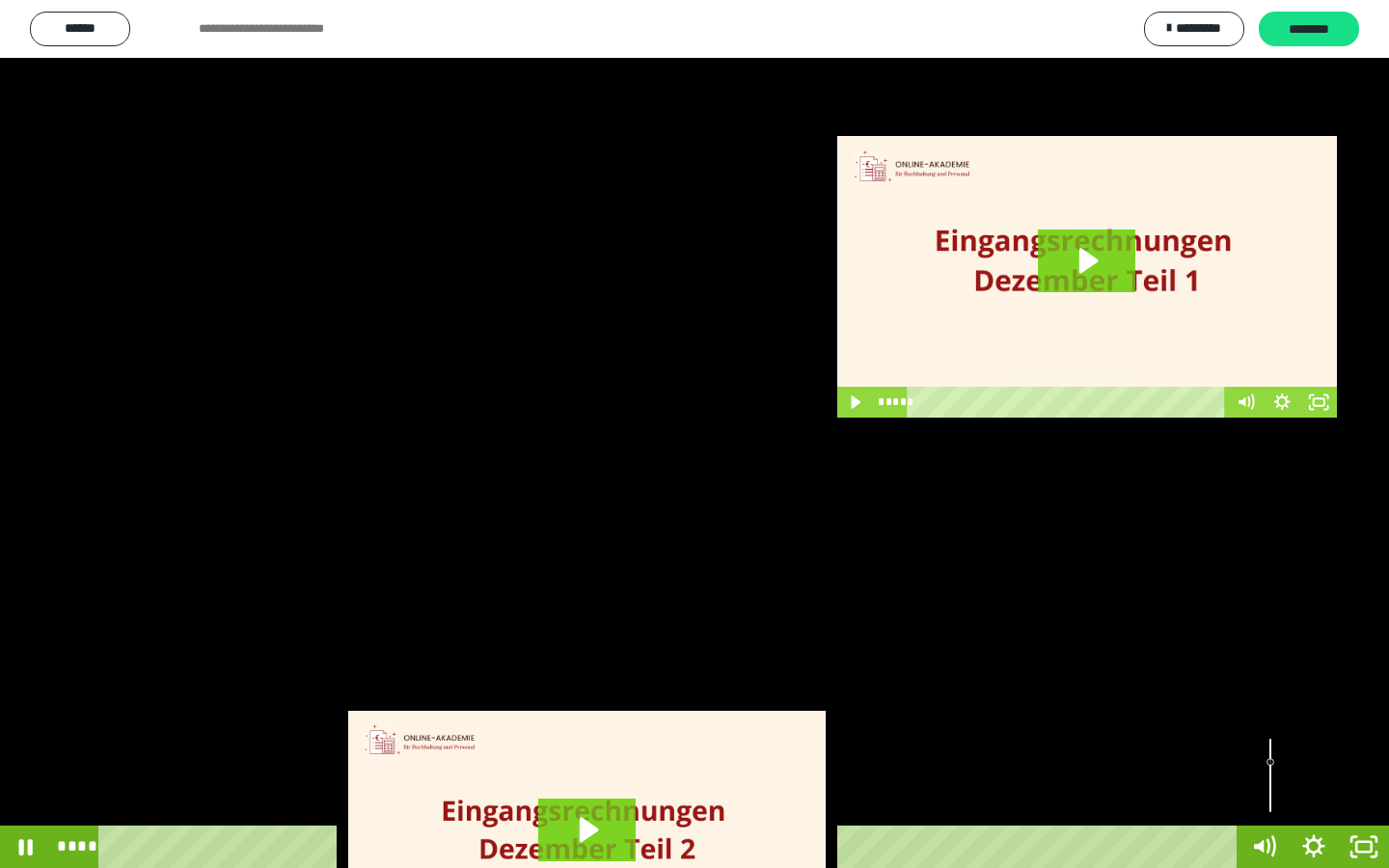 click at bounding box center (694, 434) 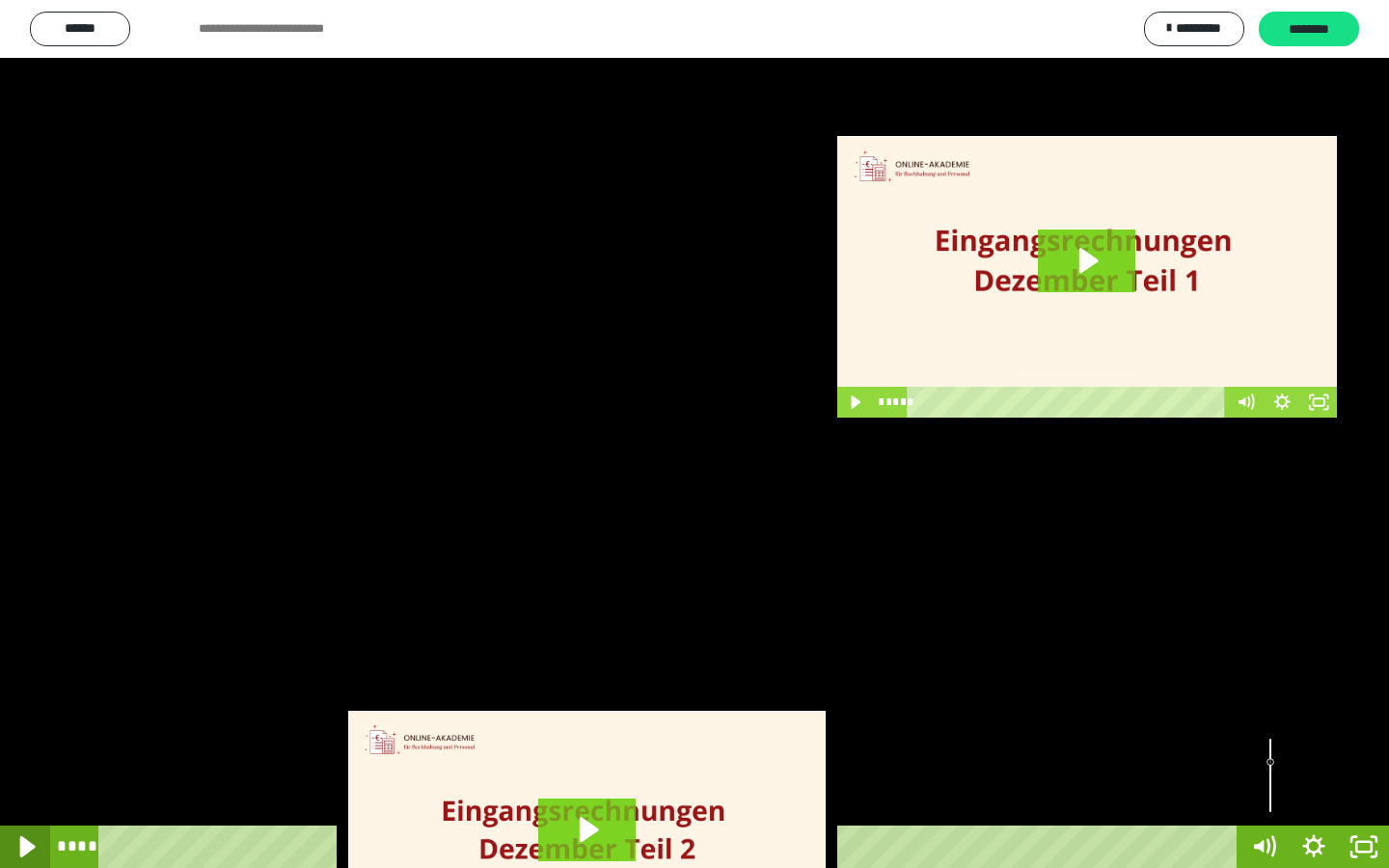 click 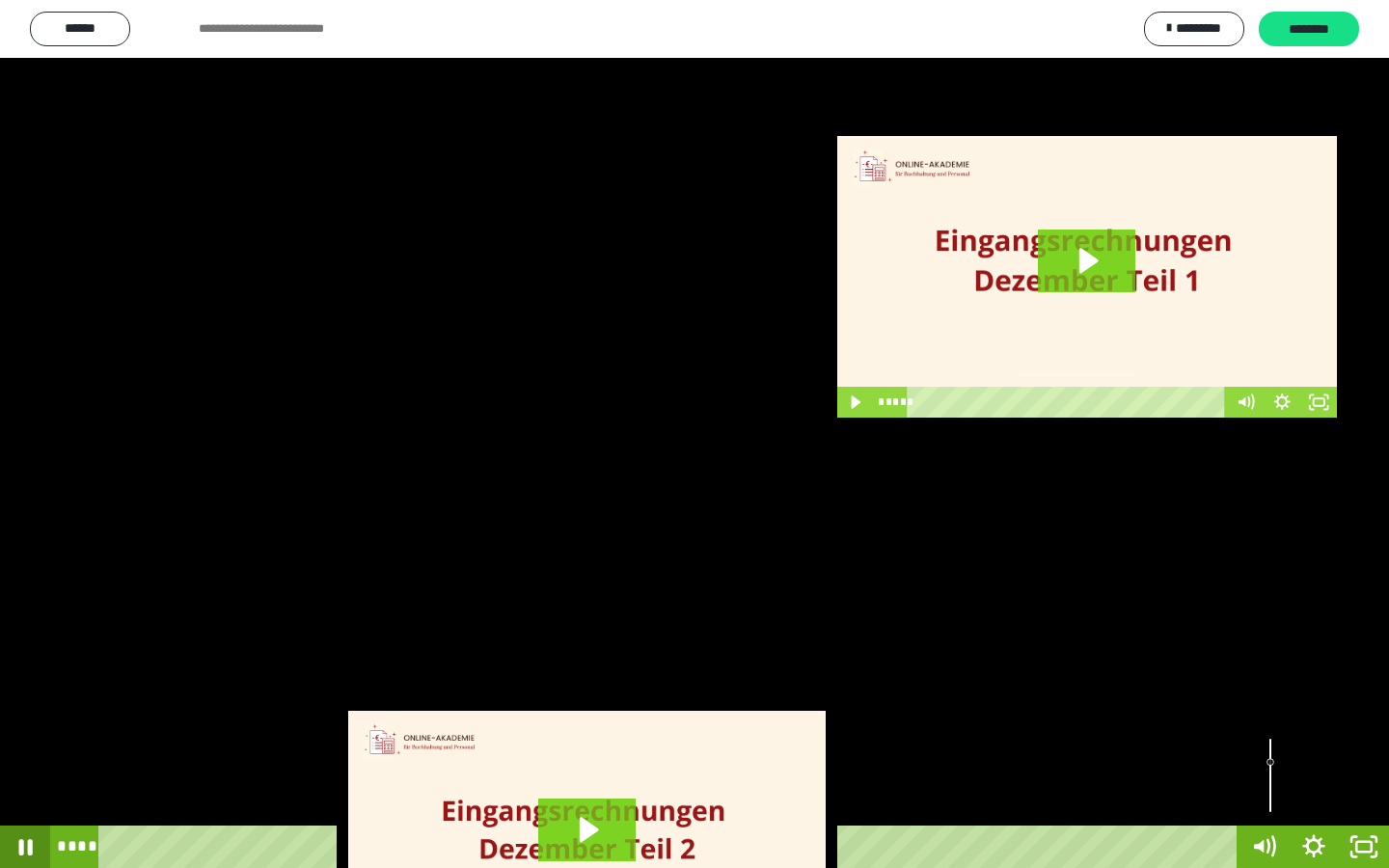 click 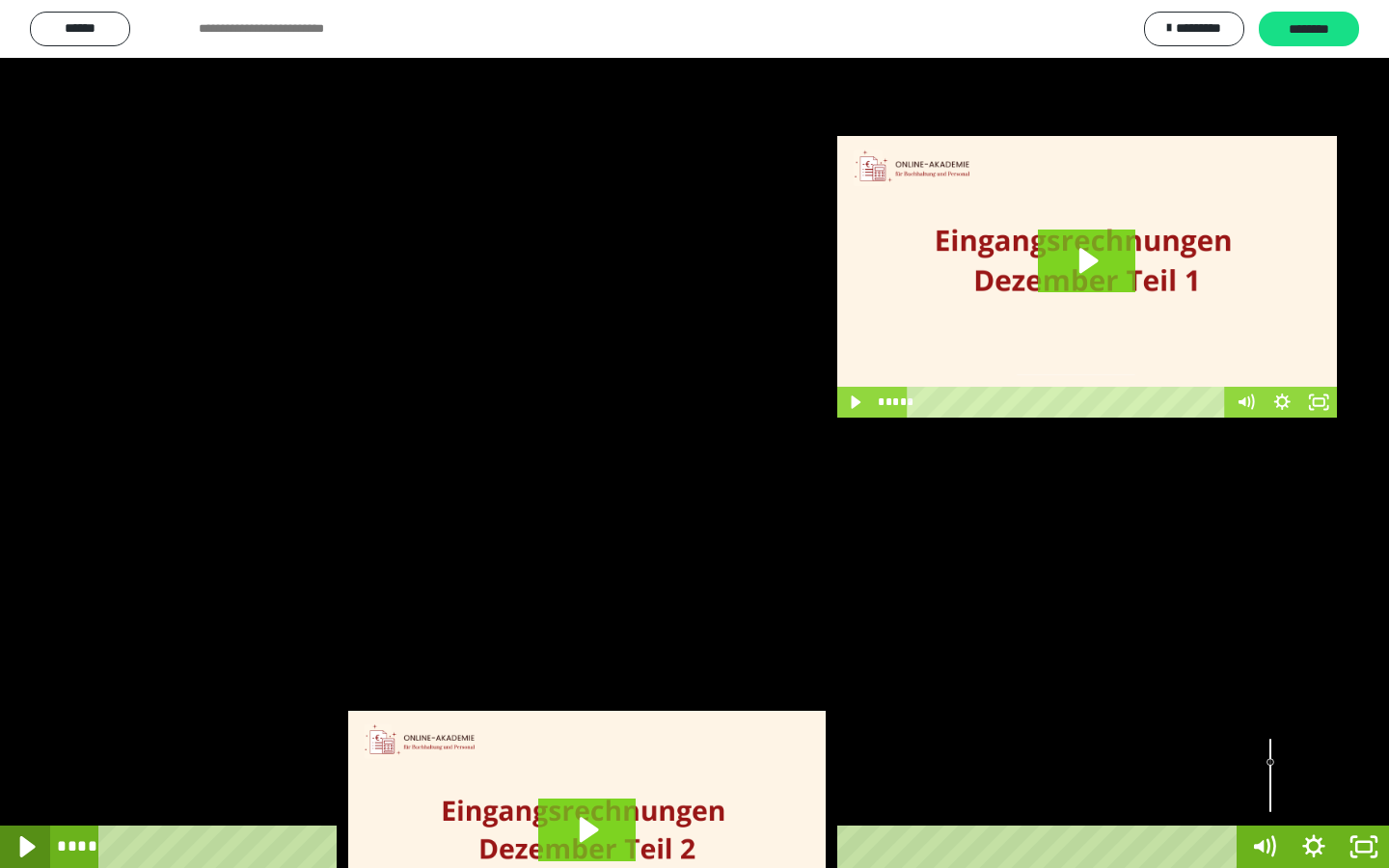 click 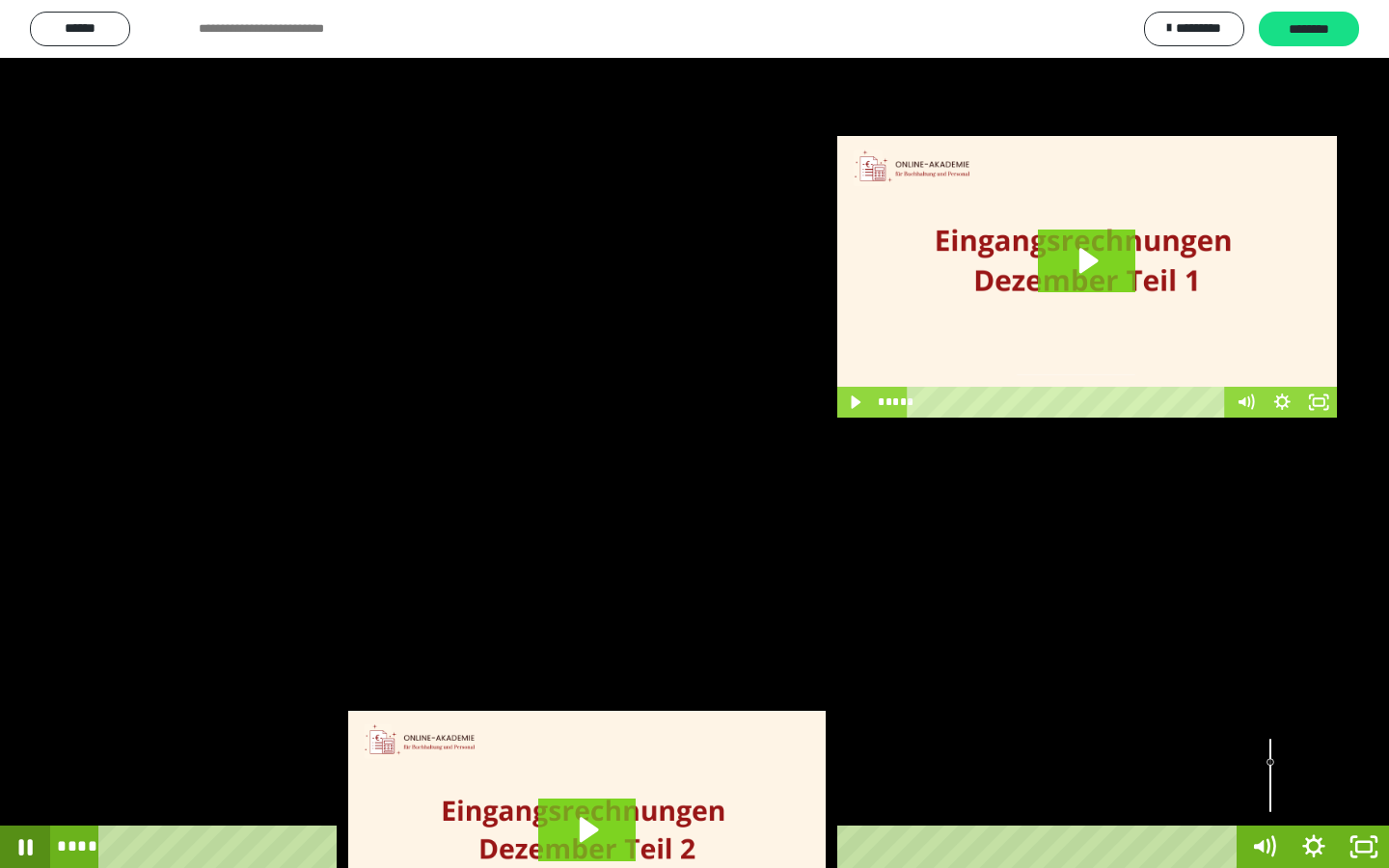 click 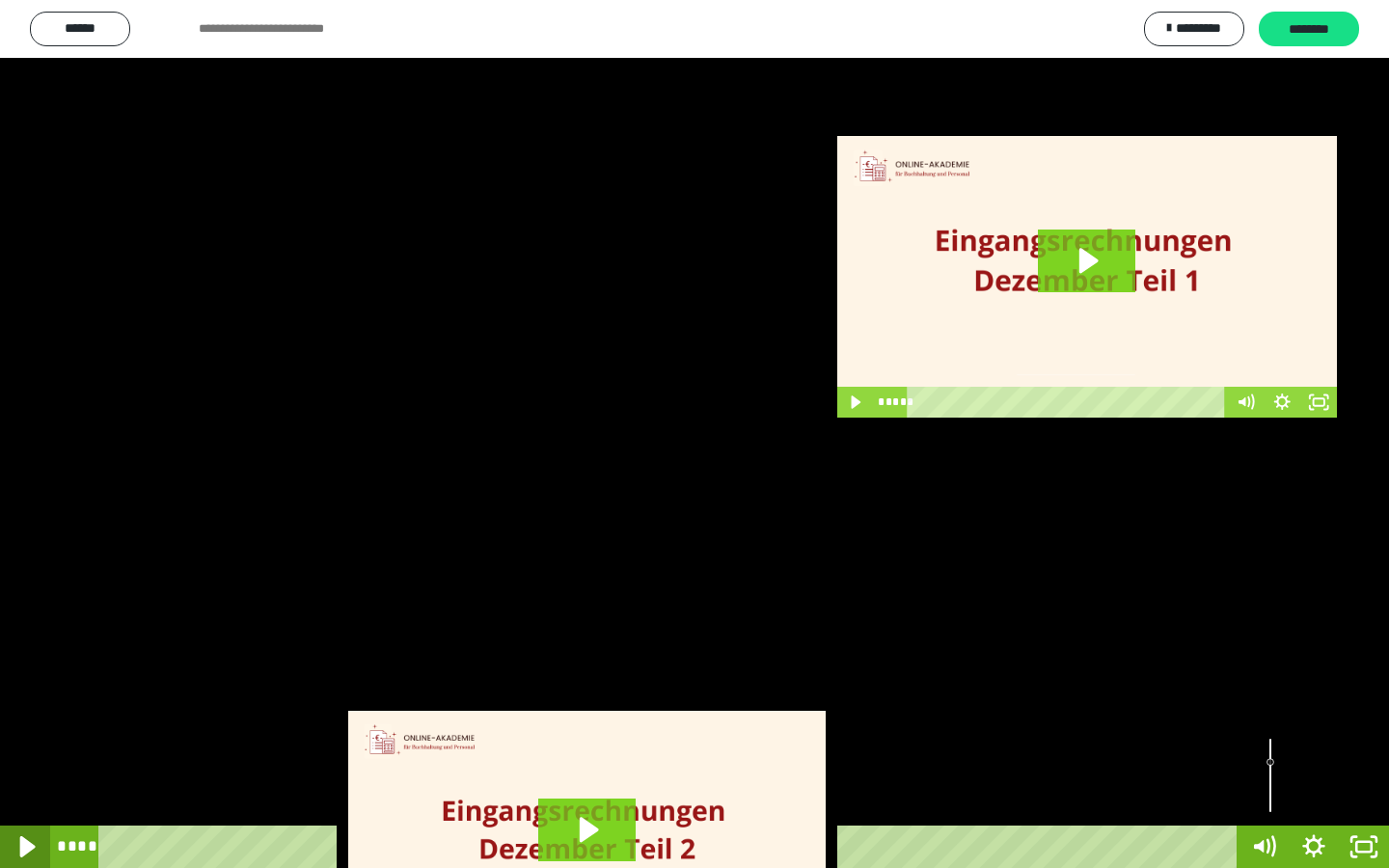 click 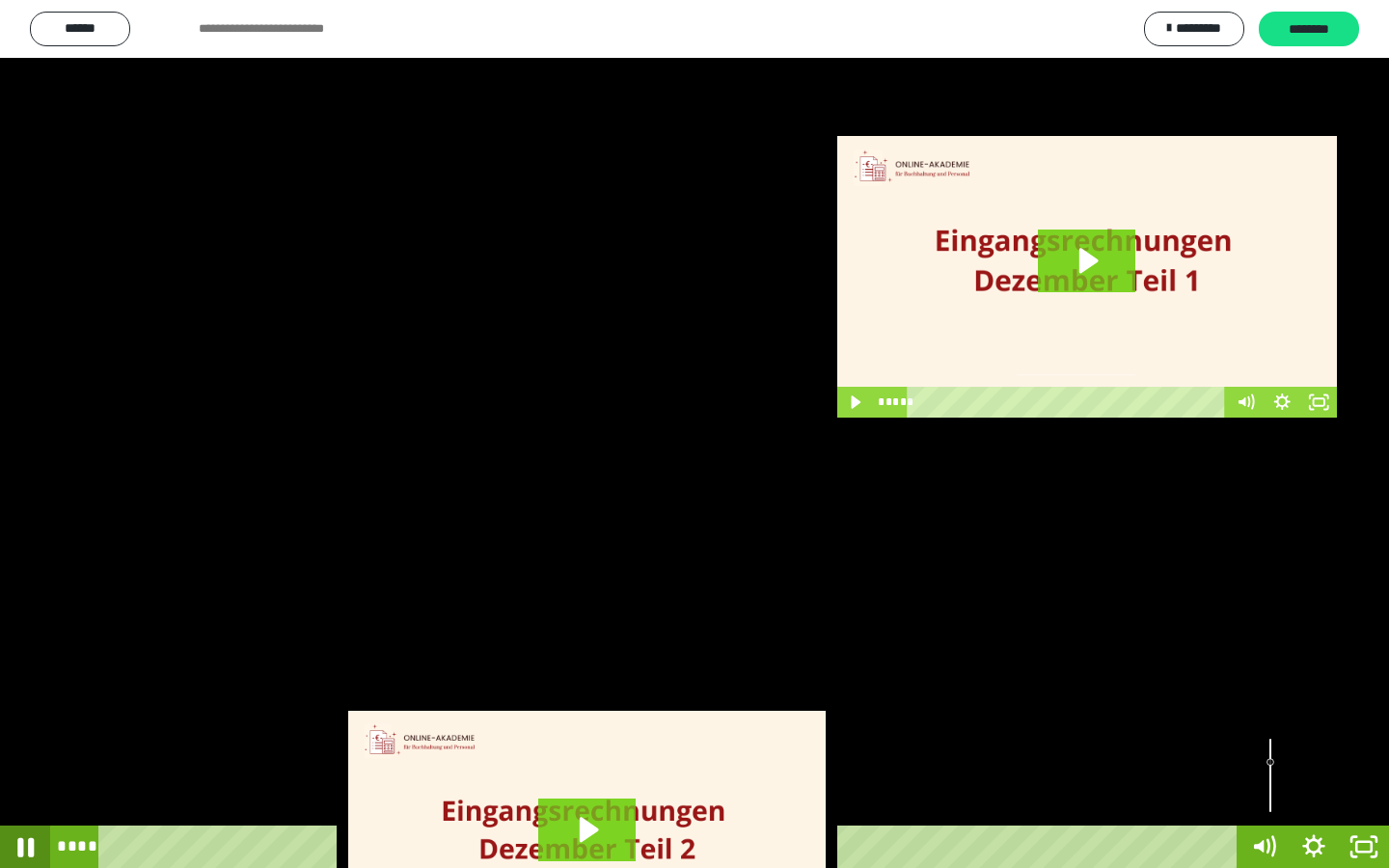 click 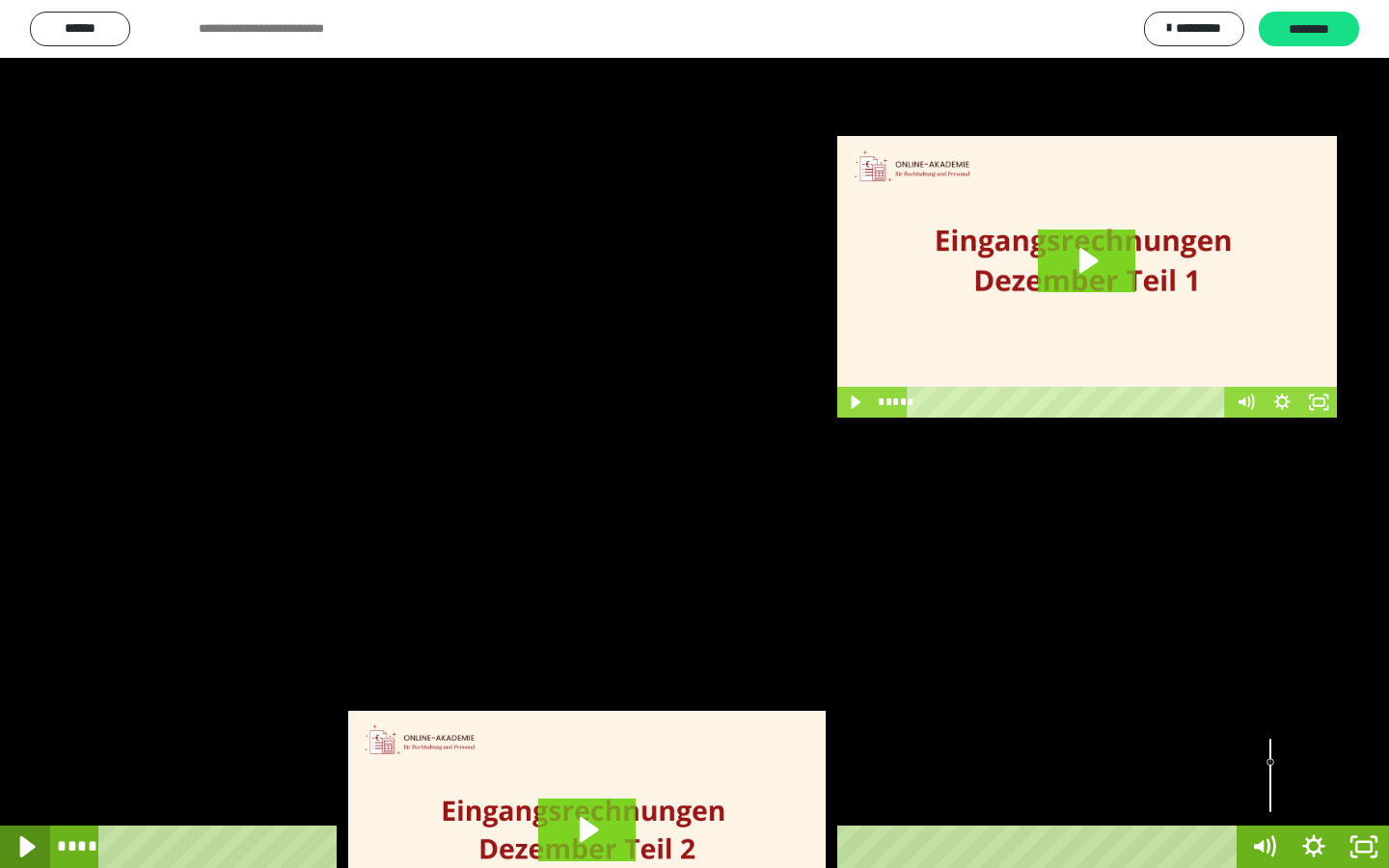 click 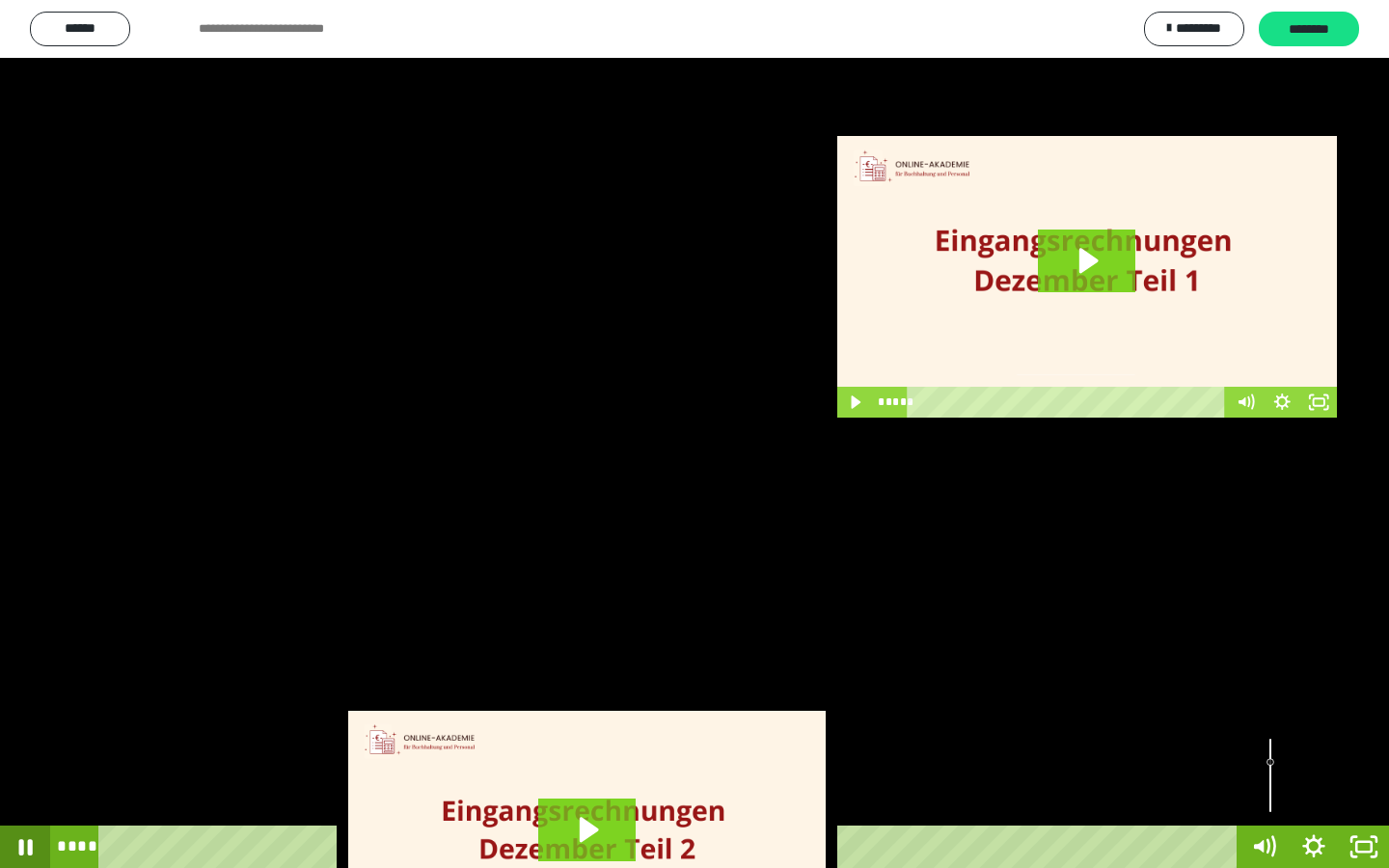 scroll, scrollTop: 0, scrollLeft: 0, axis: both 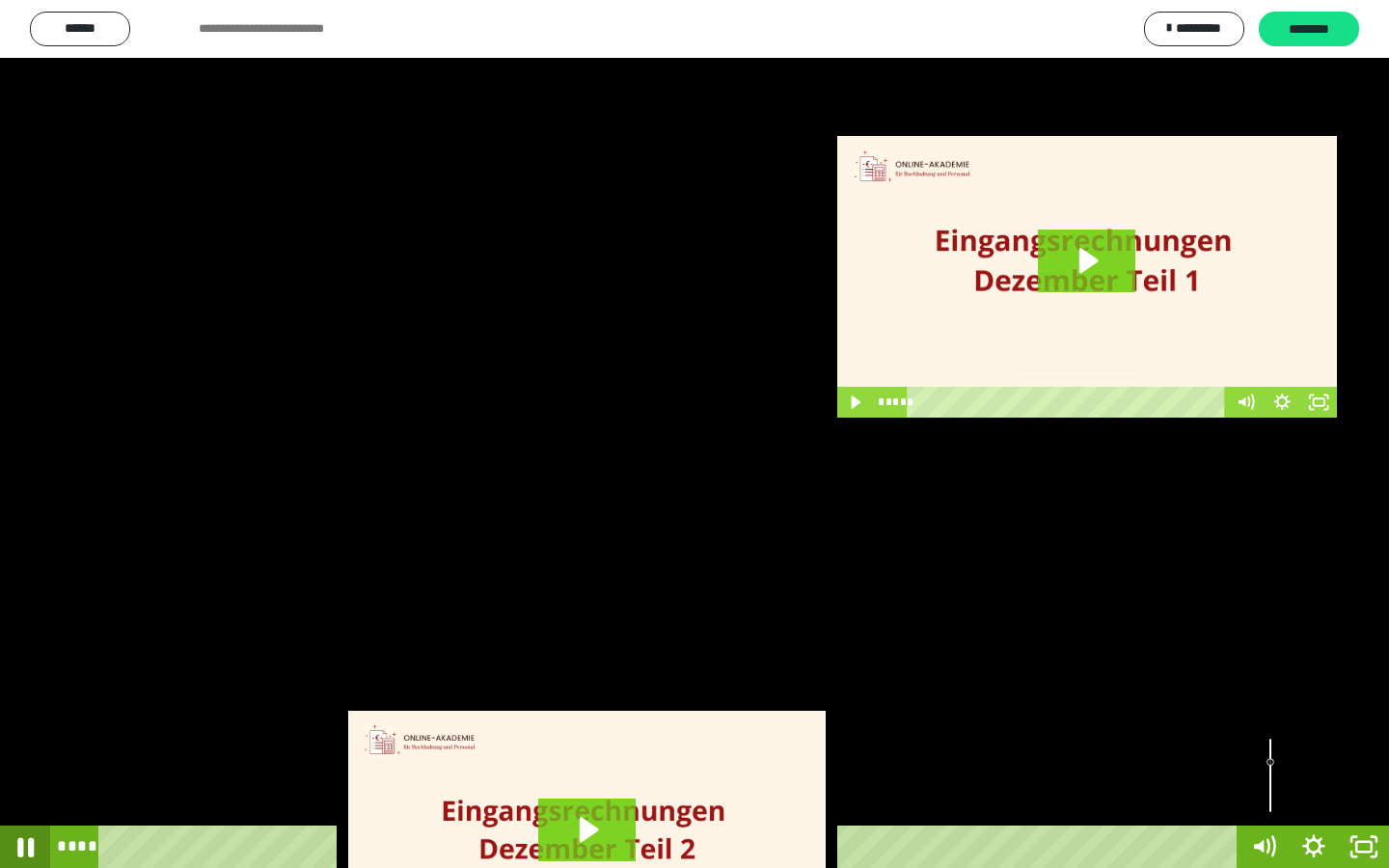 click 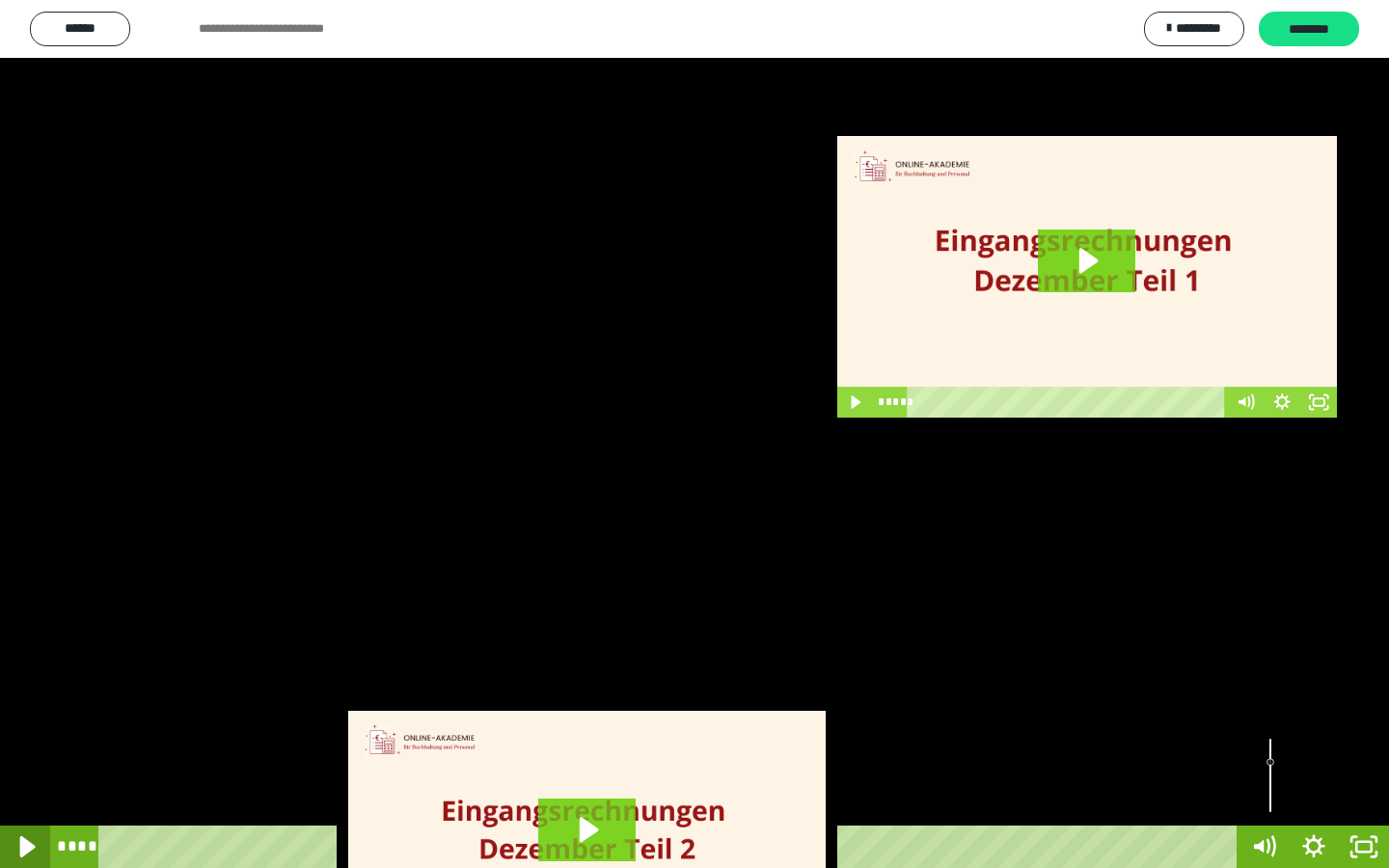 scroll, scrollTop: 0, scrollLeft: 0, axis: both 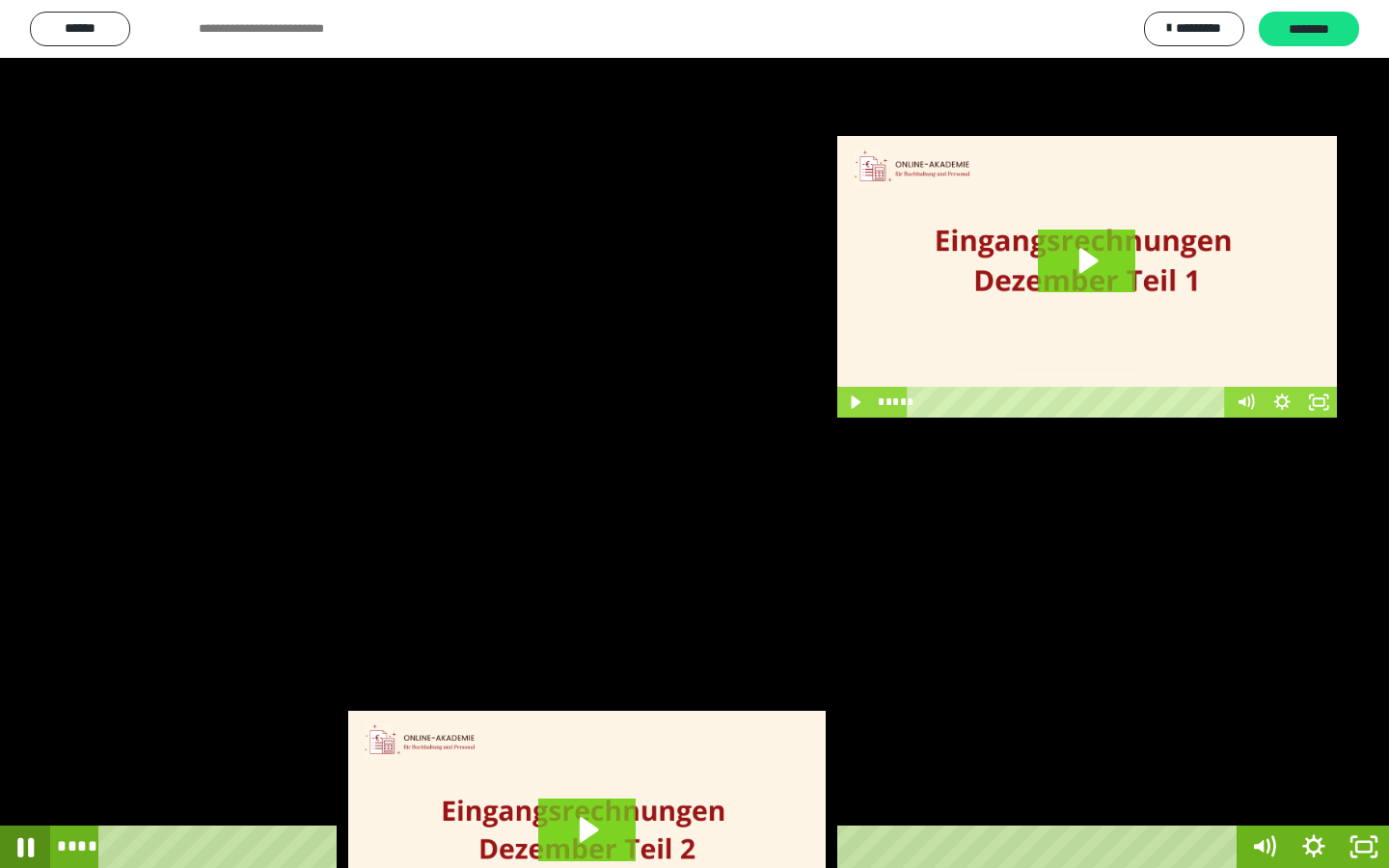 click 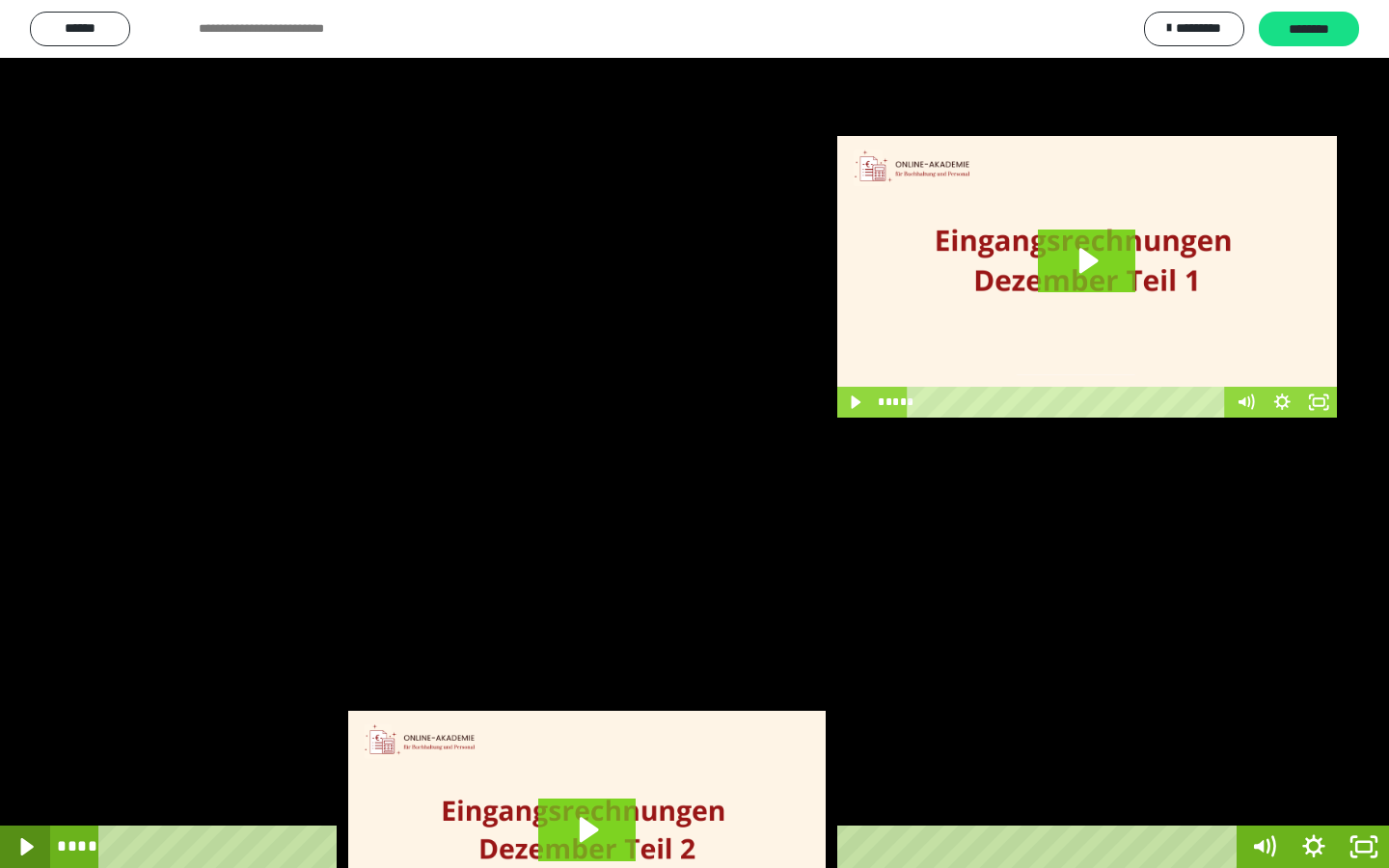 scroll, scrollTop: 0, scrollLeft: 0, axis: both 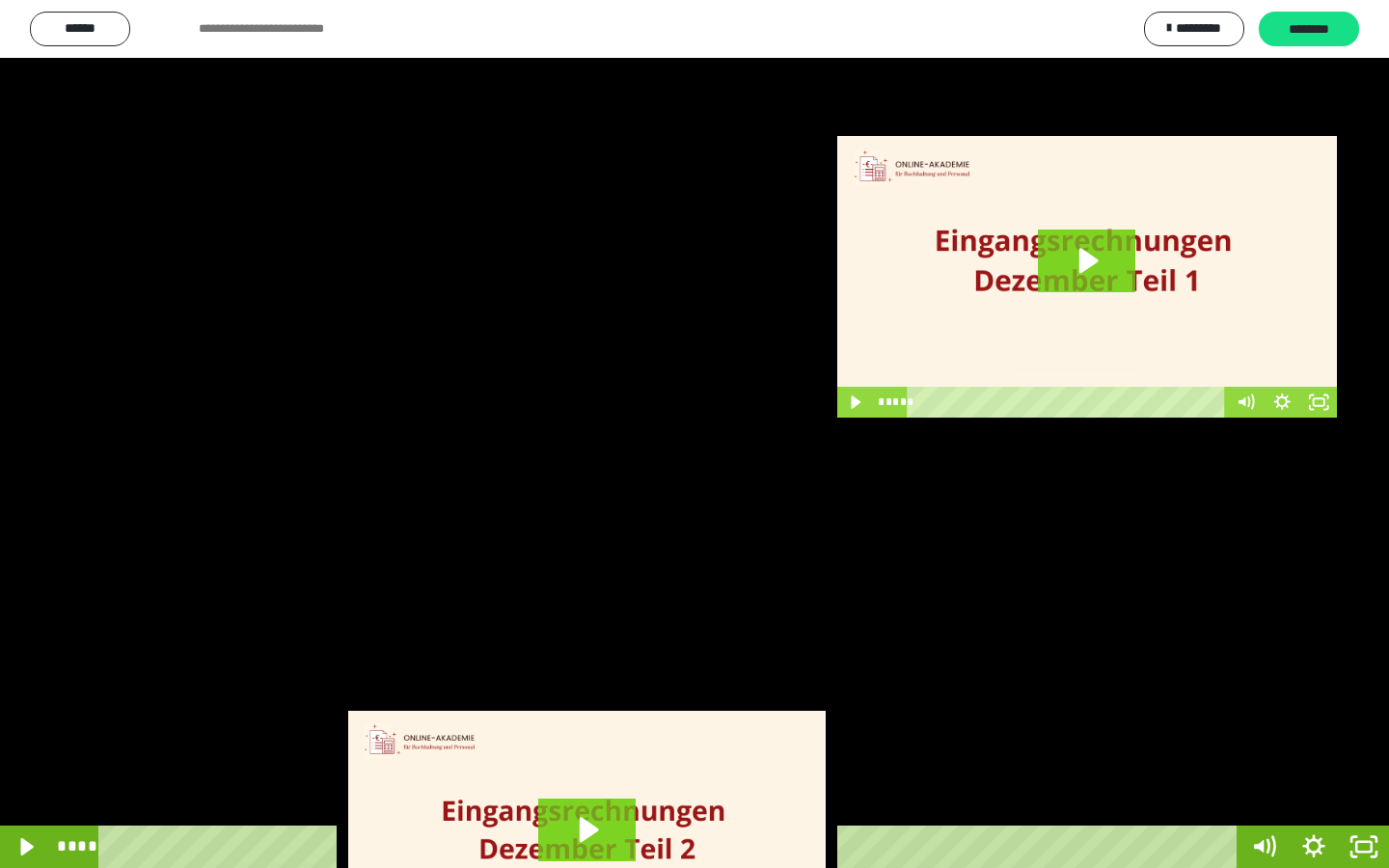 click on "****" at bounding box center [671, 847] 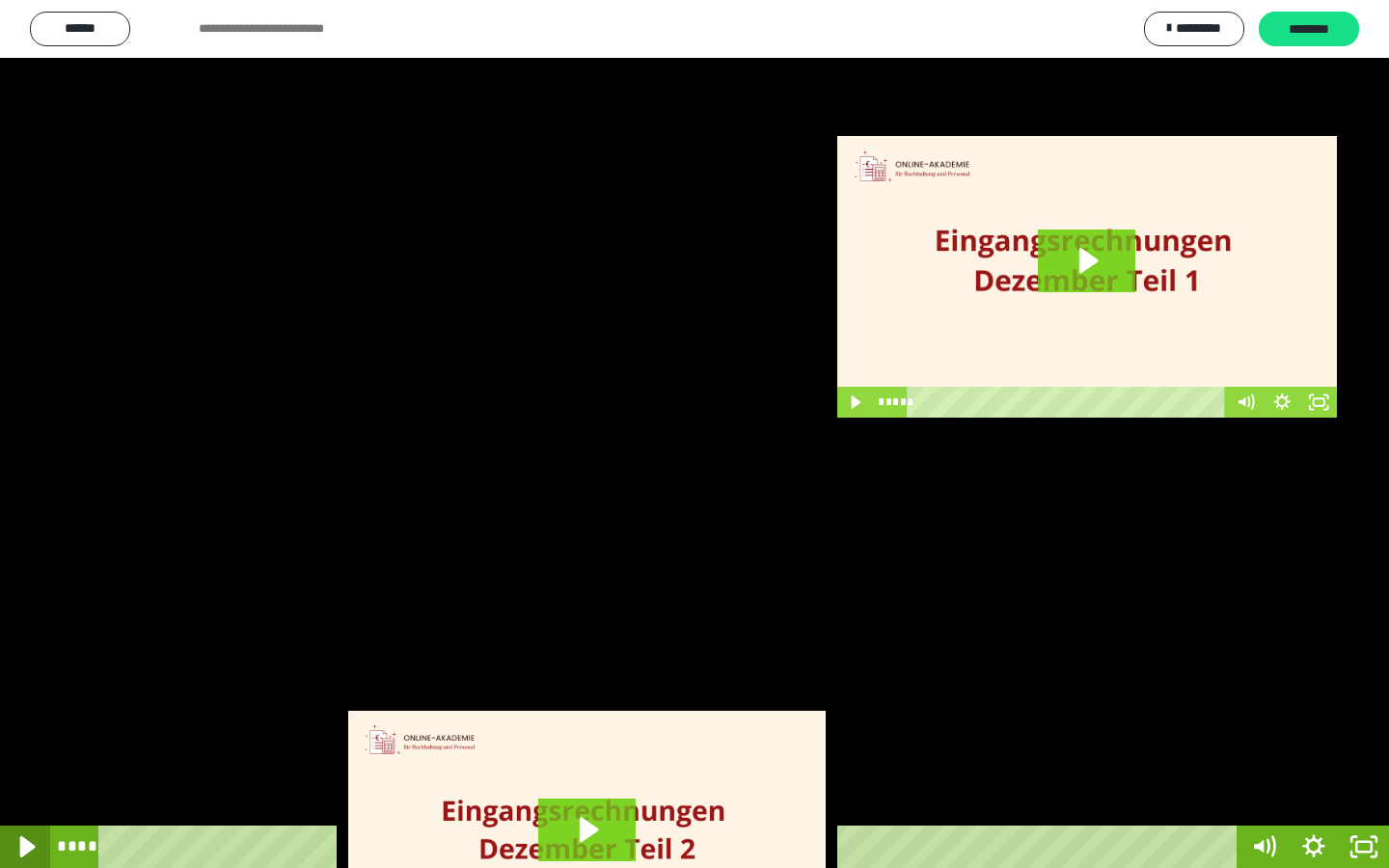 click 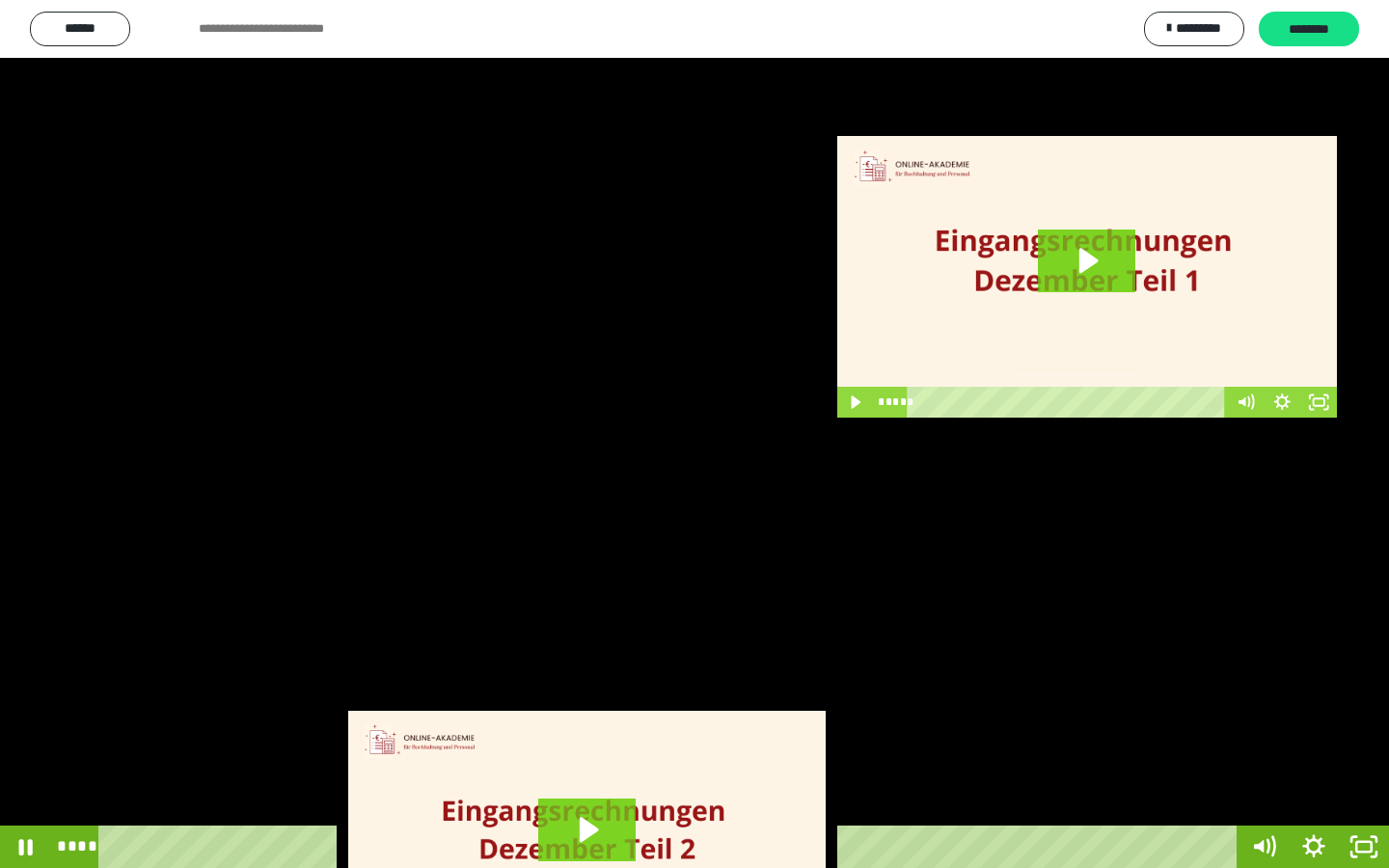 click on "****" at bounding box center (671, 847) 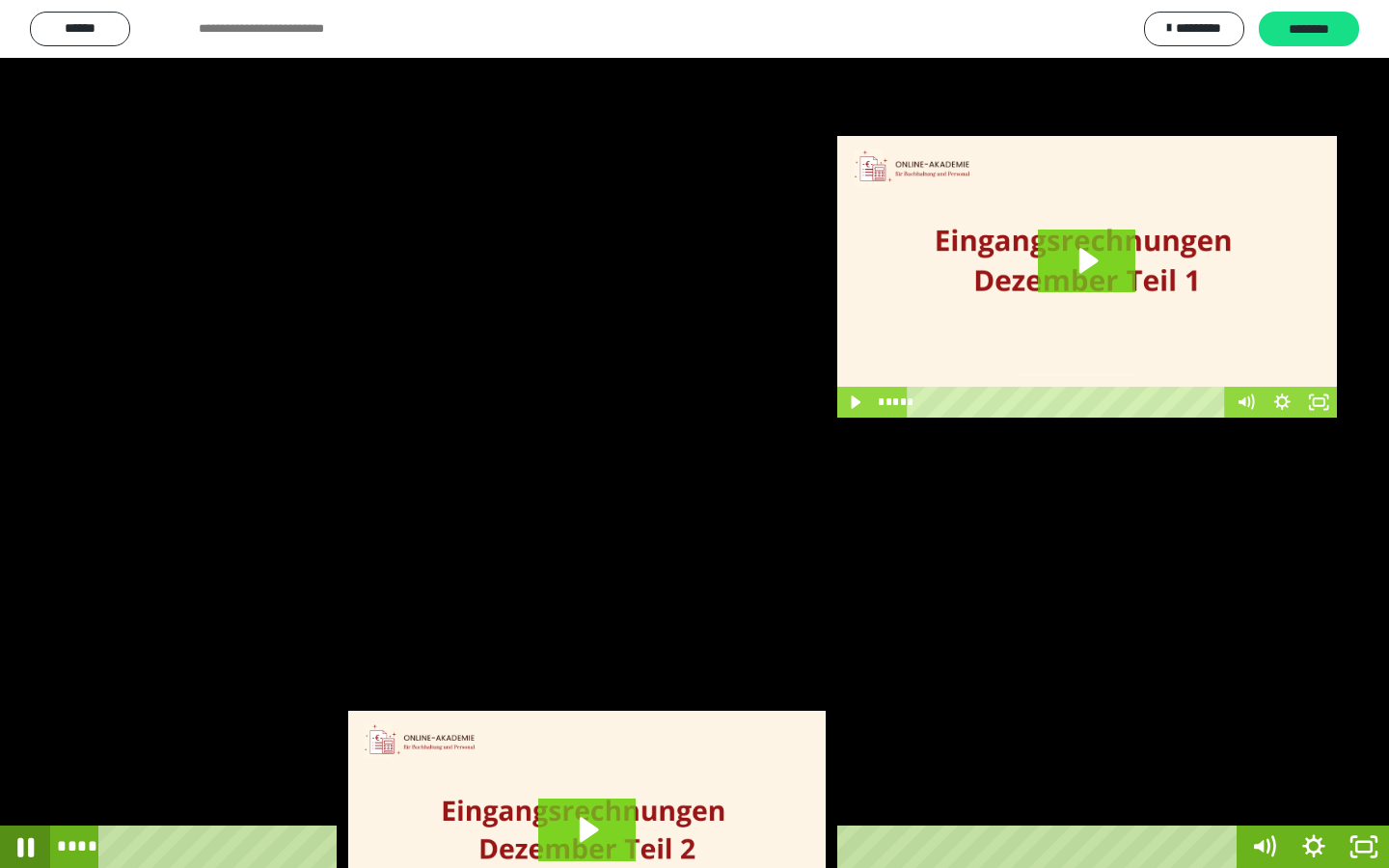 click 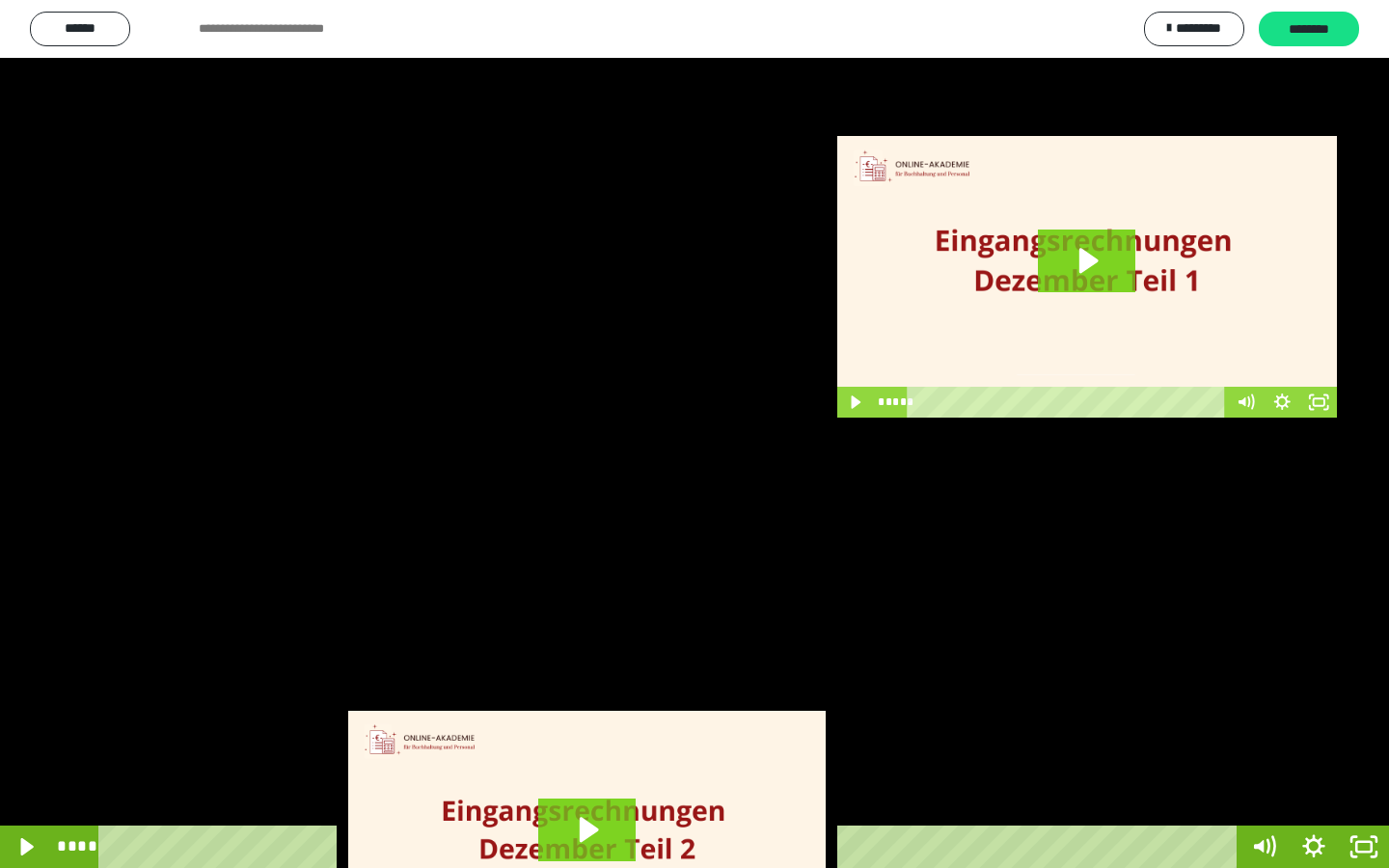 click on "****" at bounding box center [671, 847] 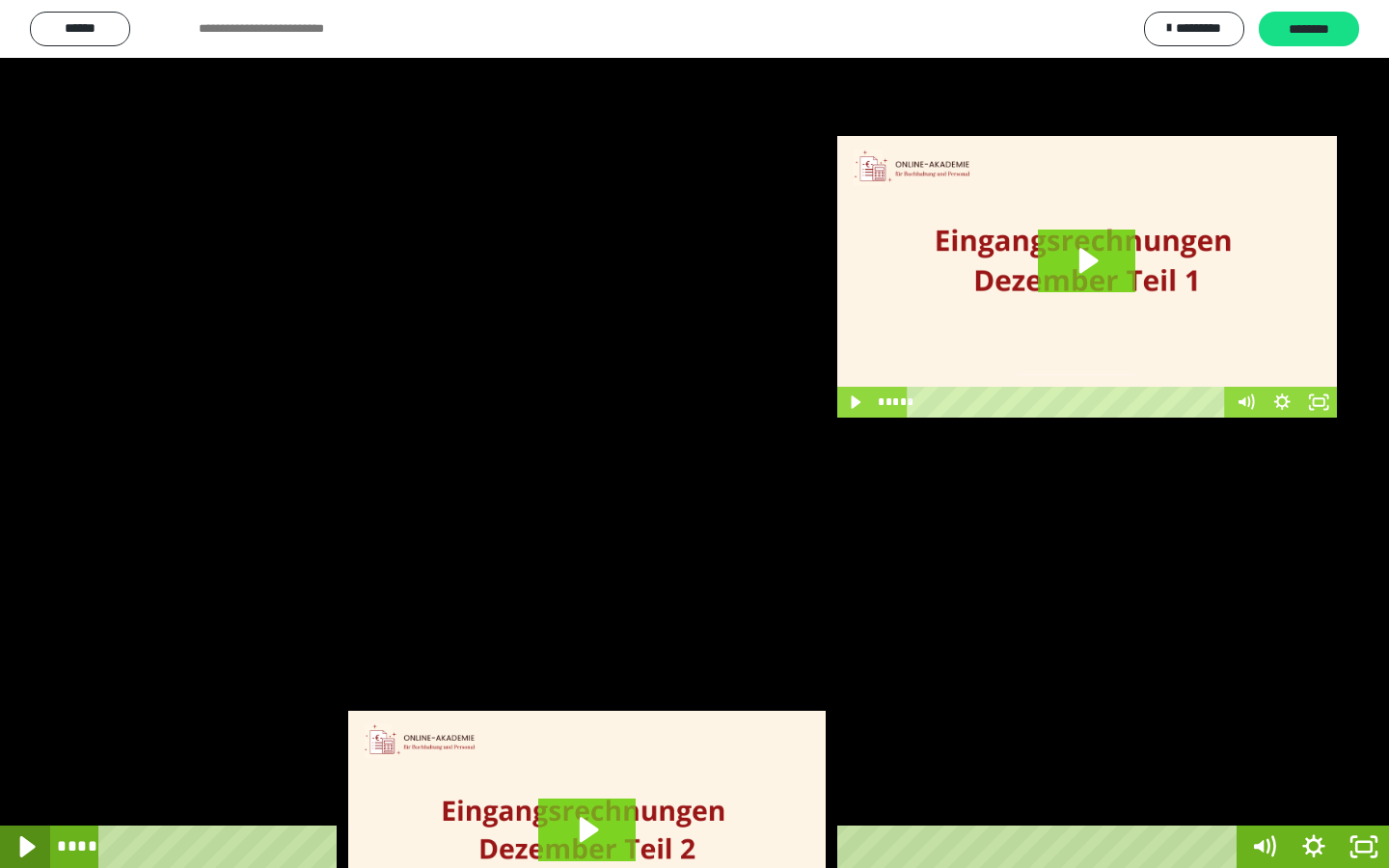 click 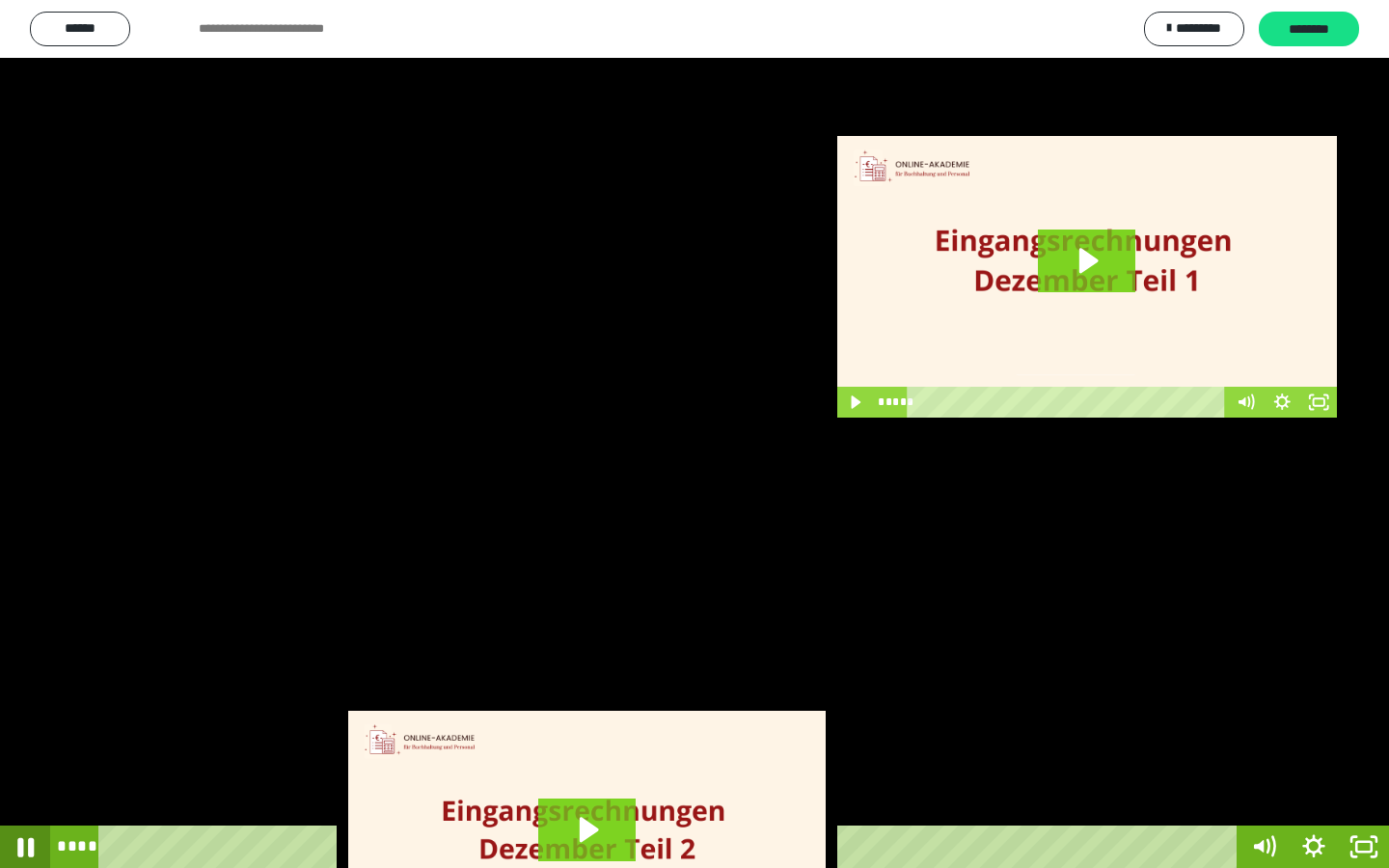click 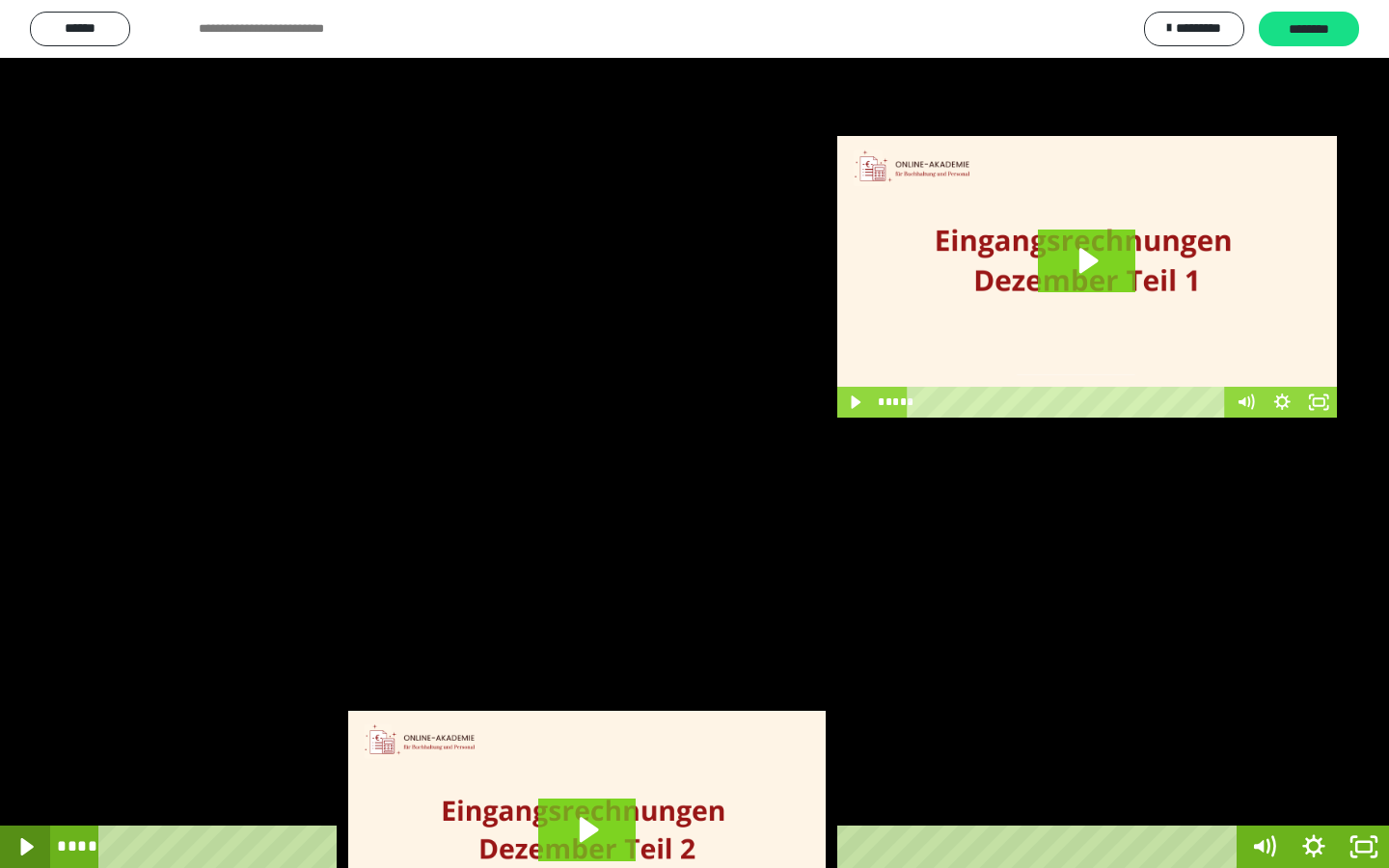 click 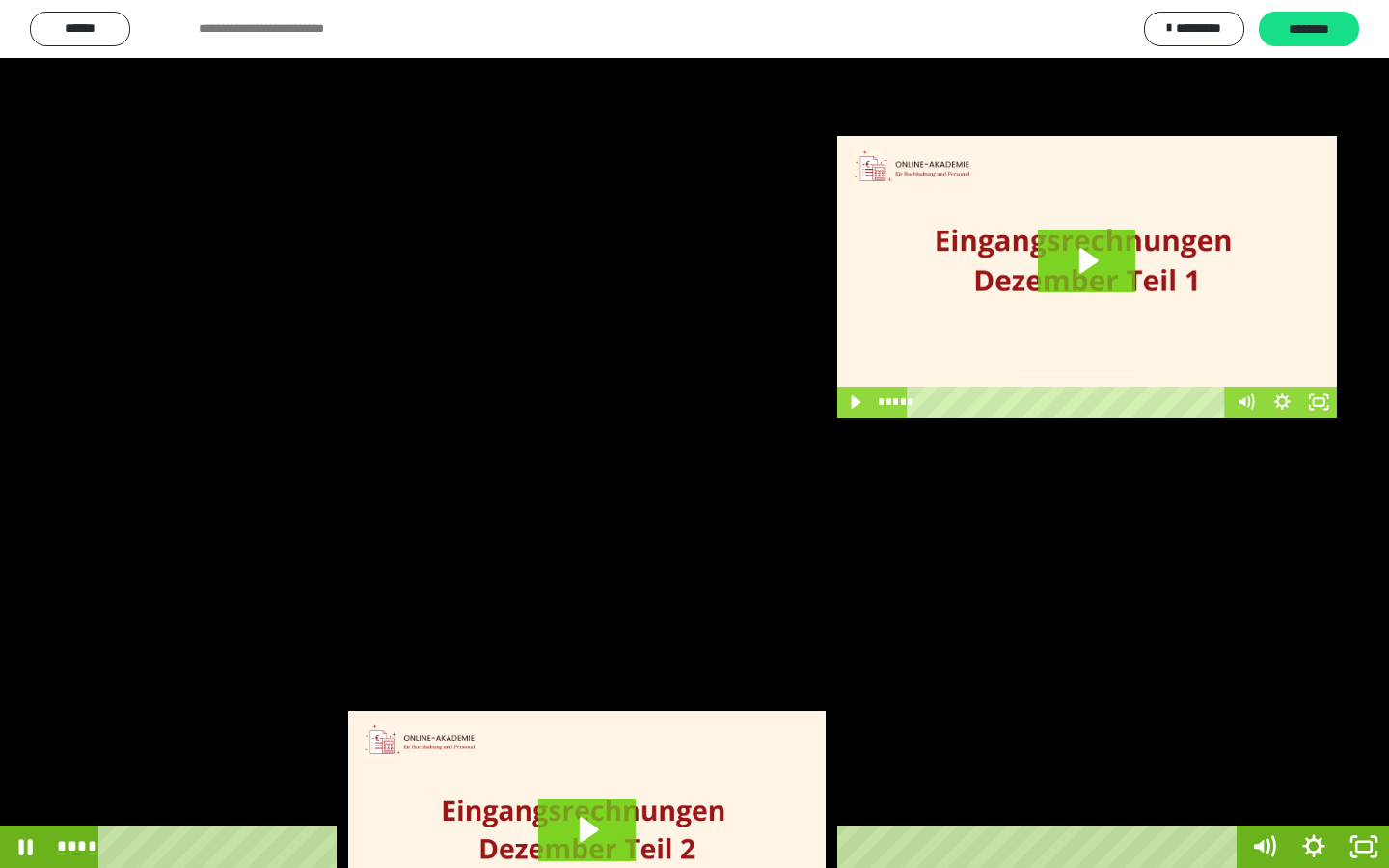 click at bounding box center [694, 434] 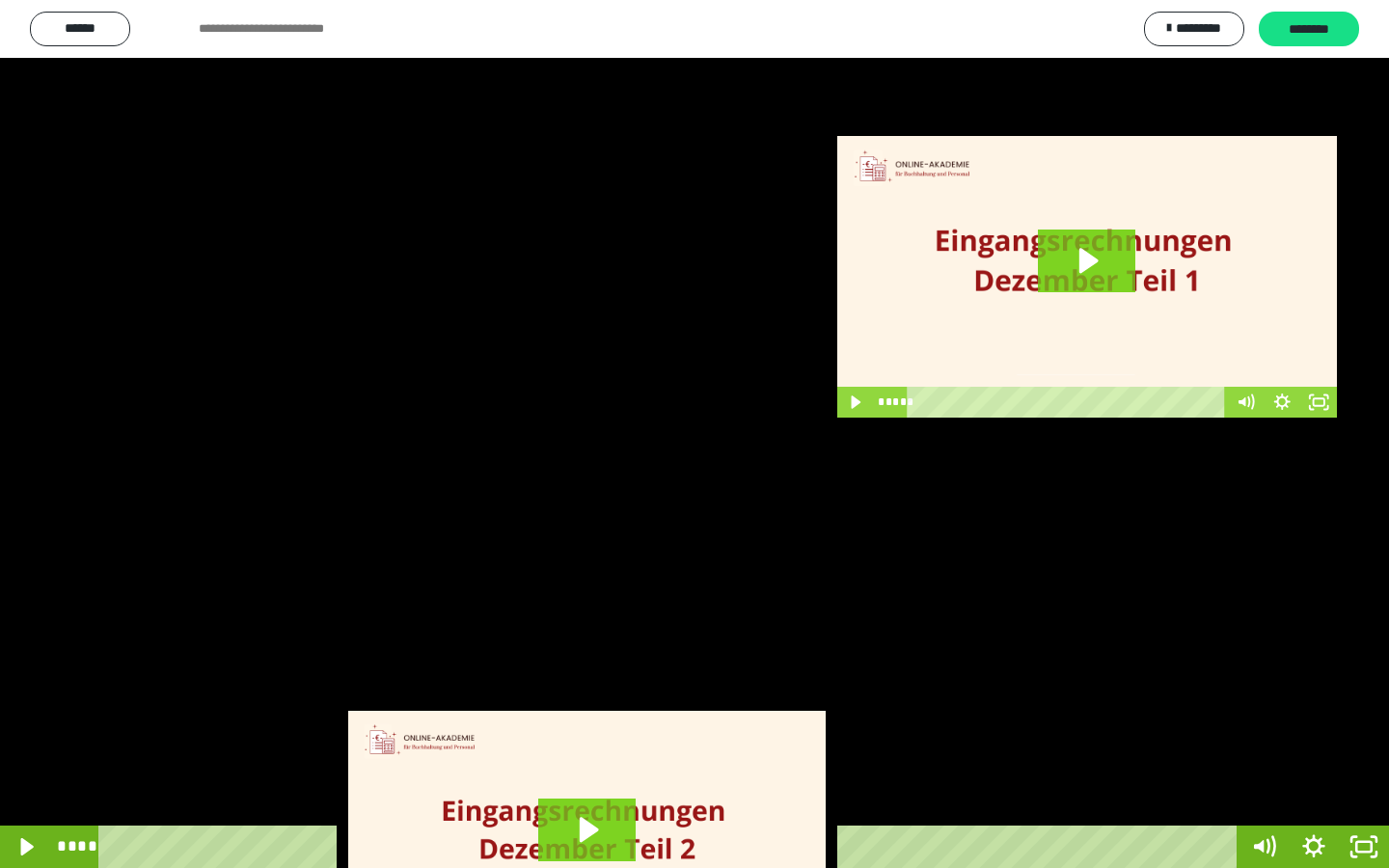click on "****" at bounding box center [671, 847] 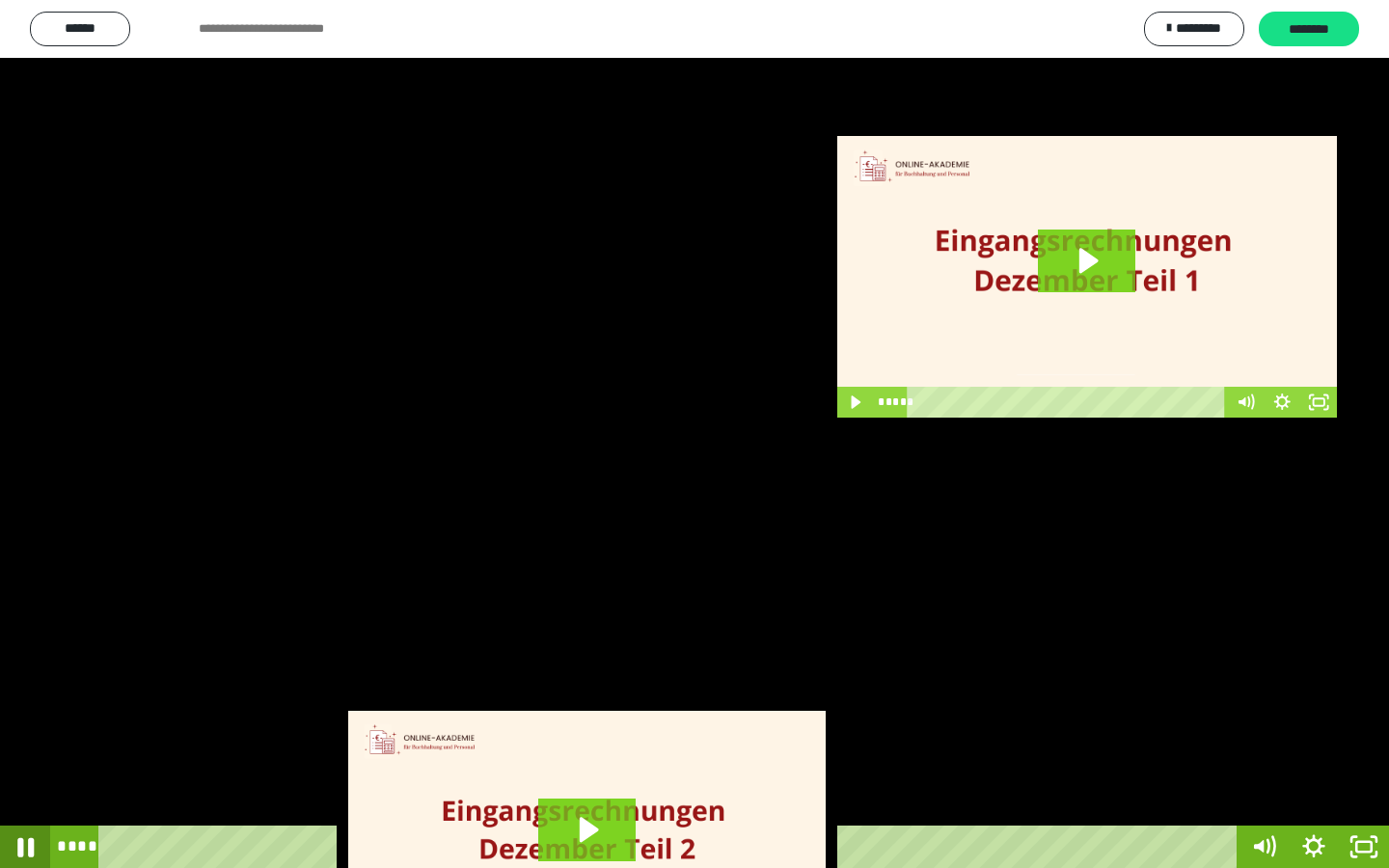 click 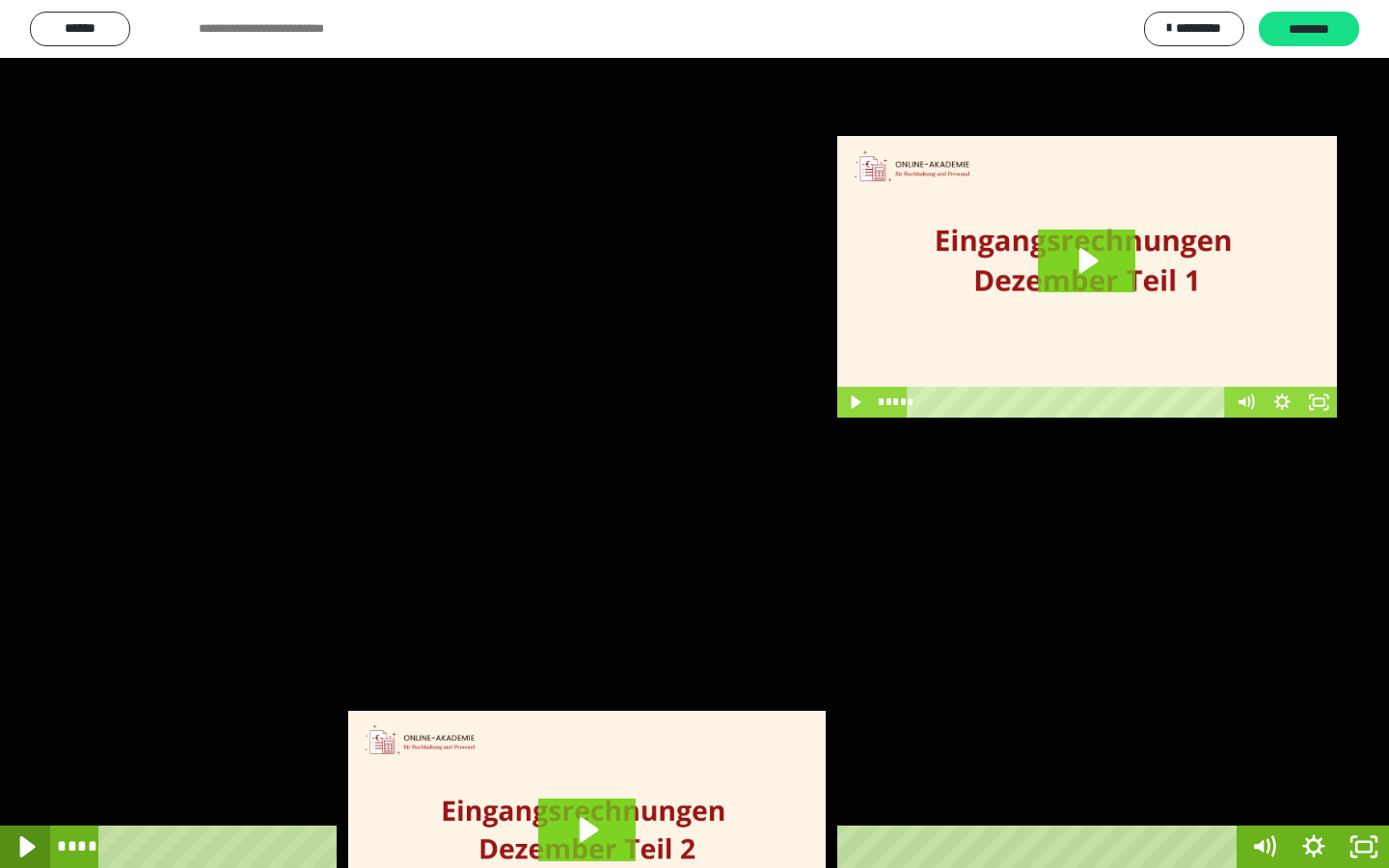 click 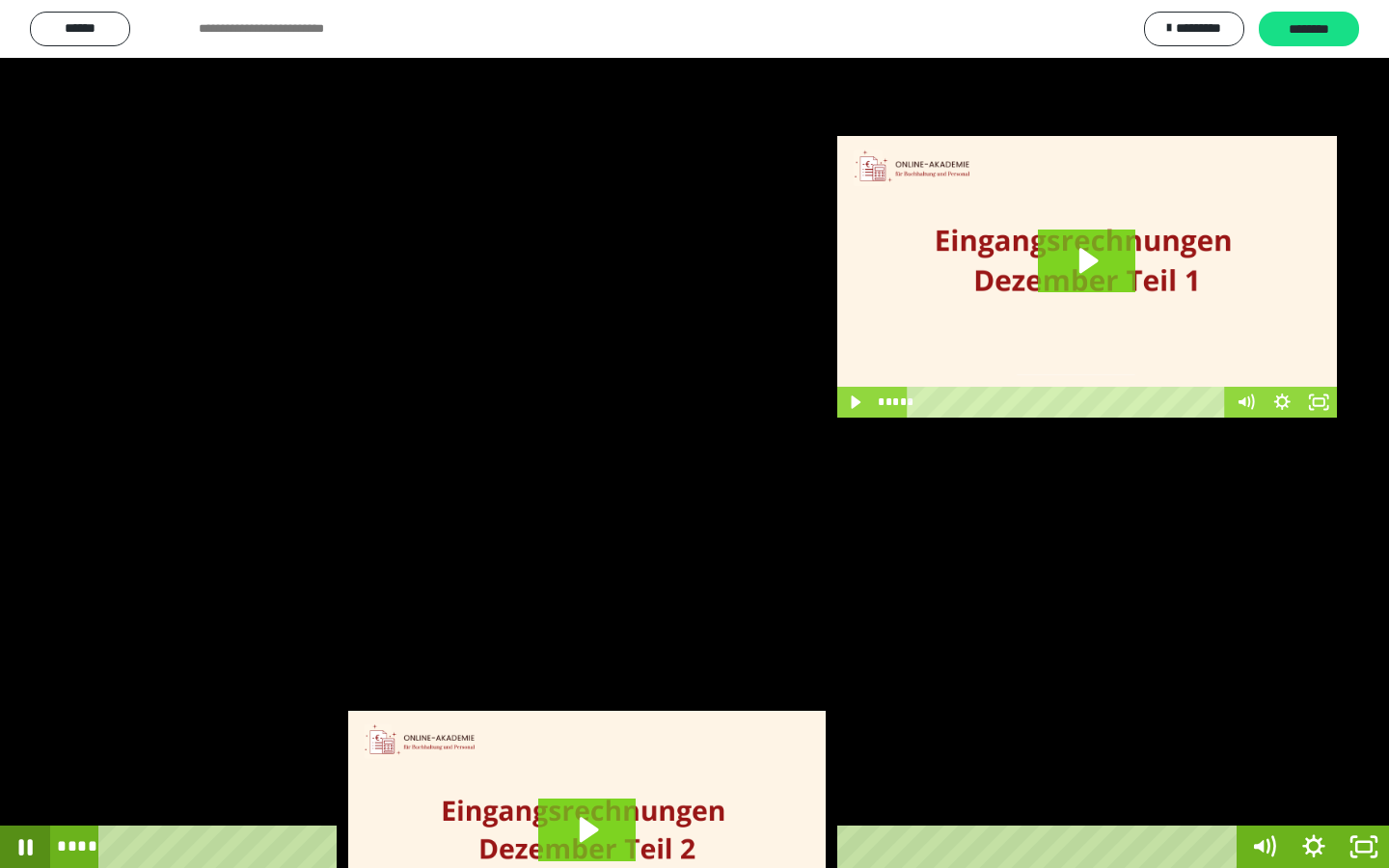click 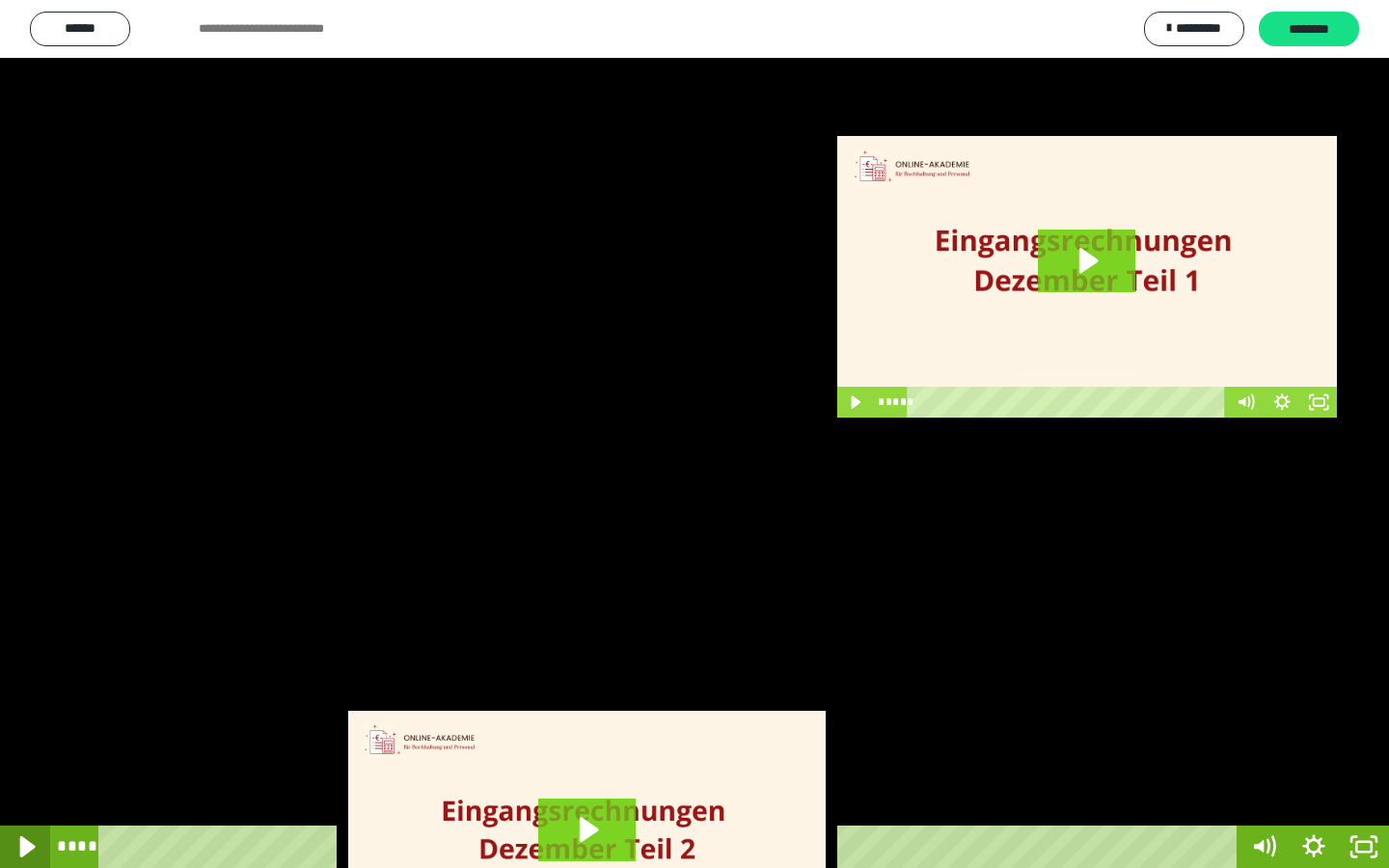 click 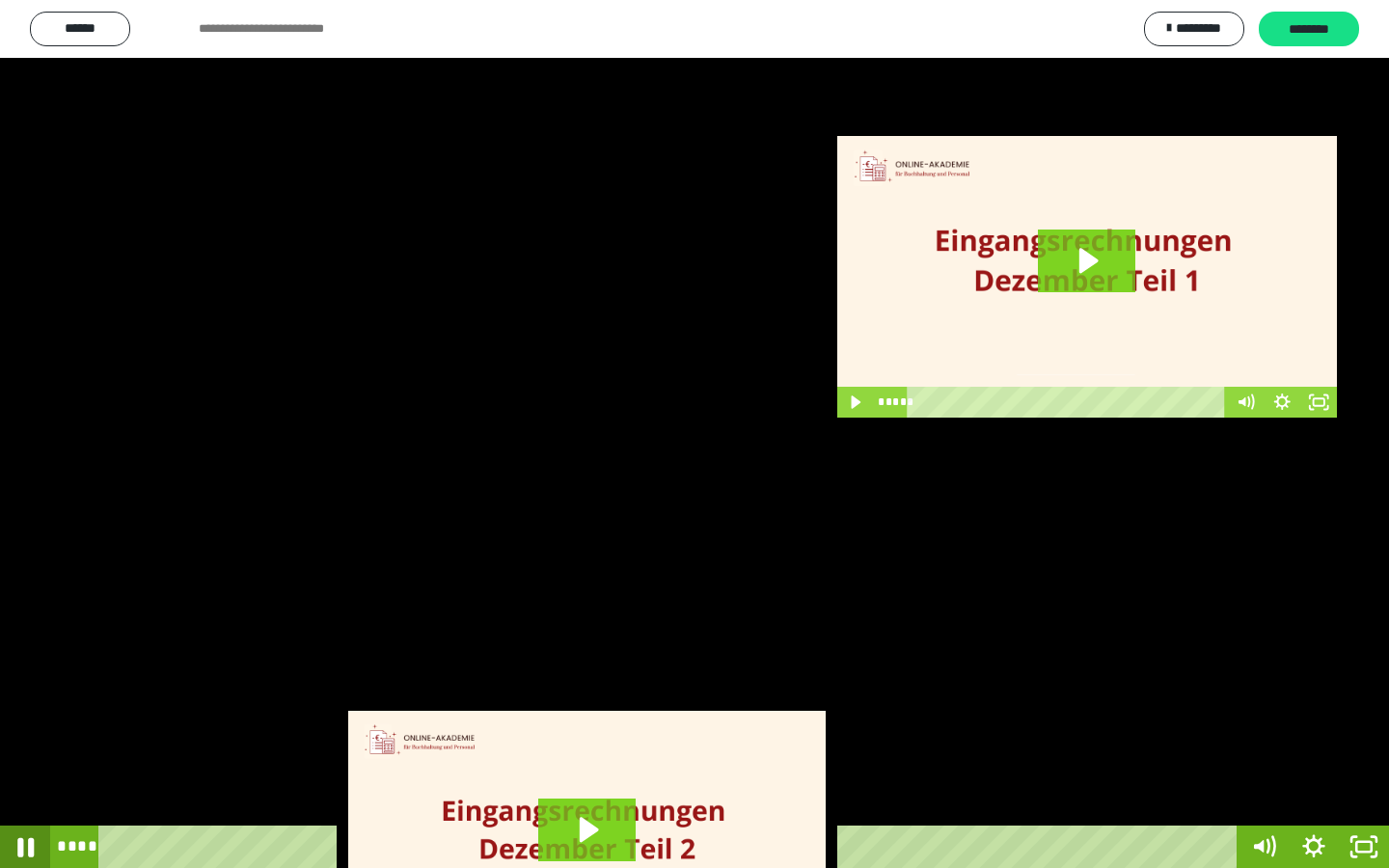 click 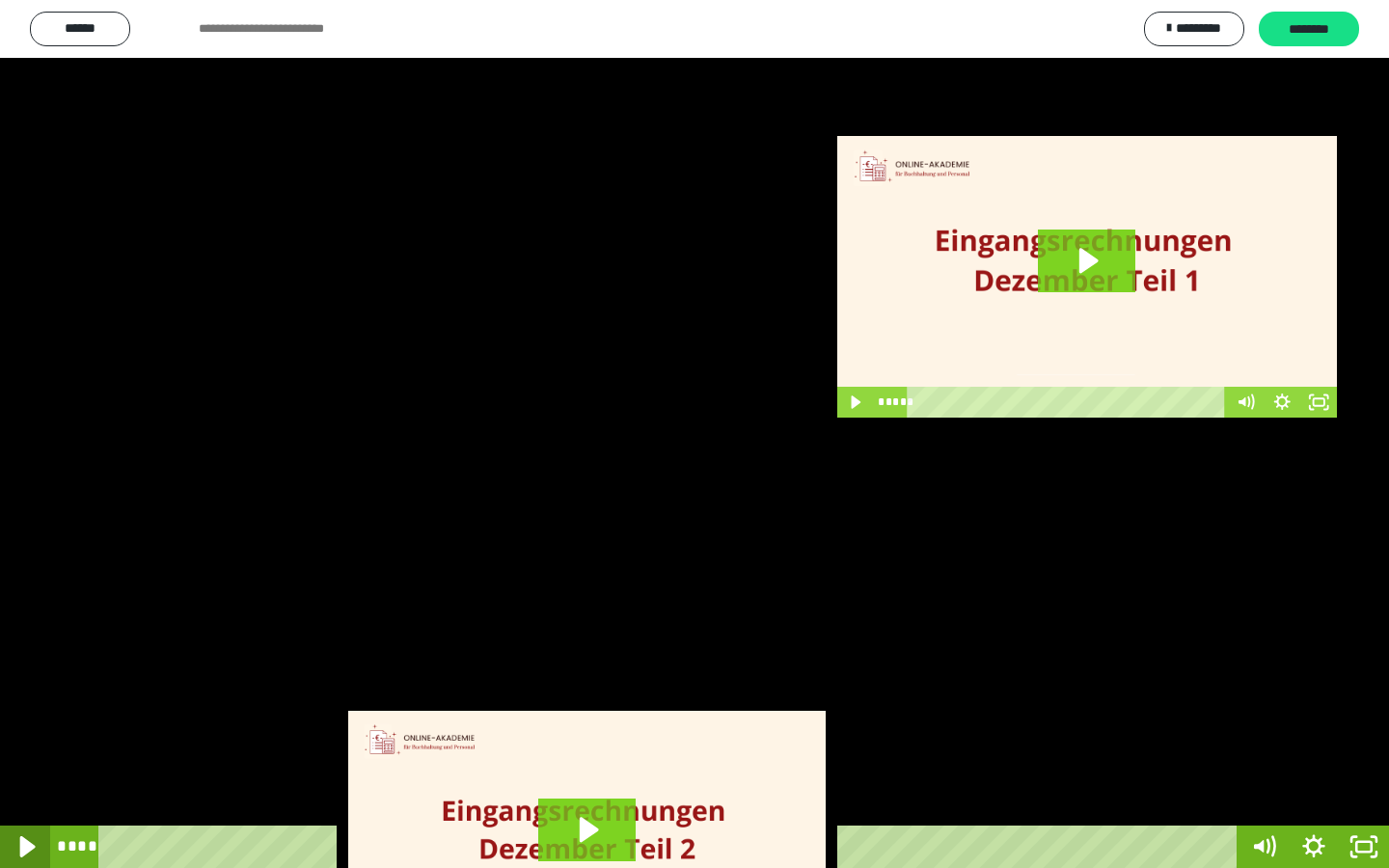 click 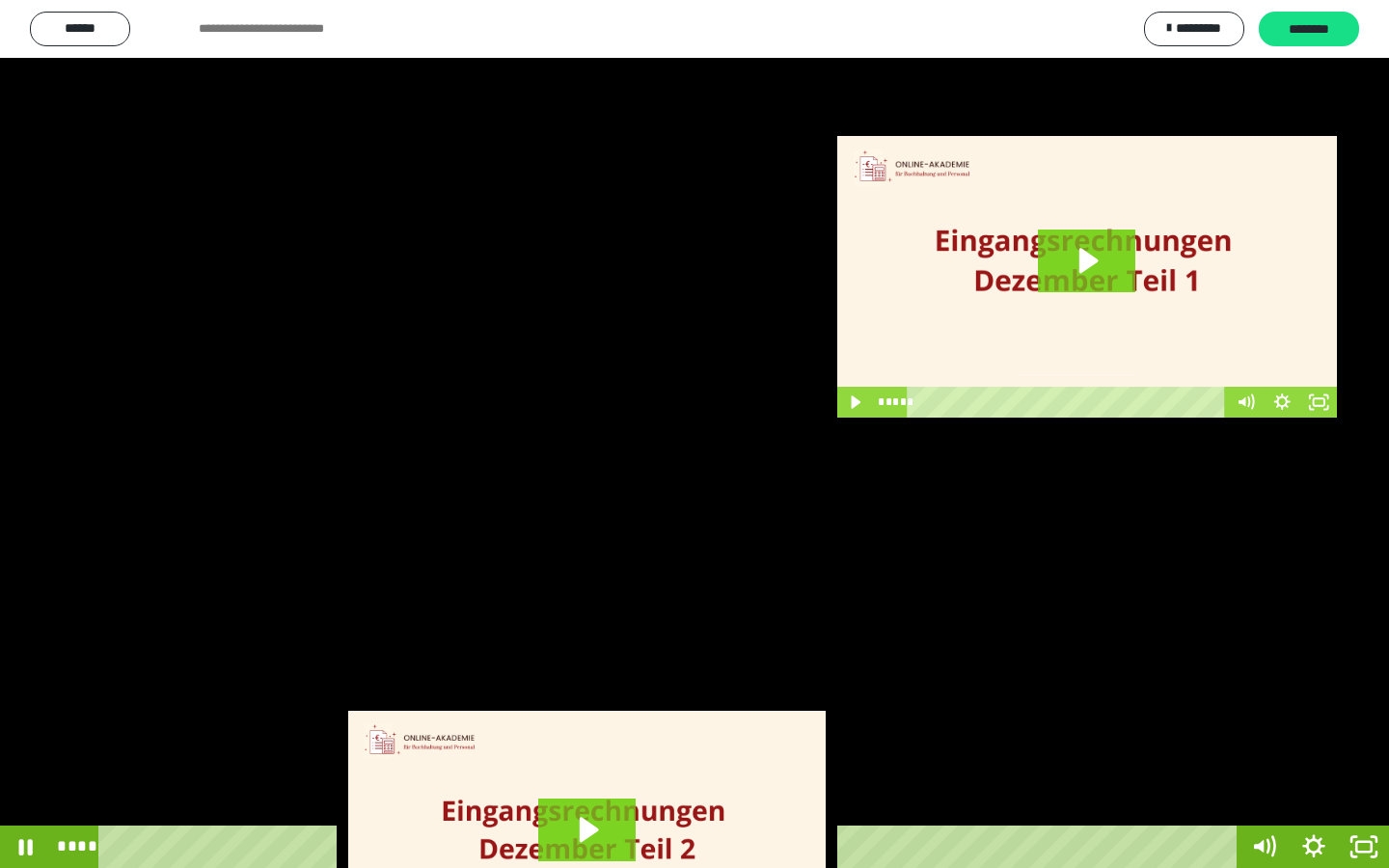 click at bounding box center [694, 434] 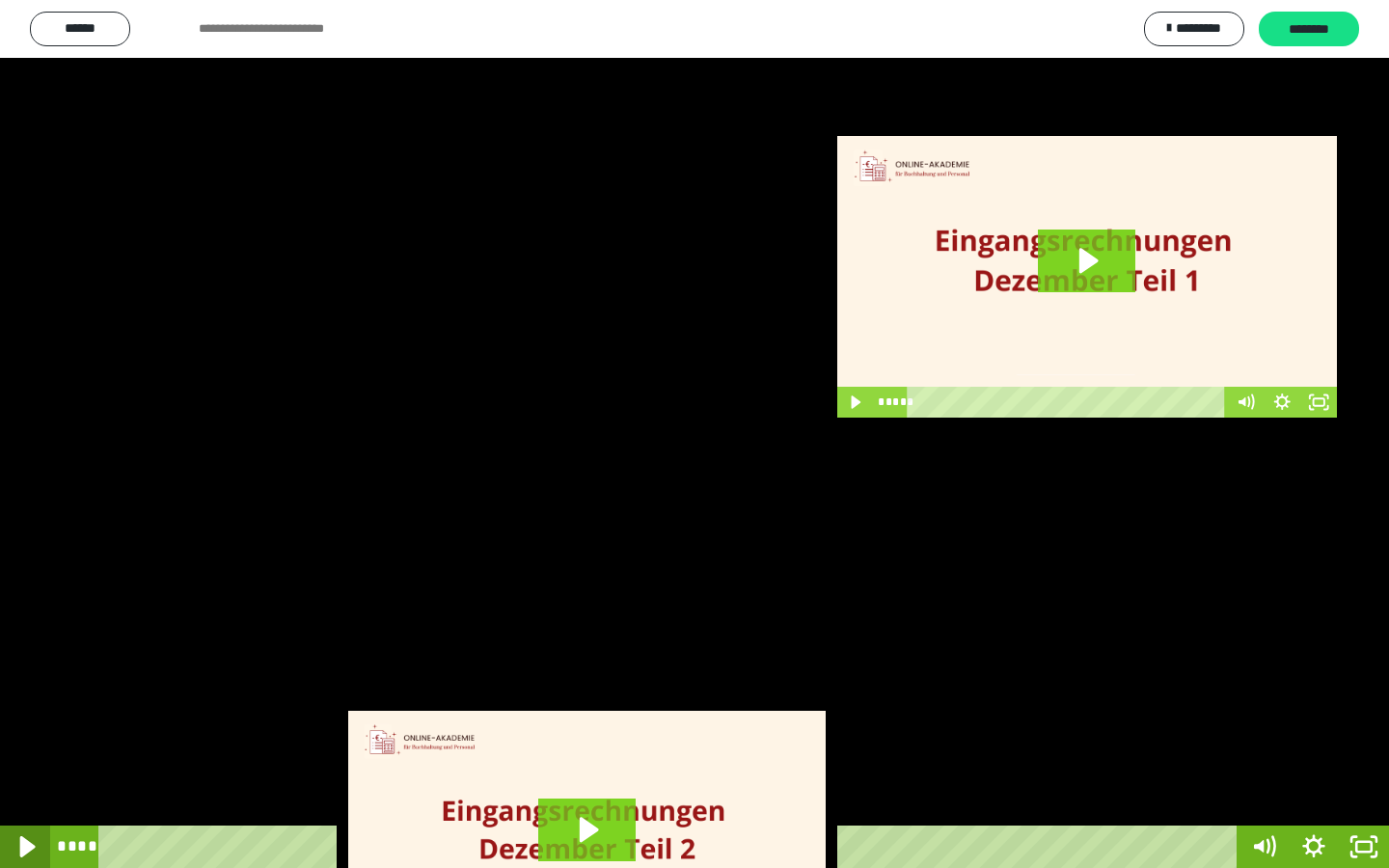 click 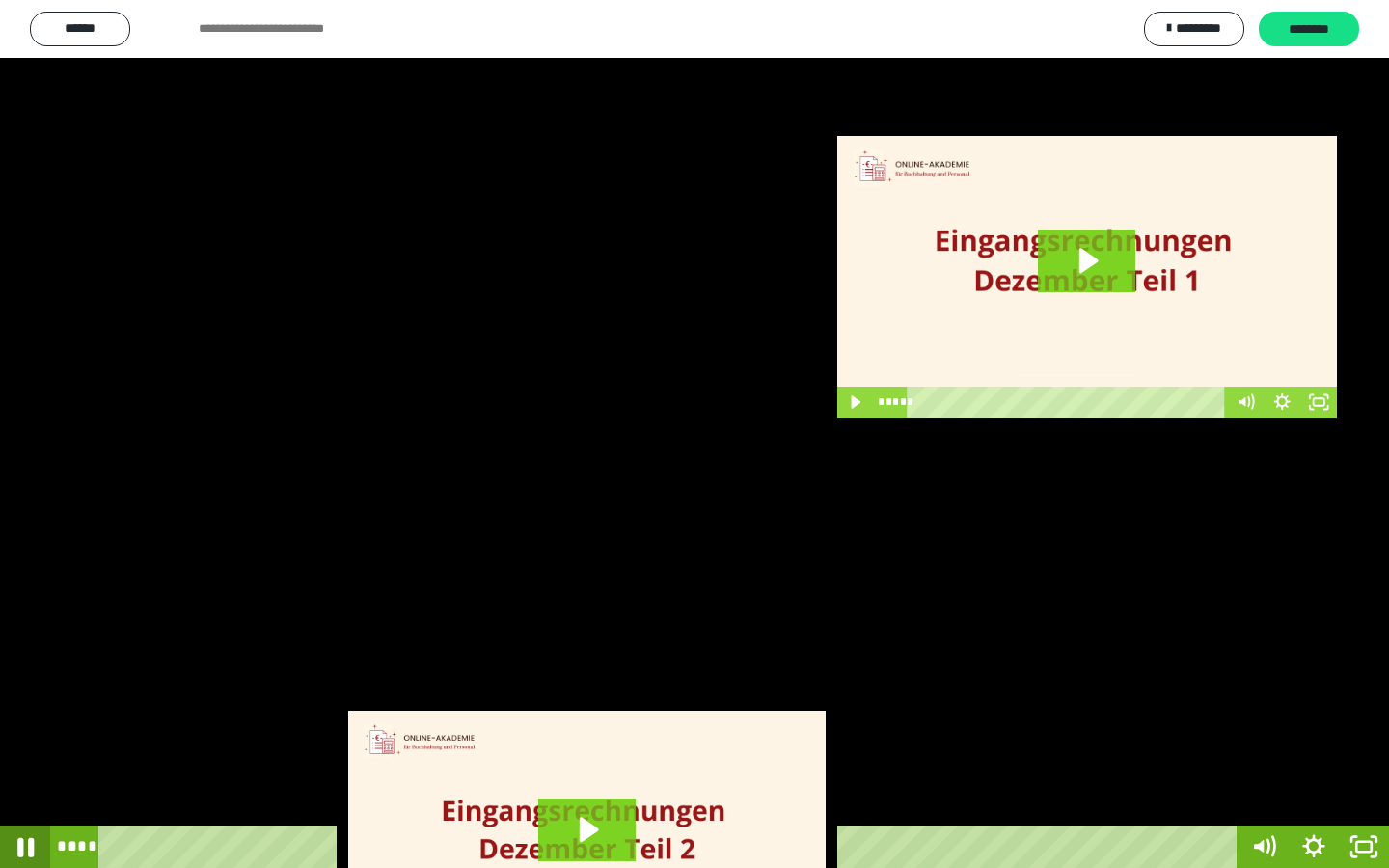 click 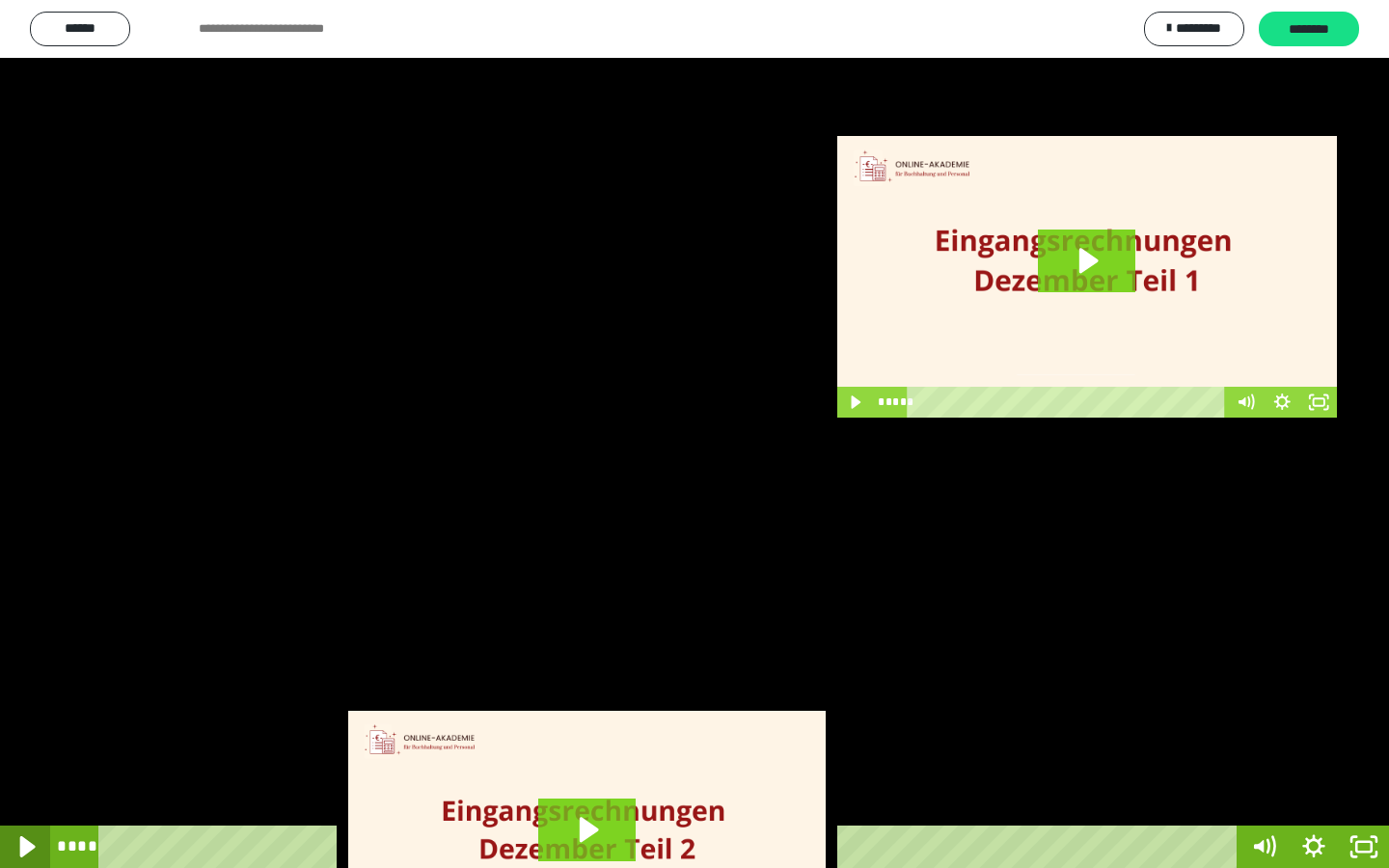 click 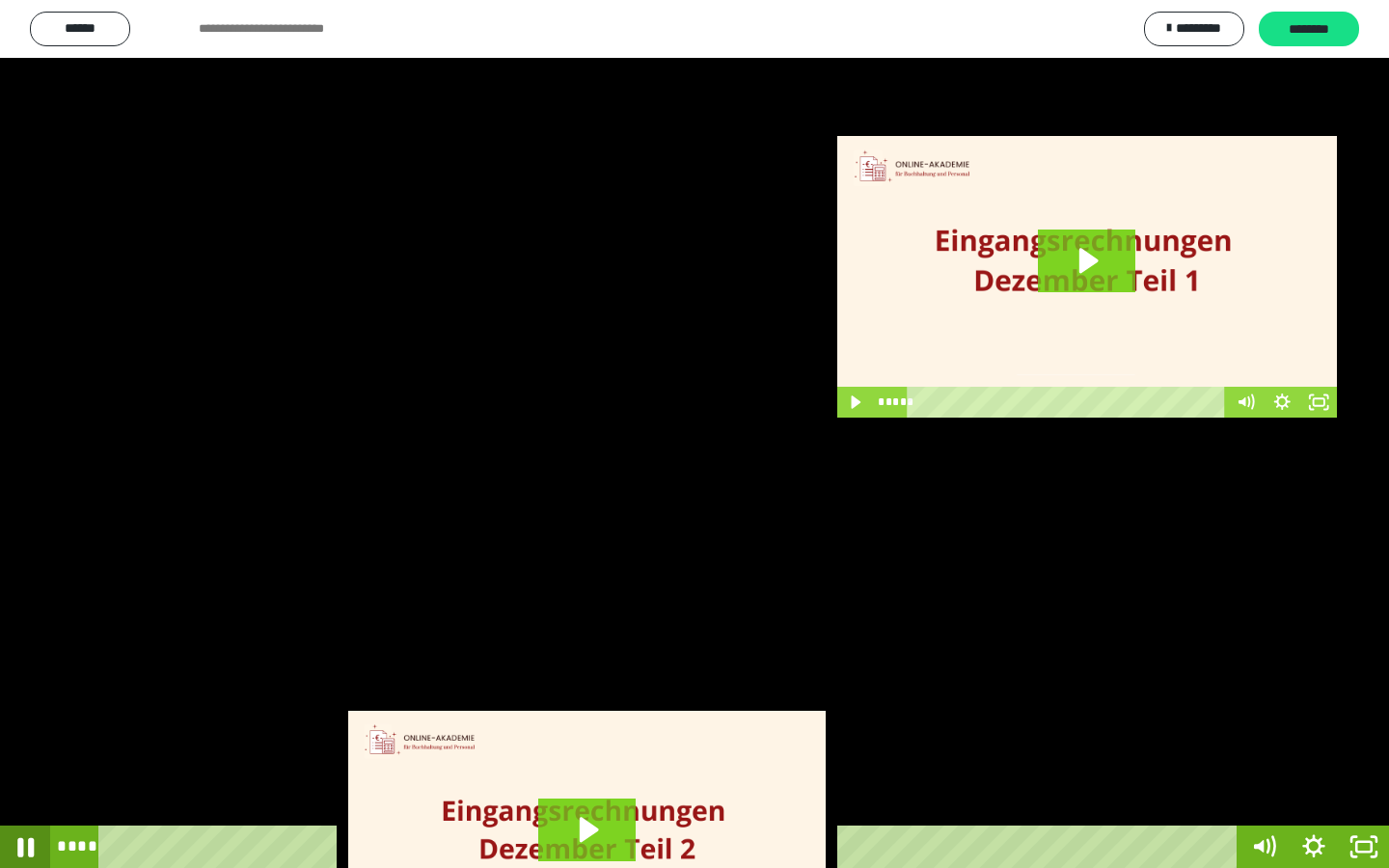 click 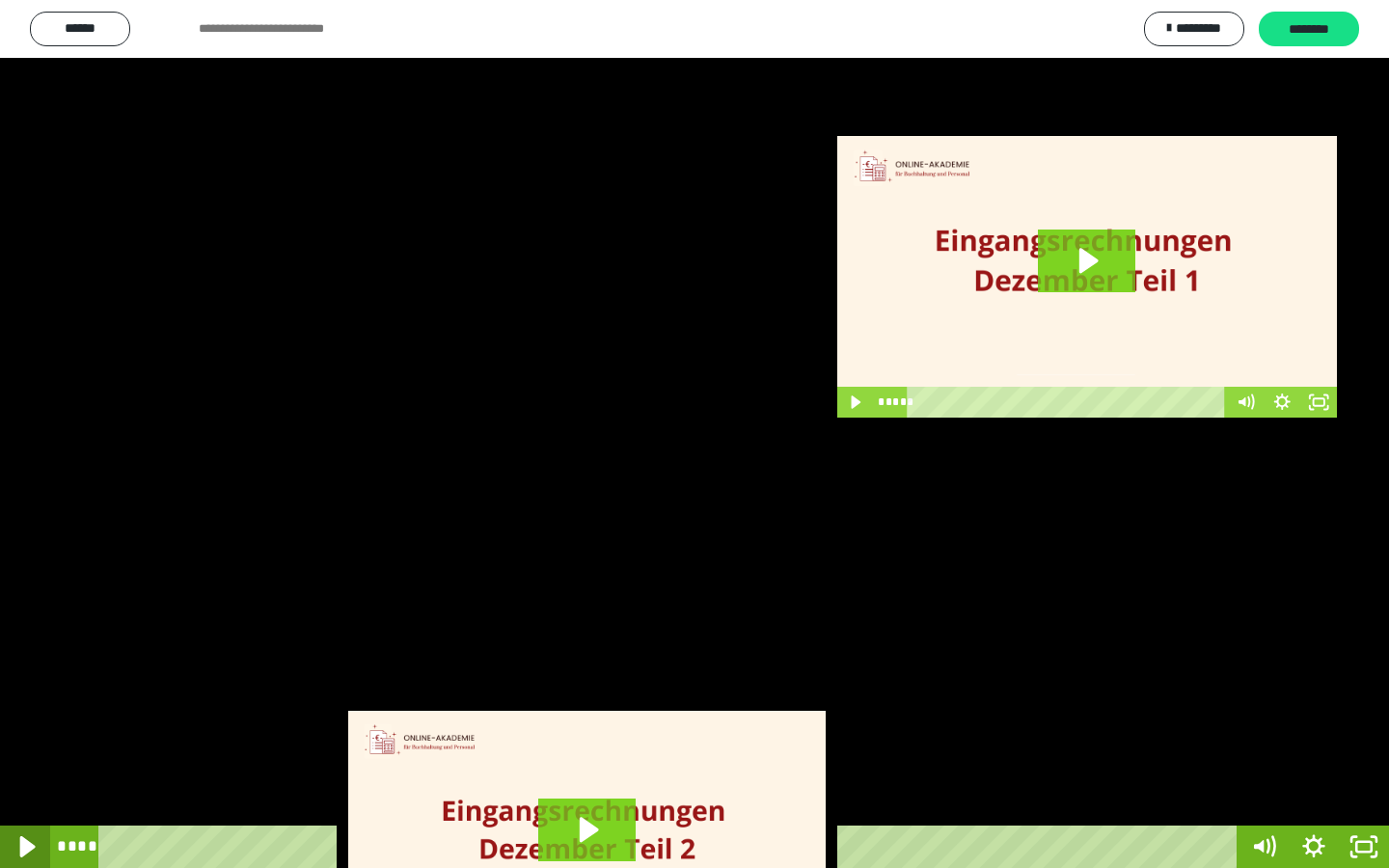 click 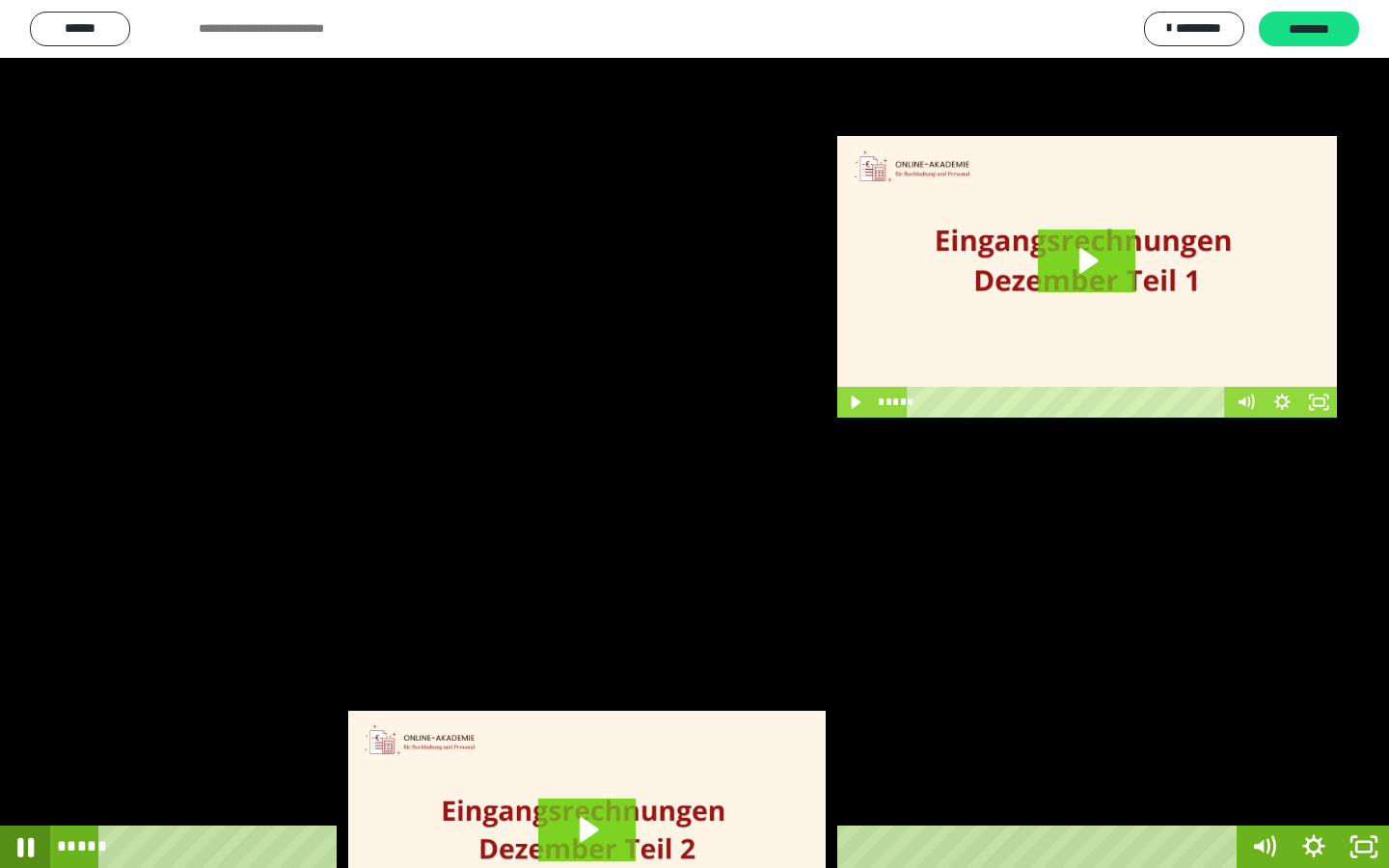 click 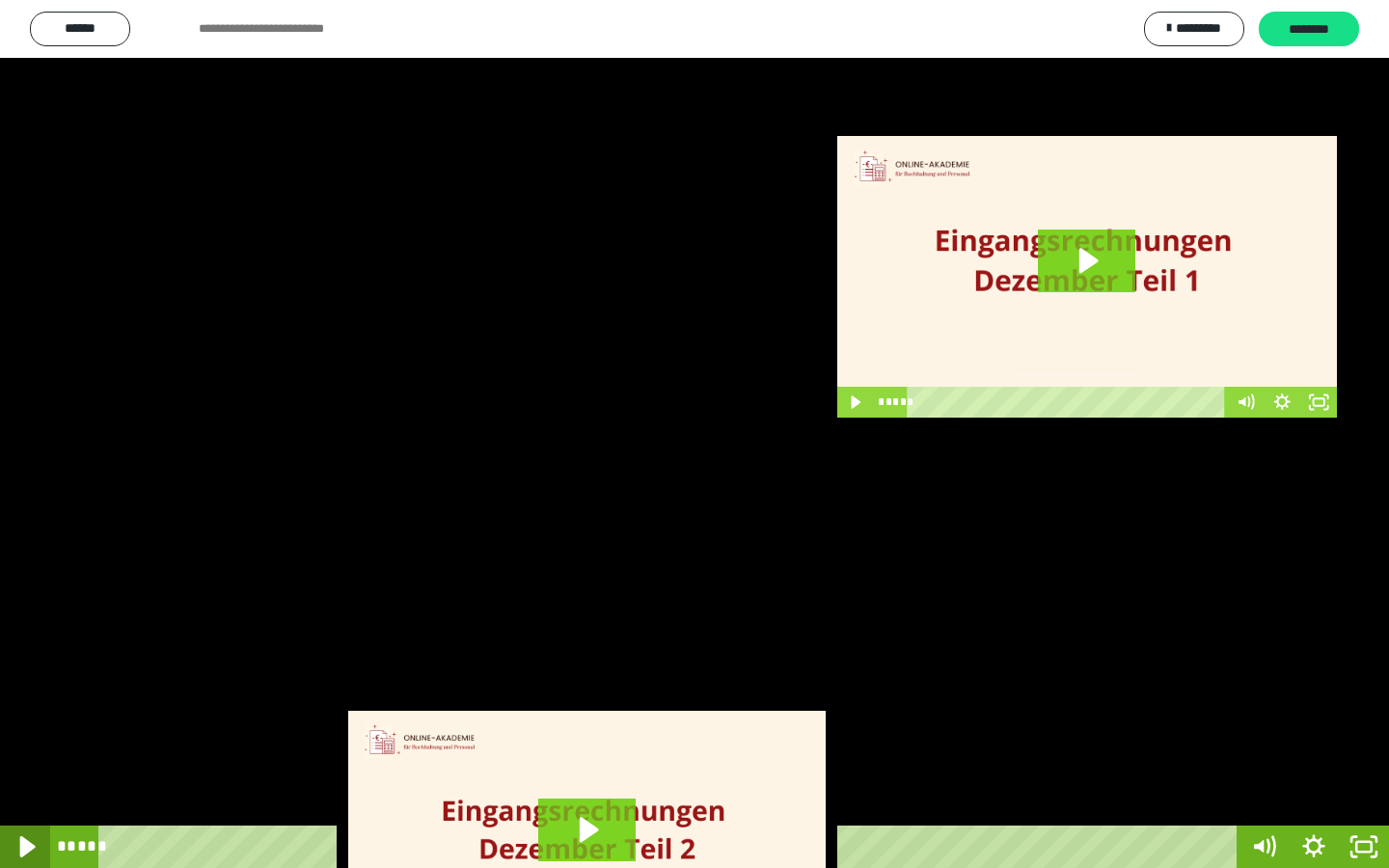 drag, startPoint x: 27, startPoint y: 851, endPoint x: 6, endPoint y: 867, distance: 26.400758 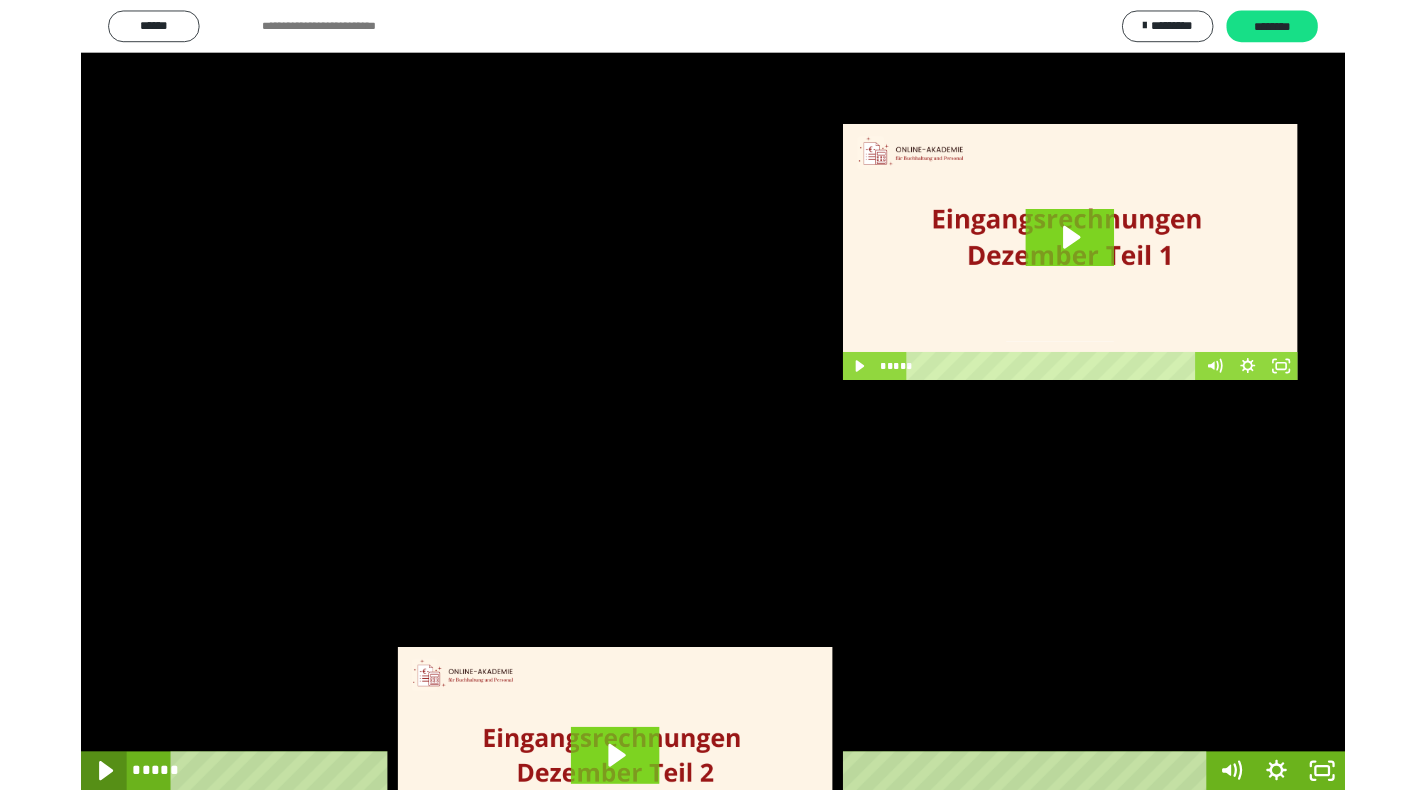 scroll, scrollTop: 0, scrollLeft: 0, axis: both 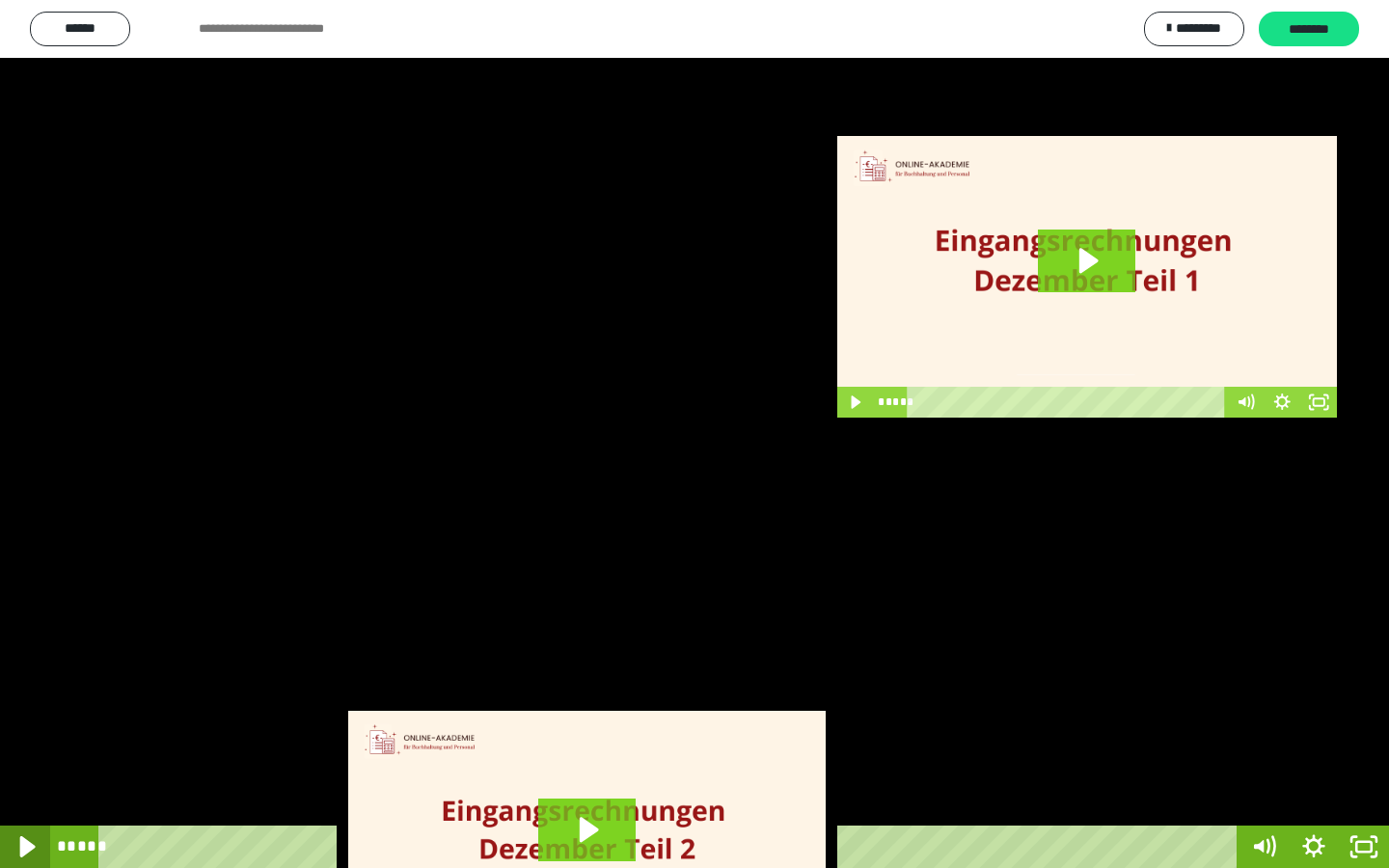 click 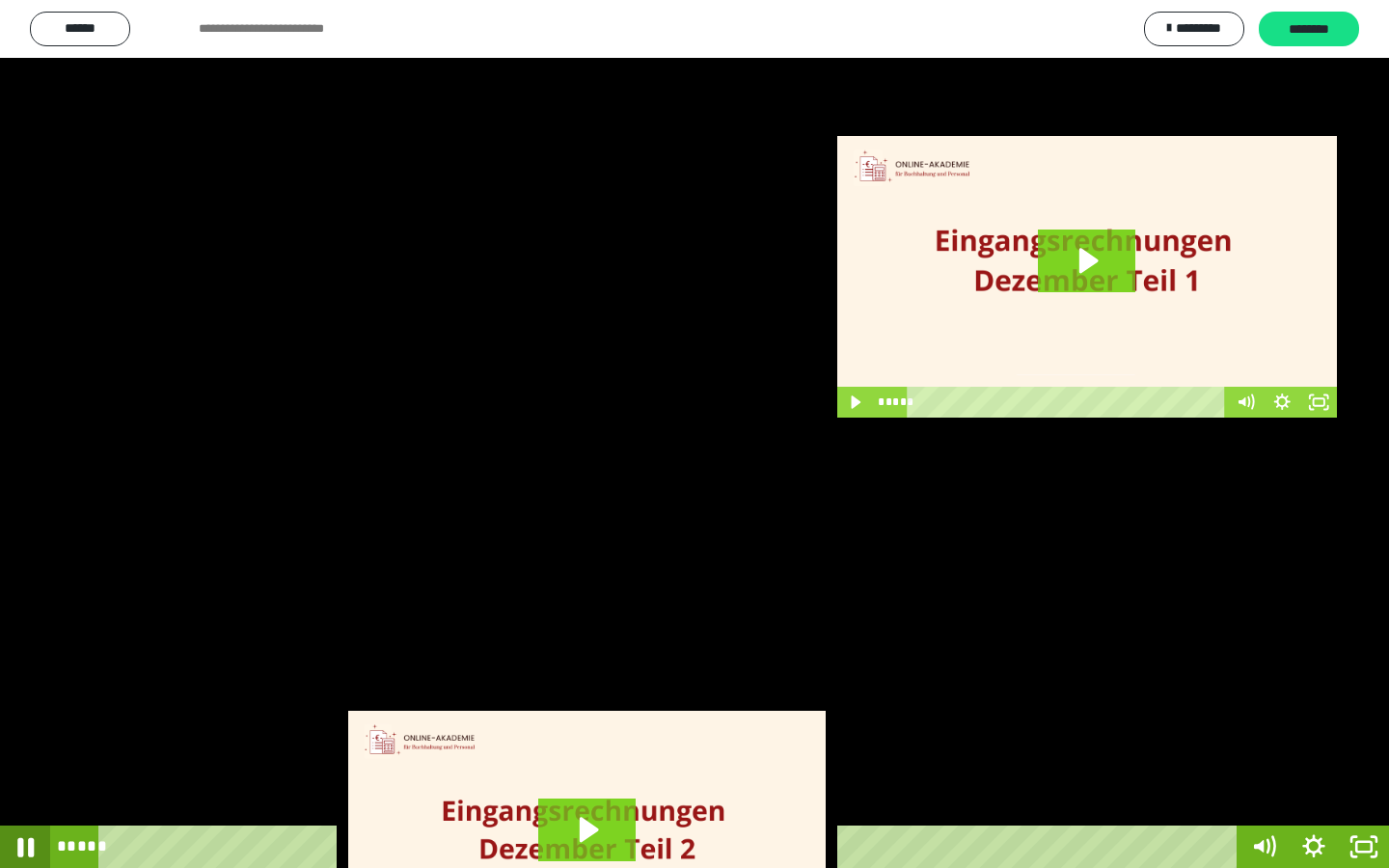 click 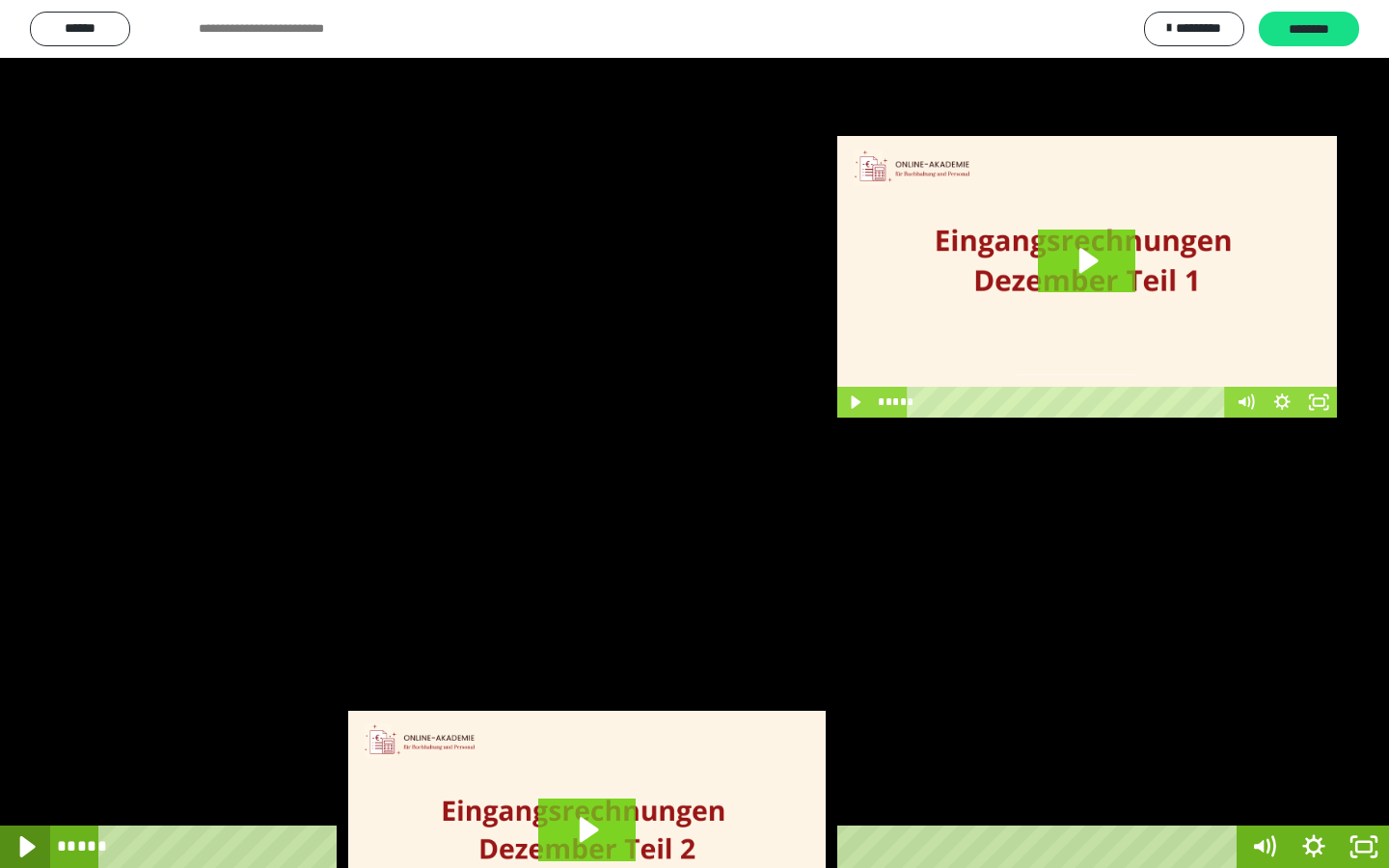 click 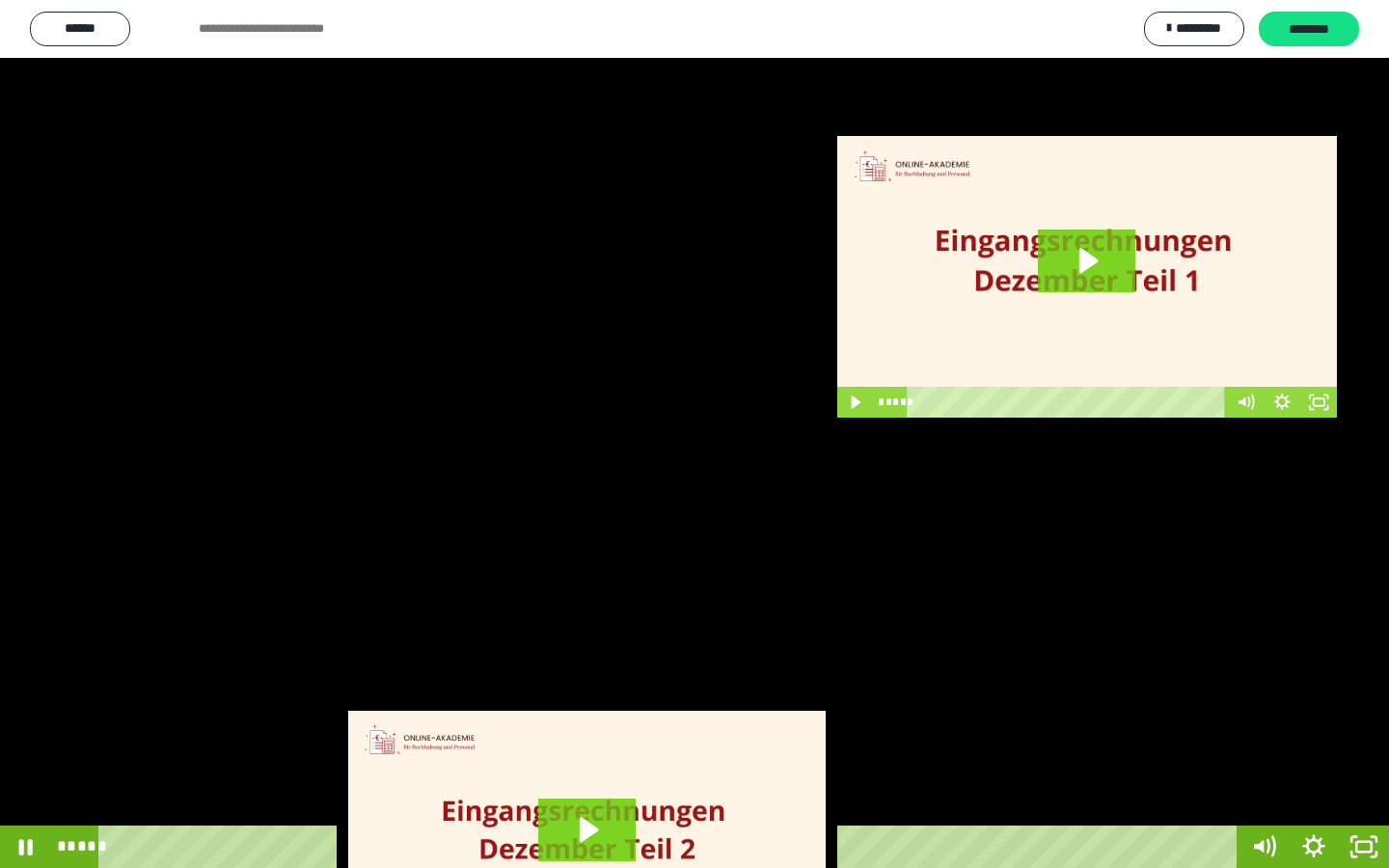 click at bounding box center [694, 434] 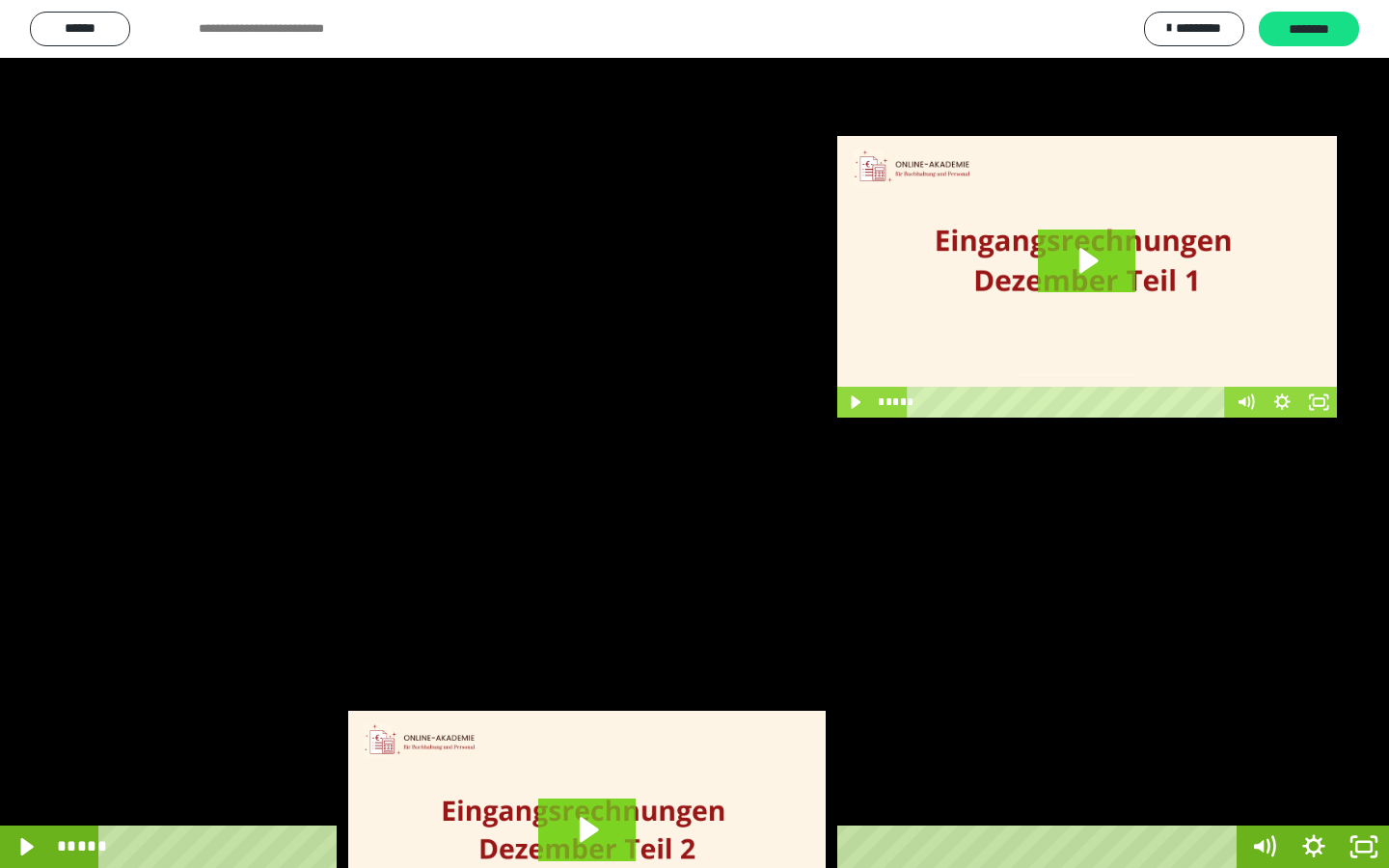 click on "****" at bounding box center (671, 847) 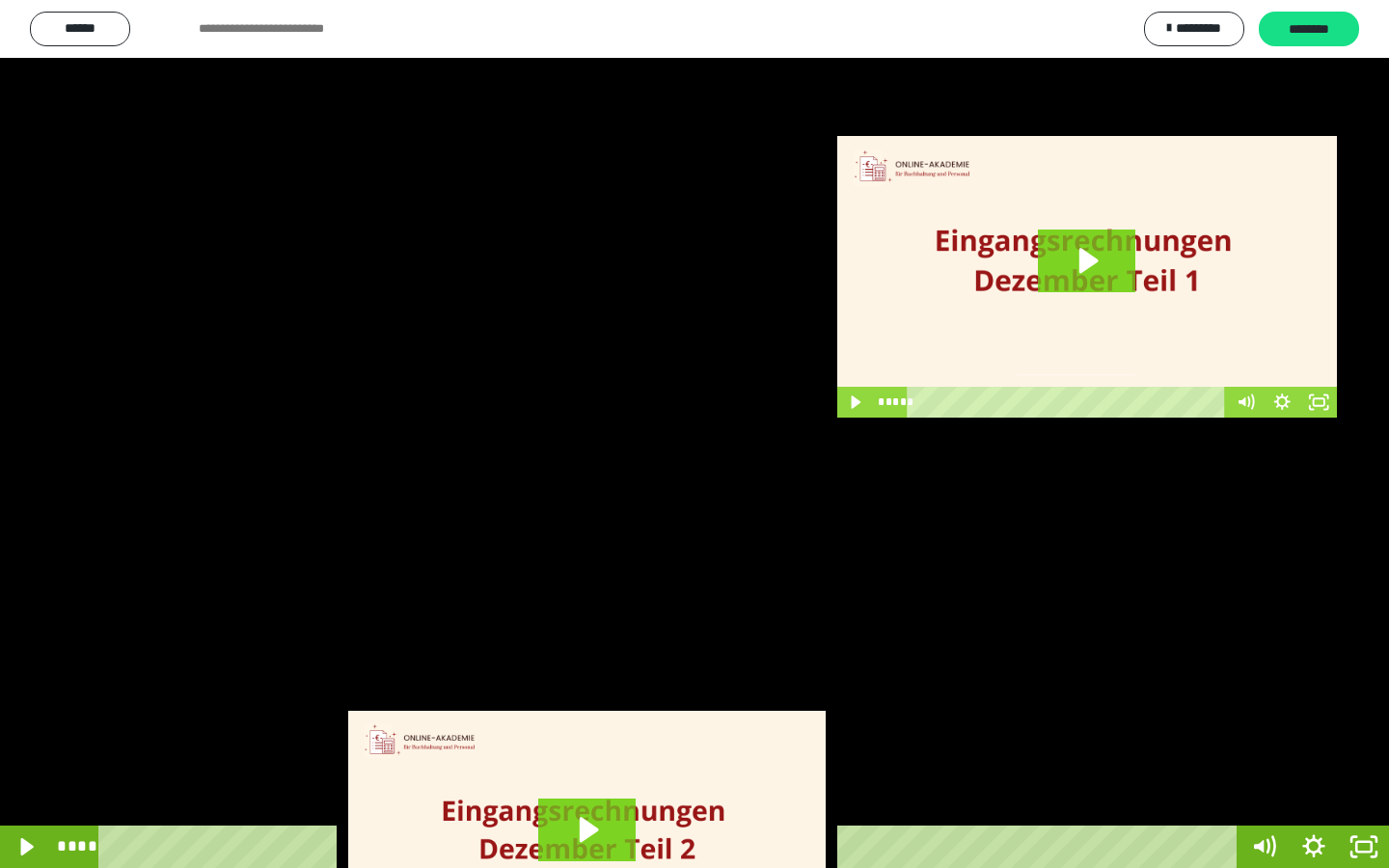 click on "****" at bounding box center (671, 847) 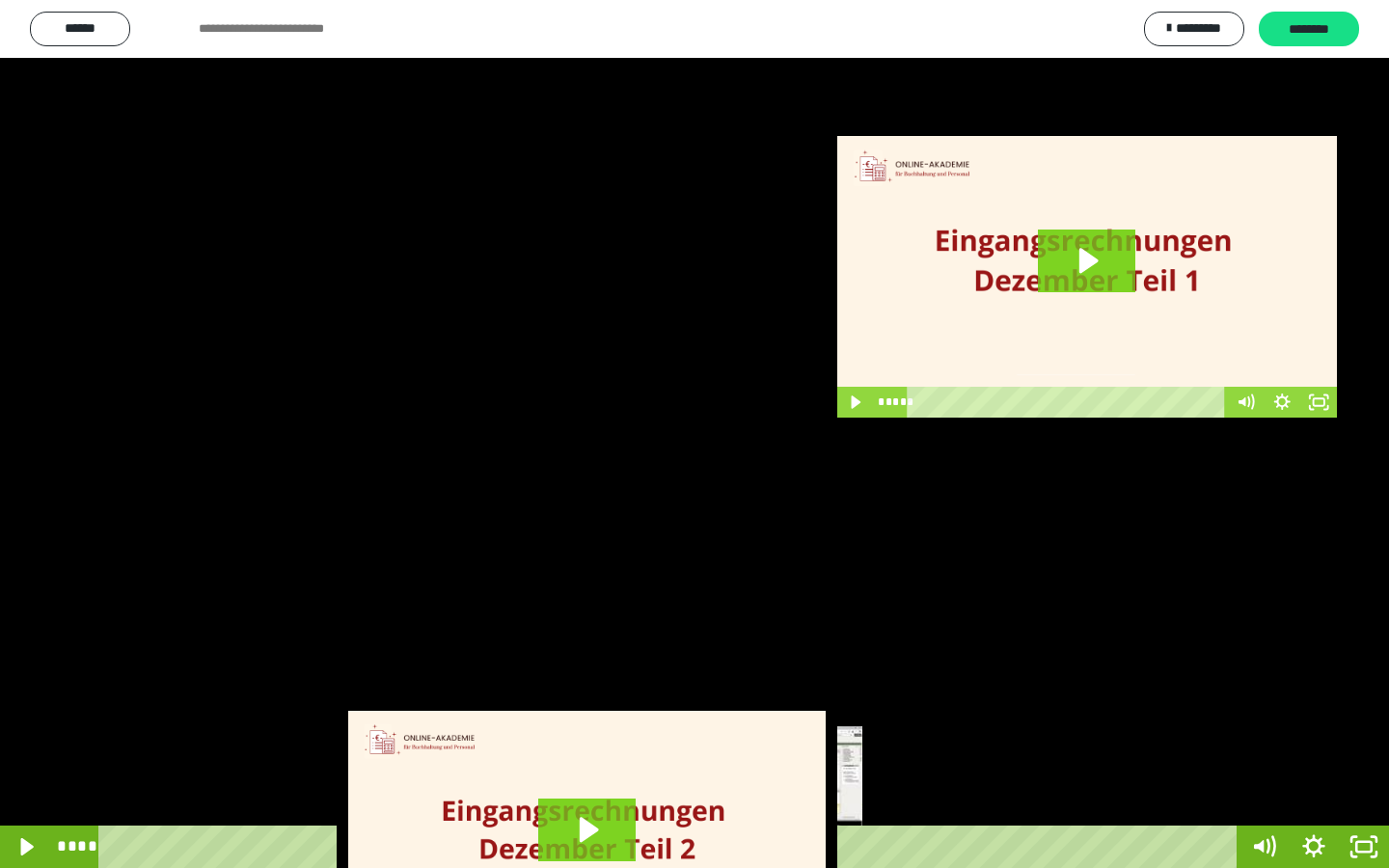 click on "****" at bounding box center (671, 847) 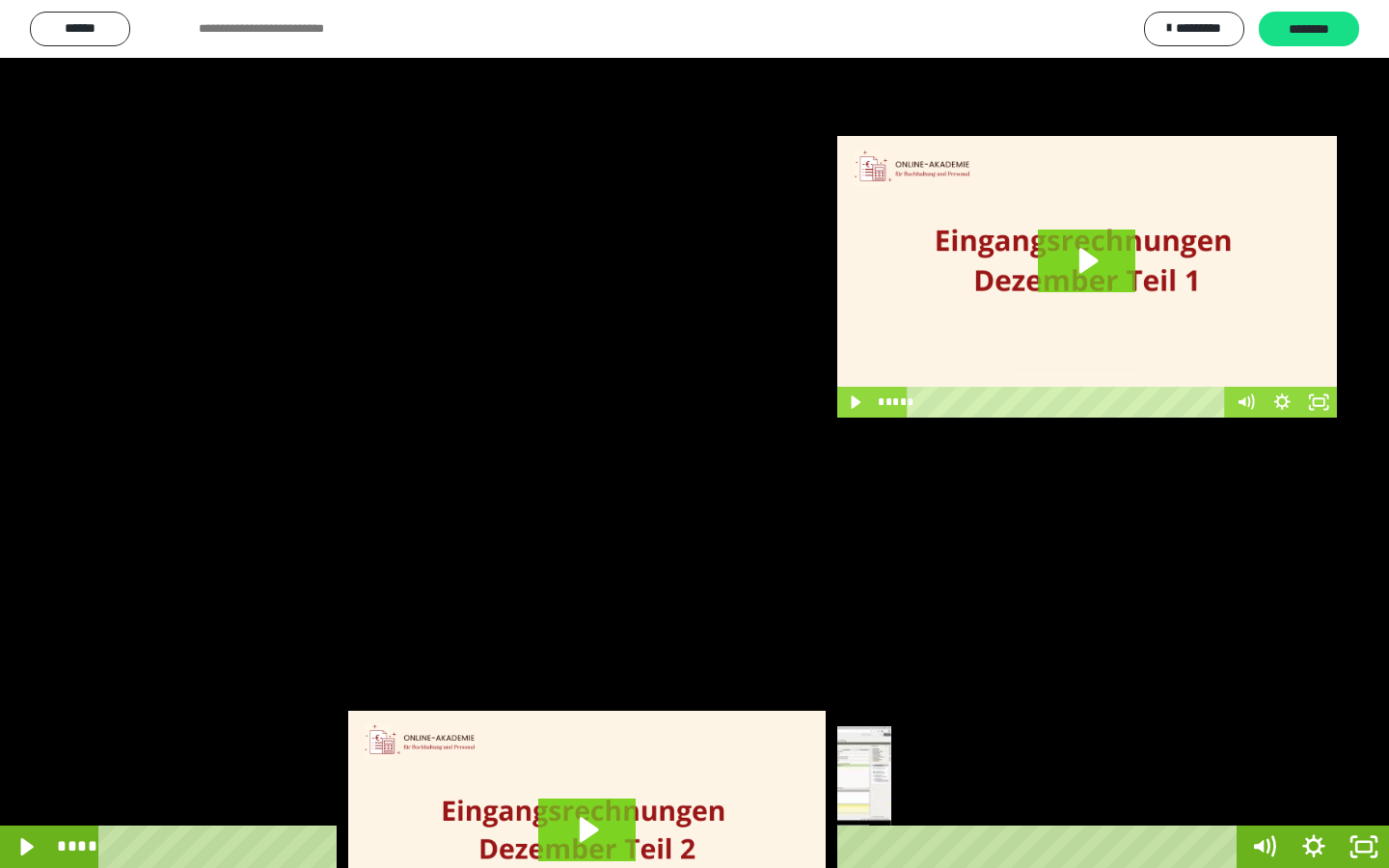 click on "****" at bounding box center (671, 847) 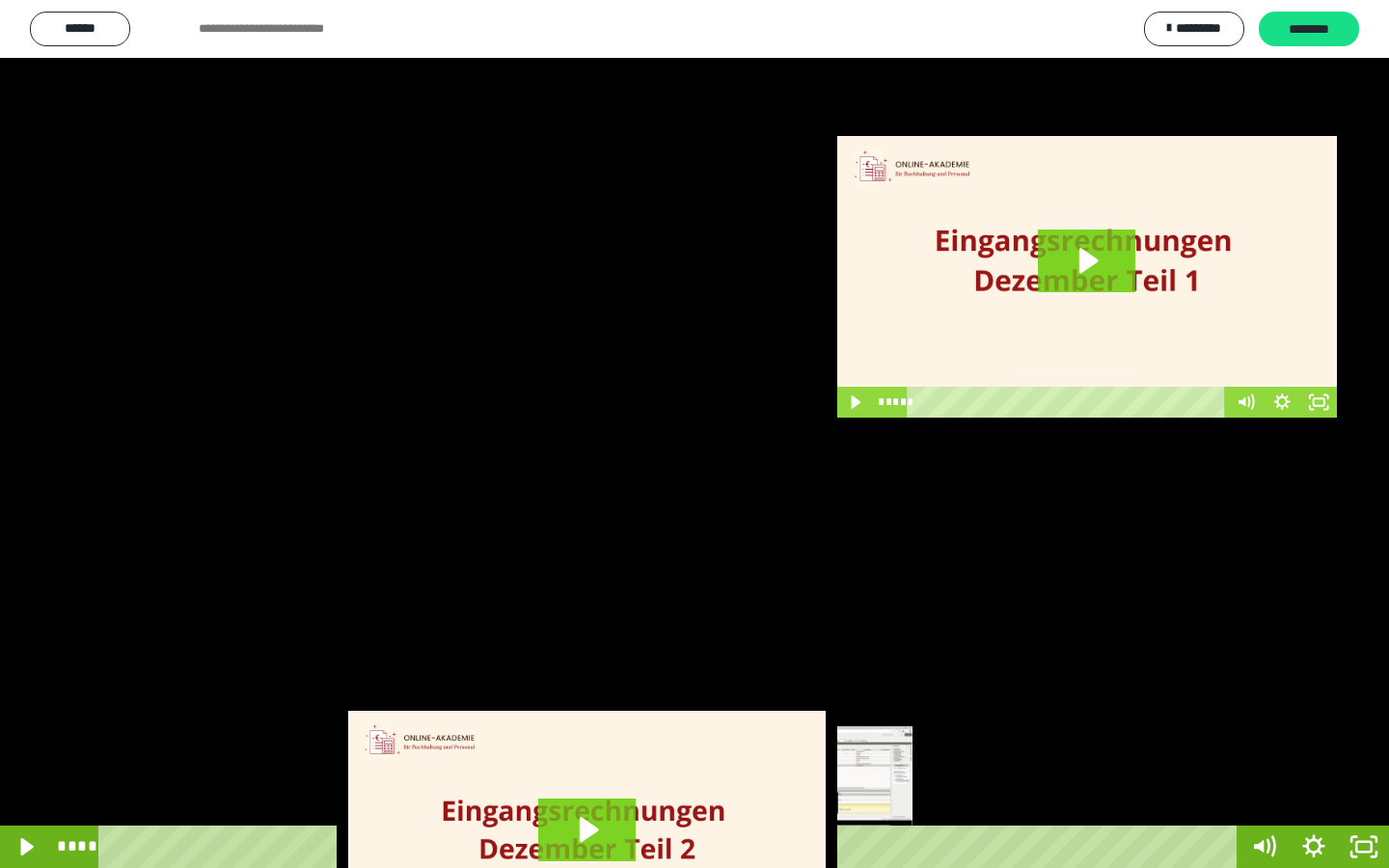 click on "****" at bounding box center [671, 847] 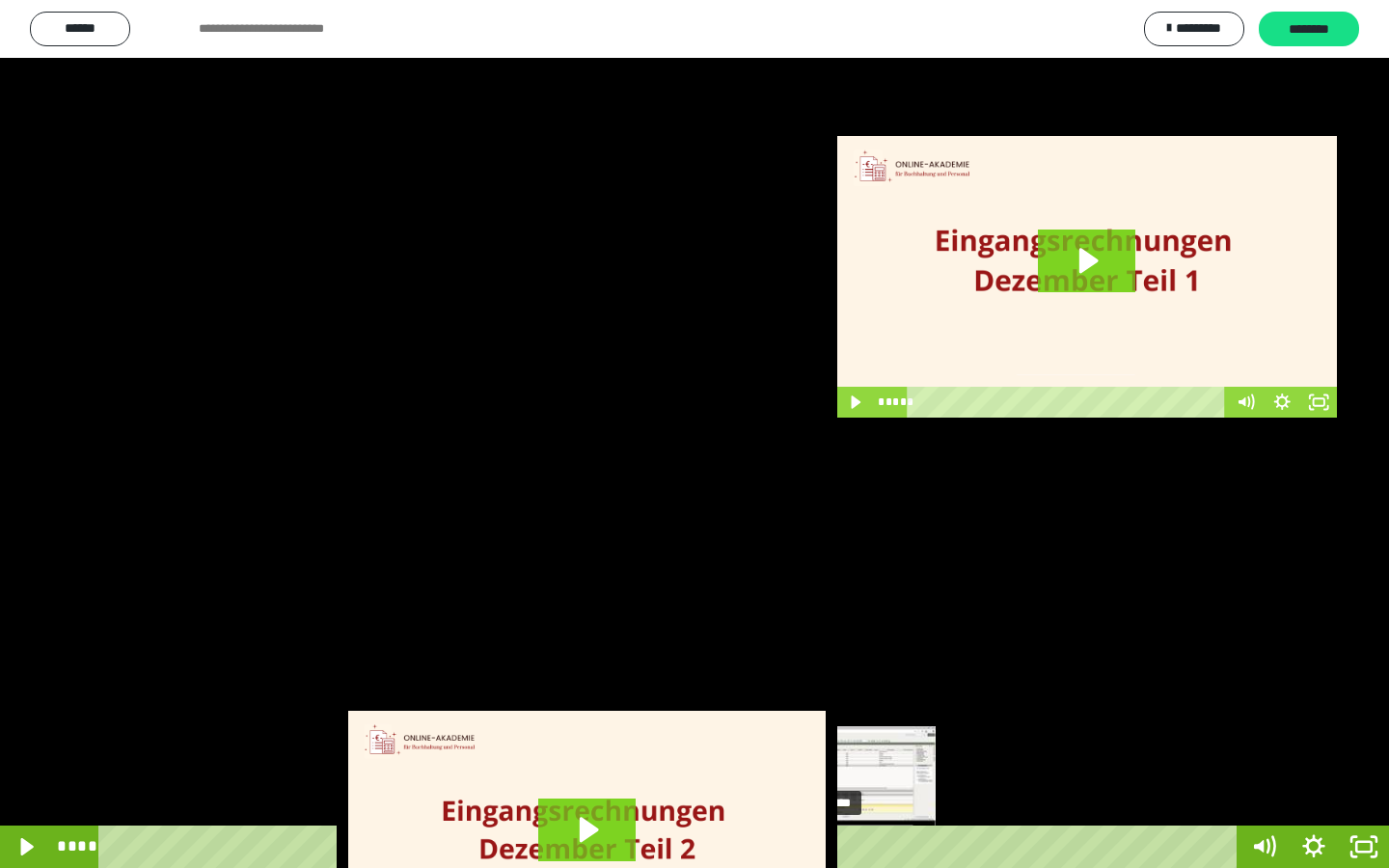 click on "****" at bounding box center [671, 847] 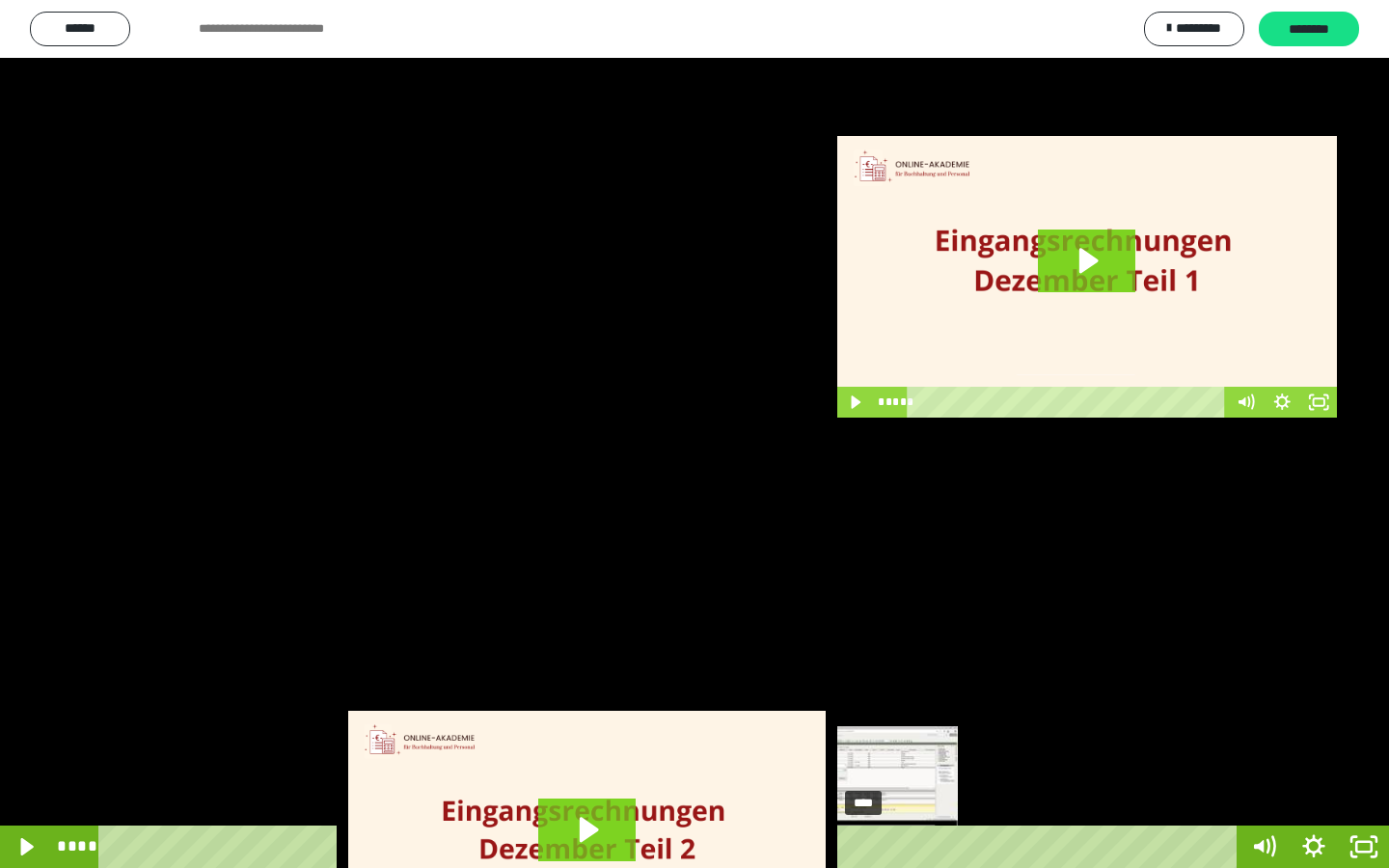 click on "****" at bounding box center (671, 847) 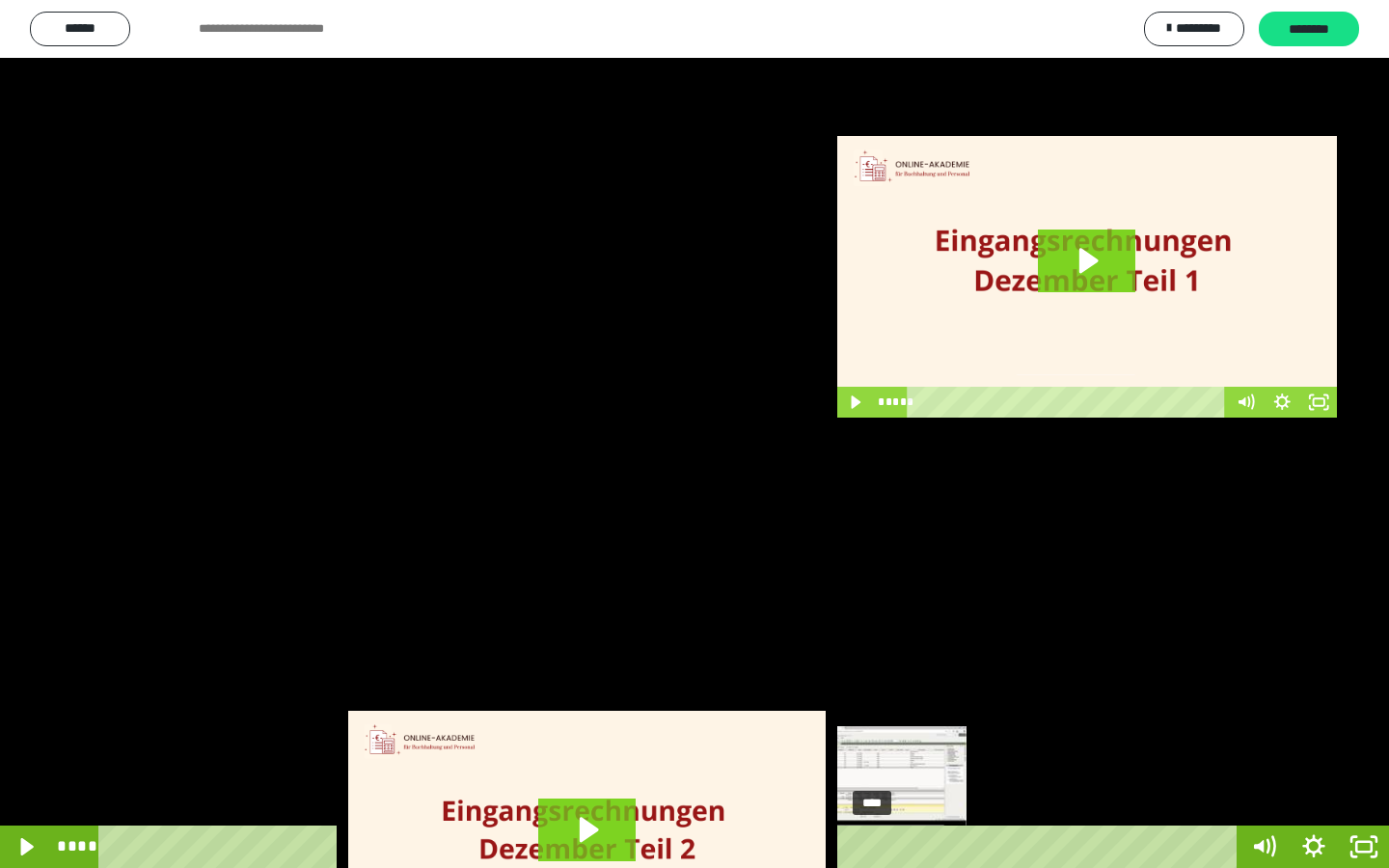click on "****" at bounding box center (671, 847) 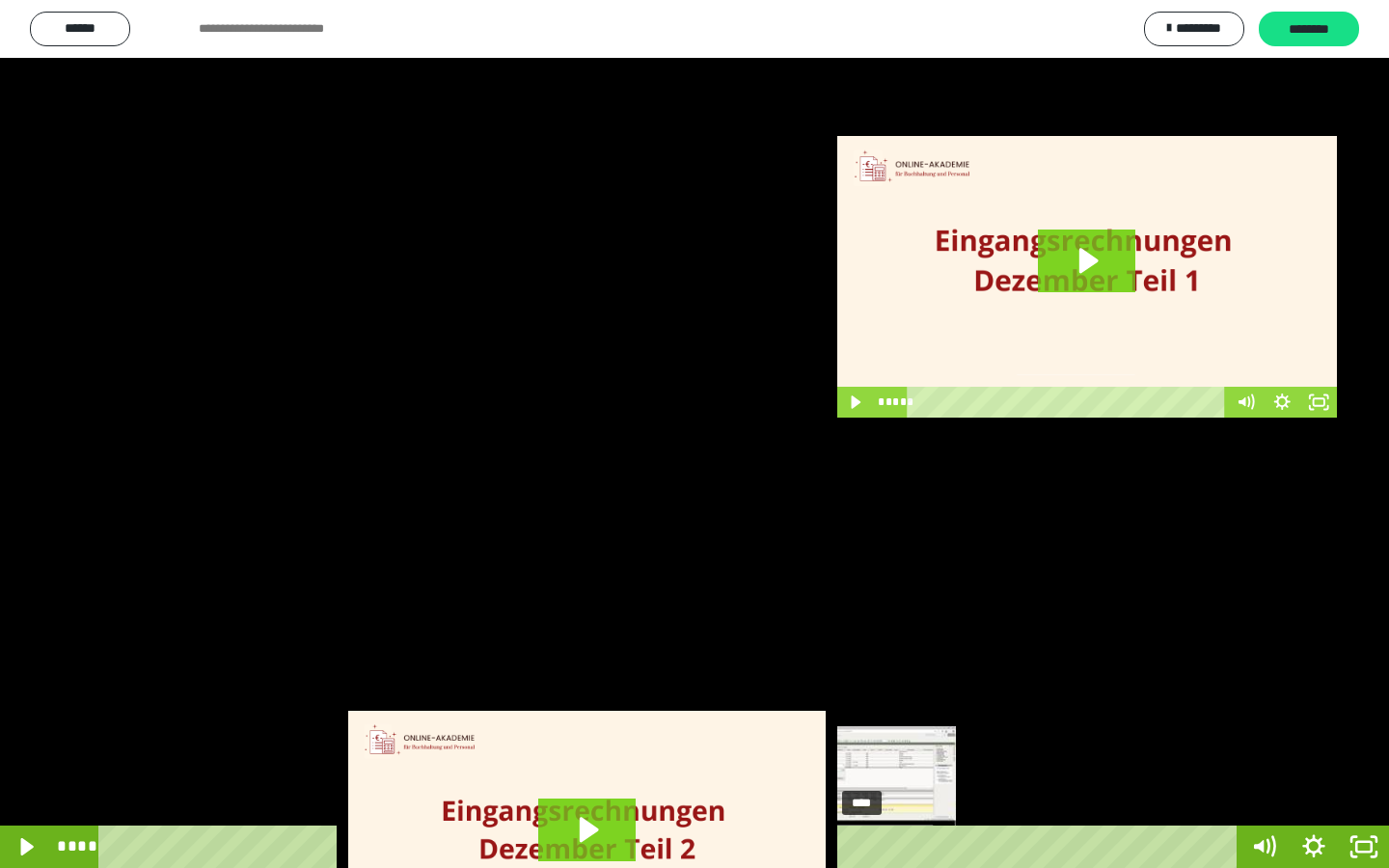 click on "****" at bounding box center (671, 847) 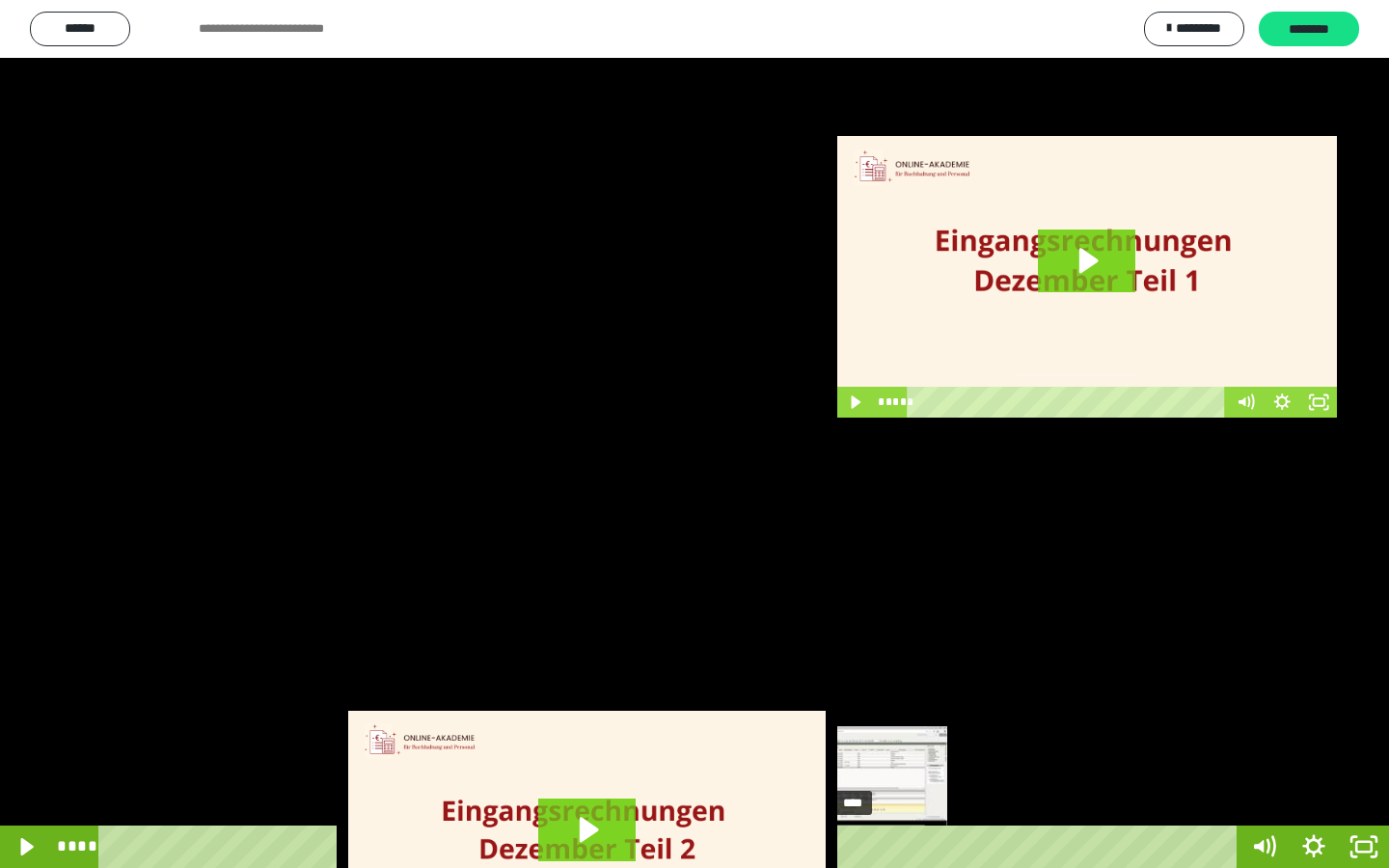 click at bounding box center [853, 847] 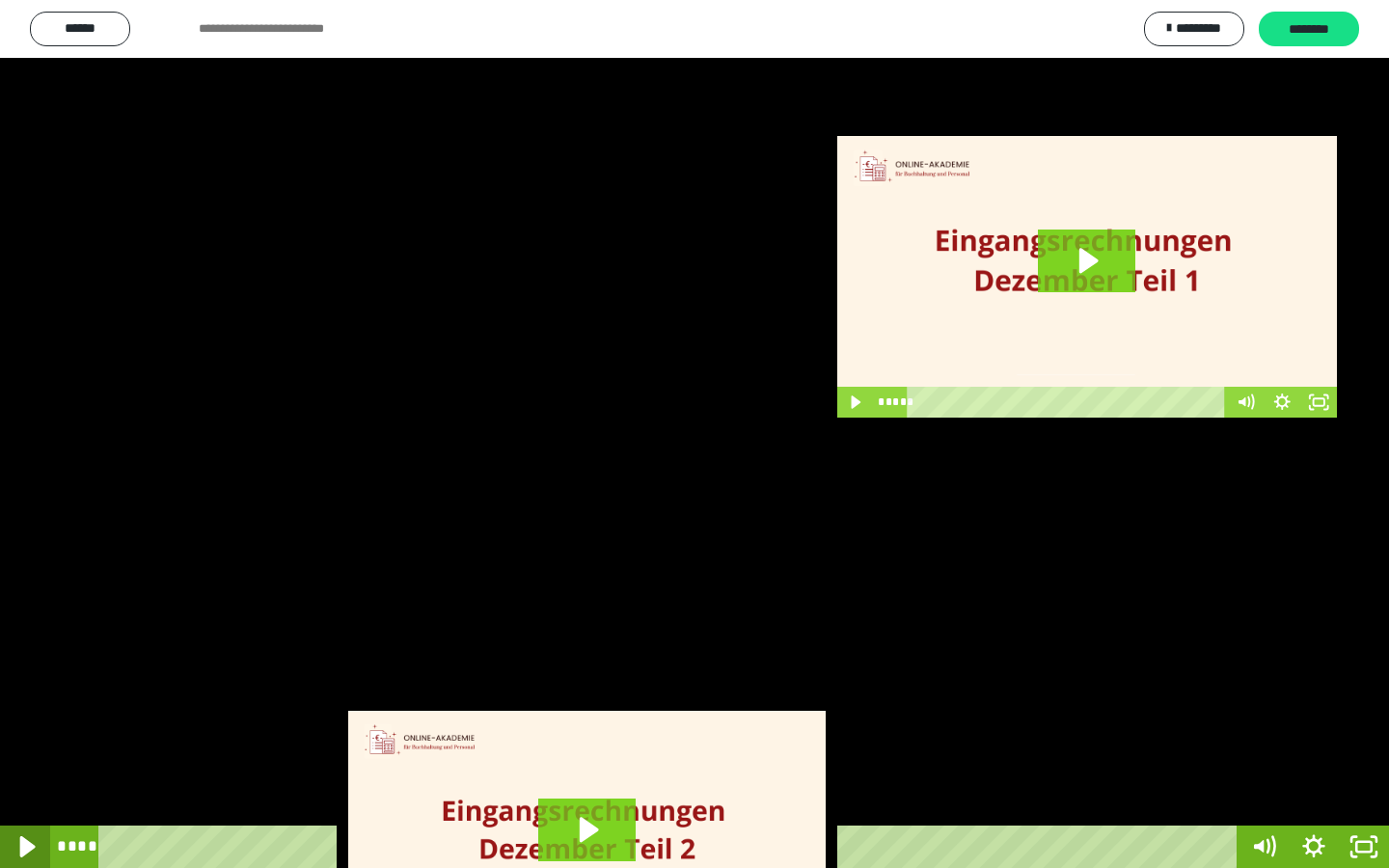 click 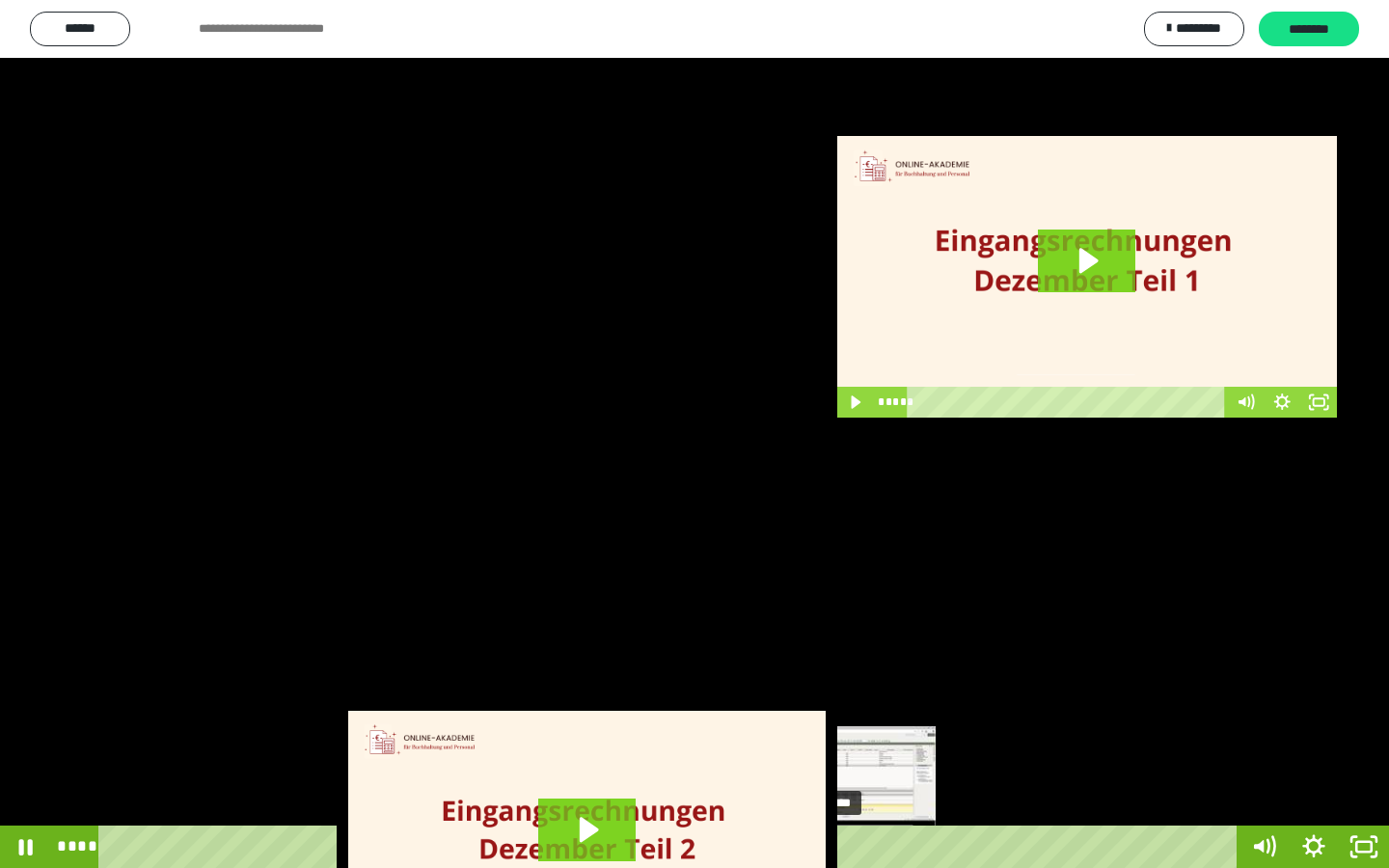 click on "****" at bounding box center [671, 847] 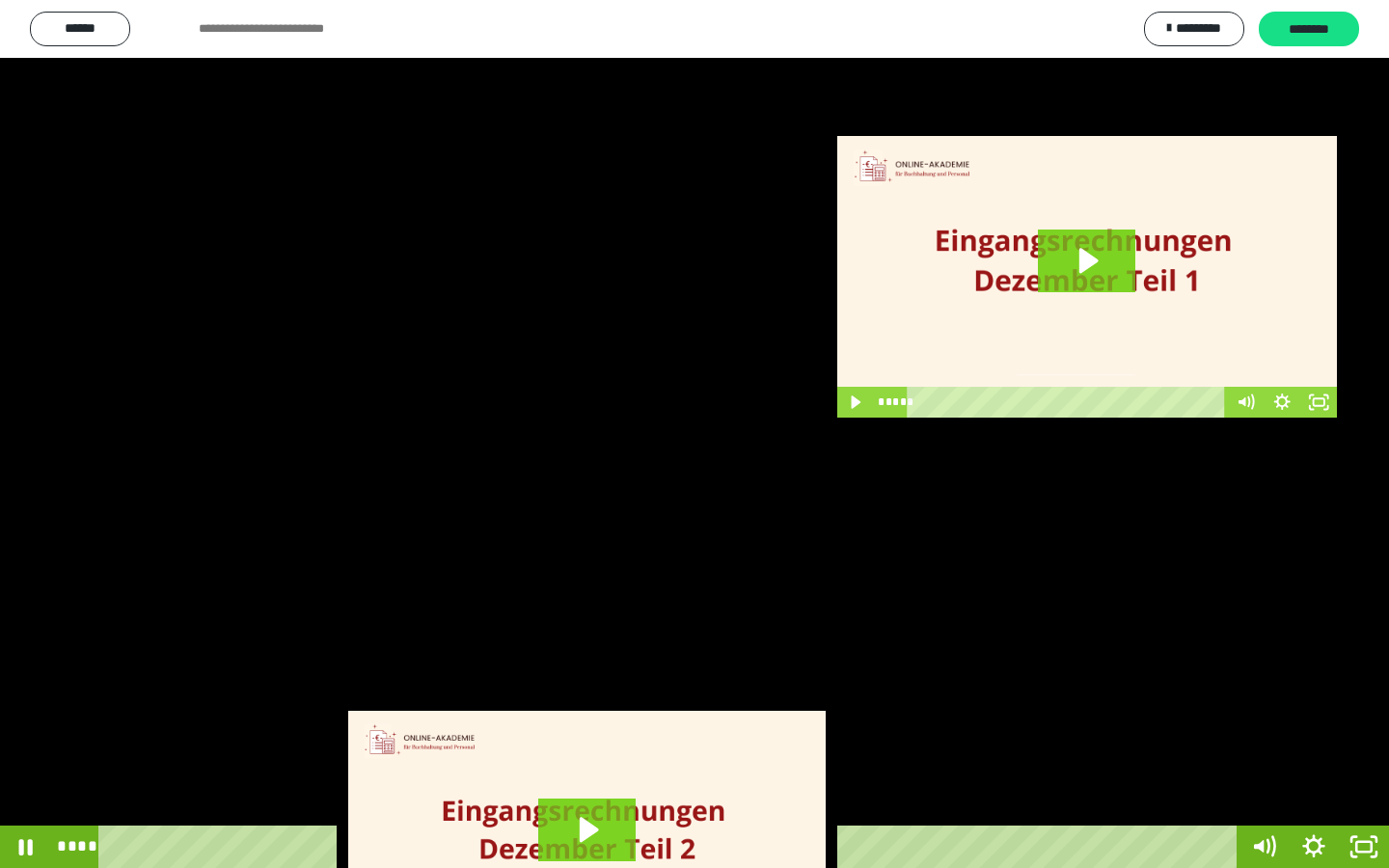 click at bounding box center [694, 434] 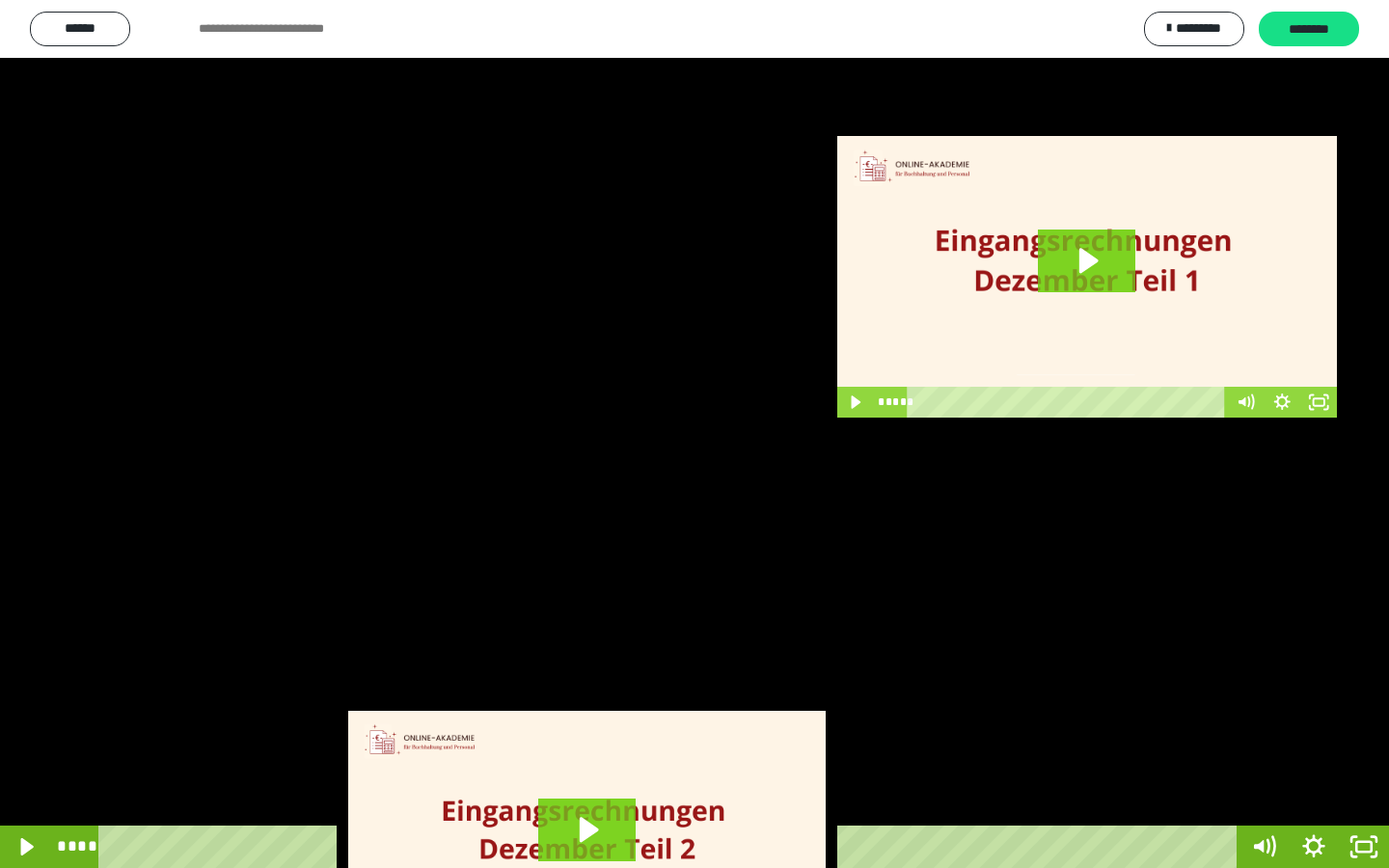 click on "****" at bounding box center [671, 847] 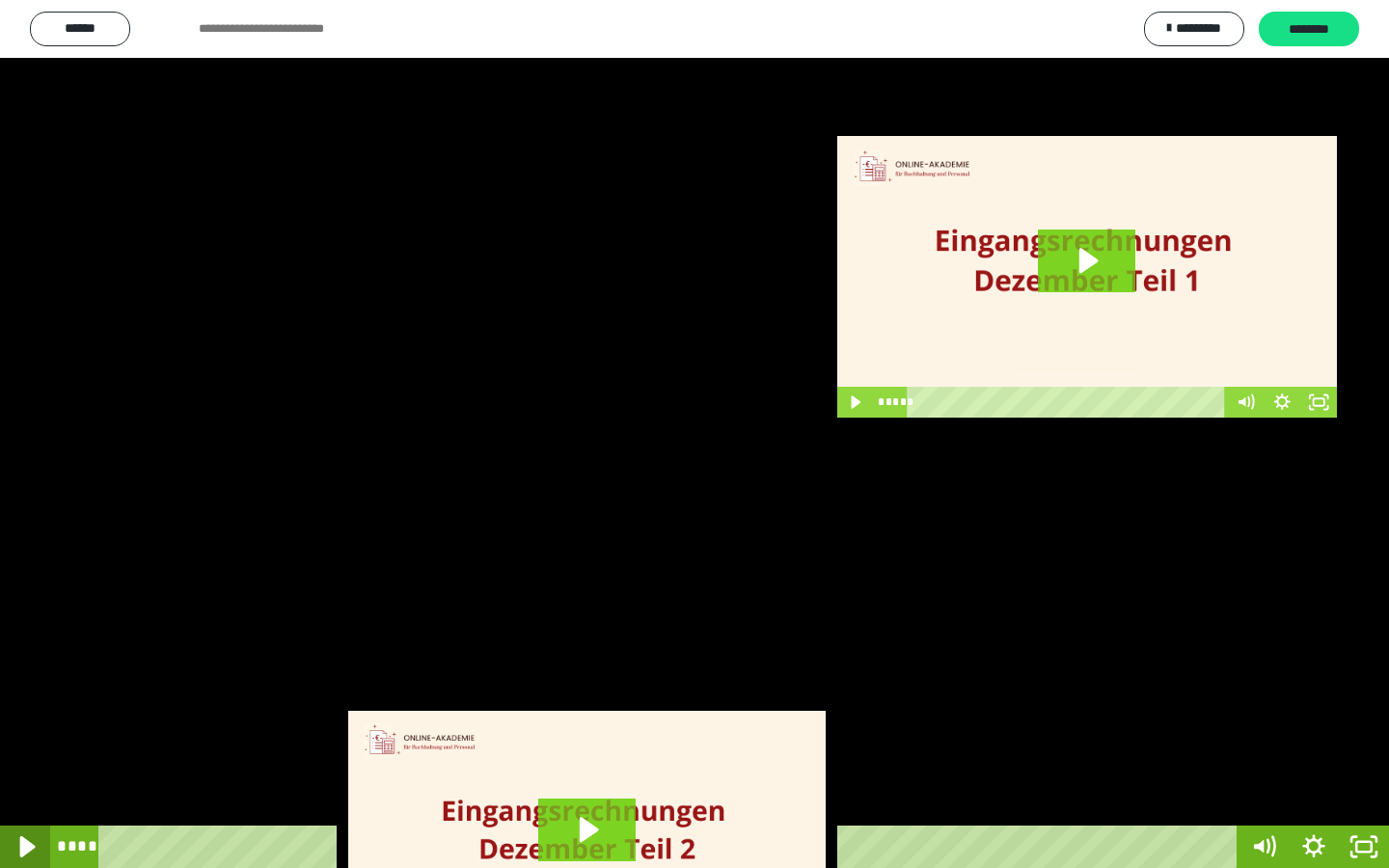 click 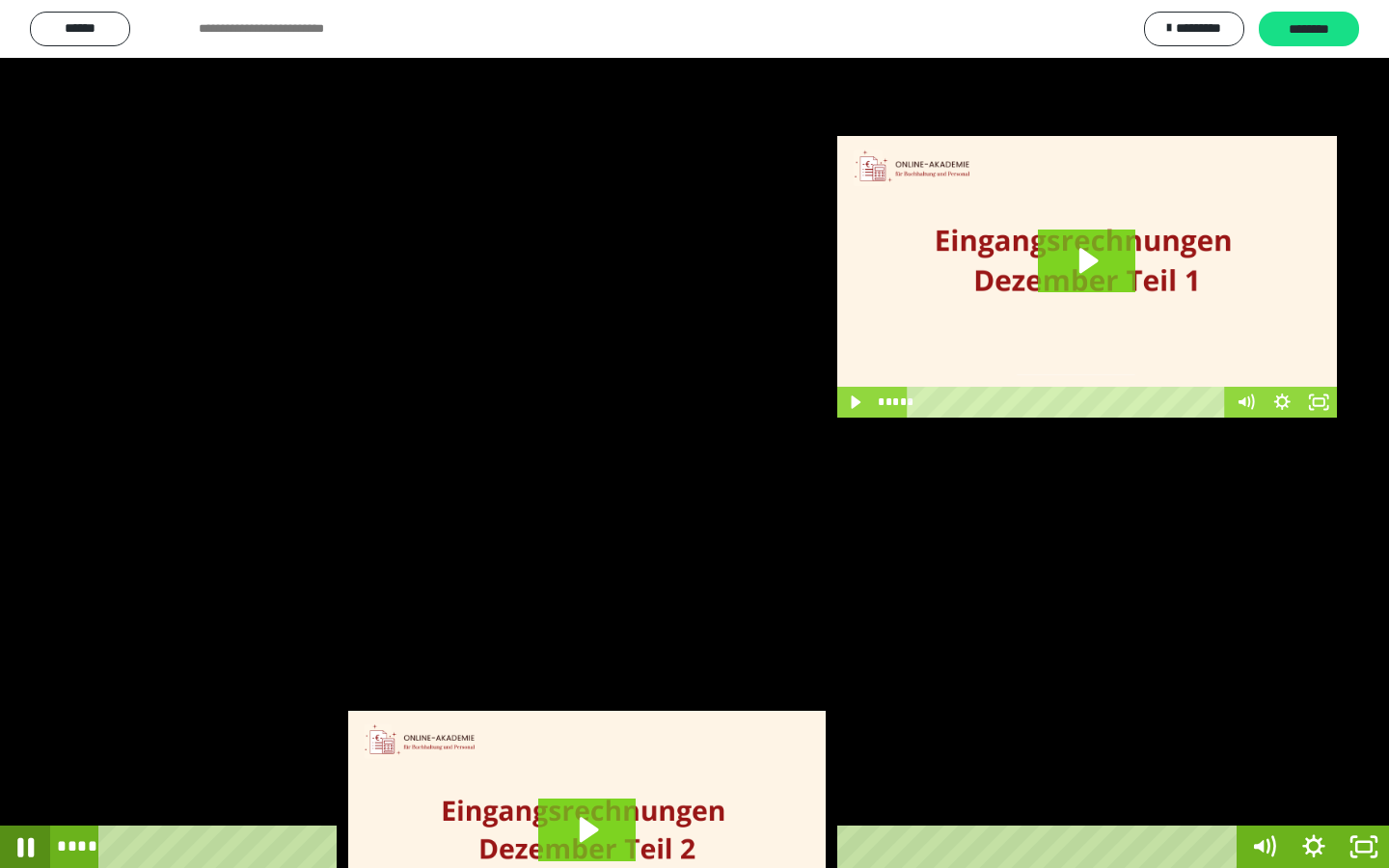 click 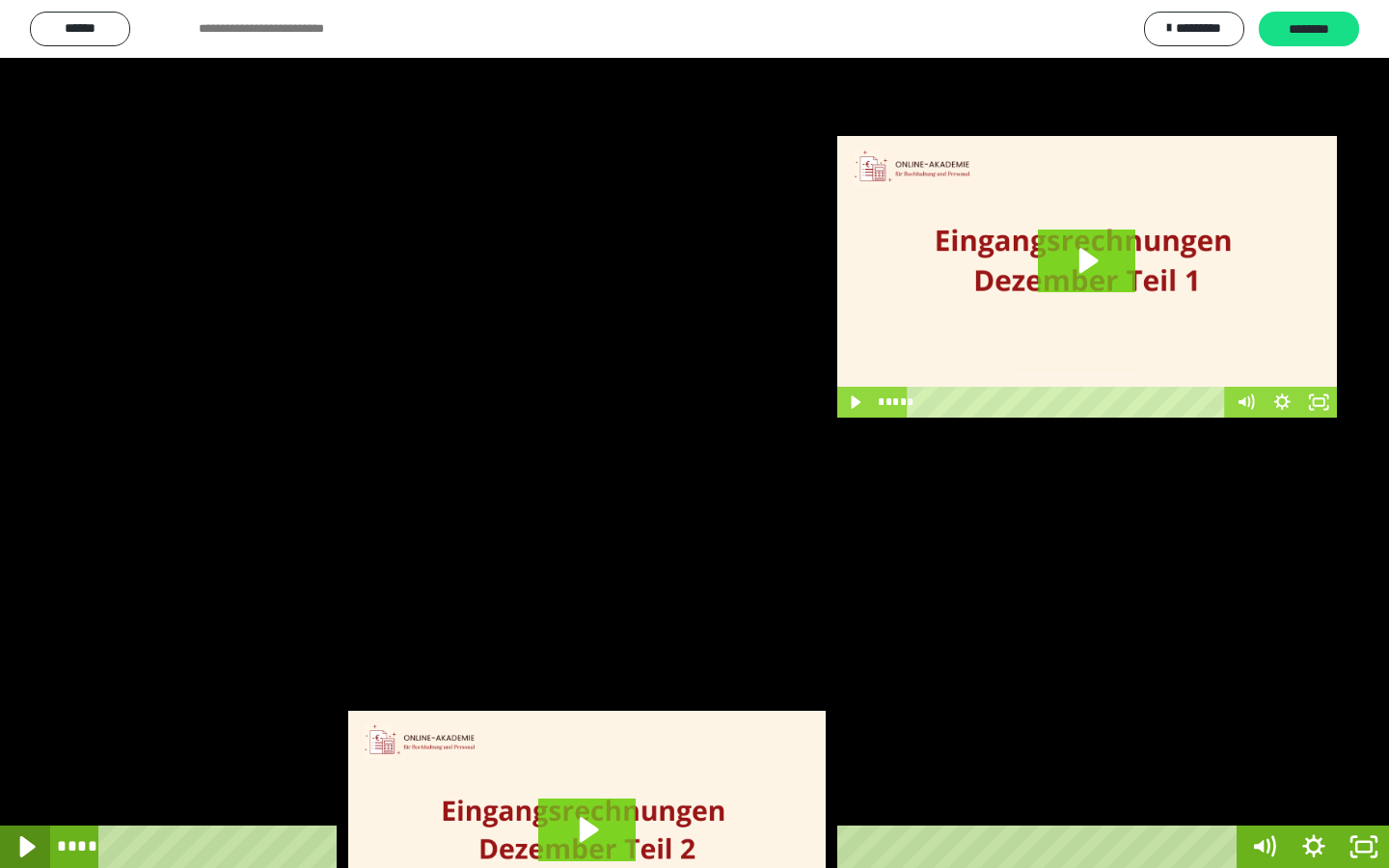 click 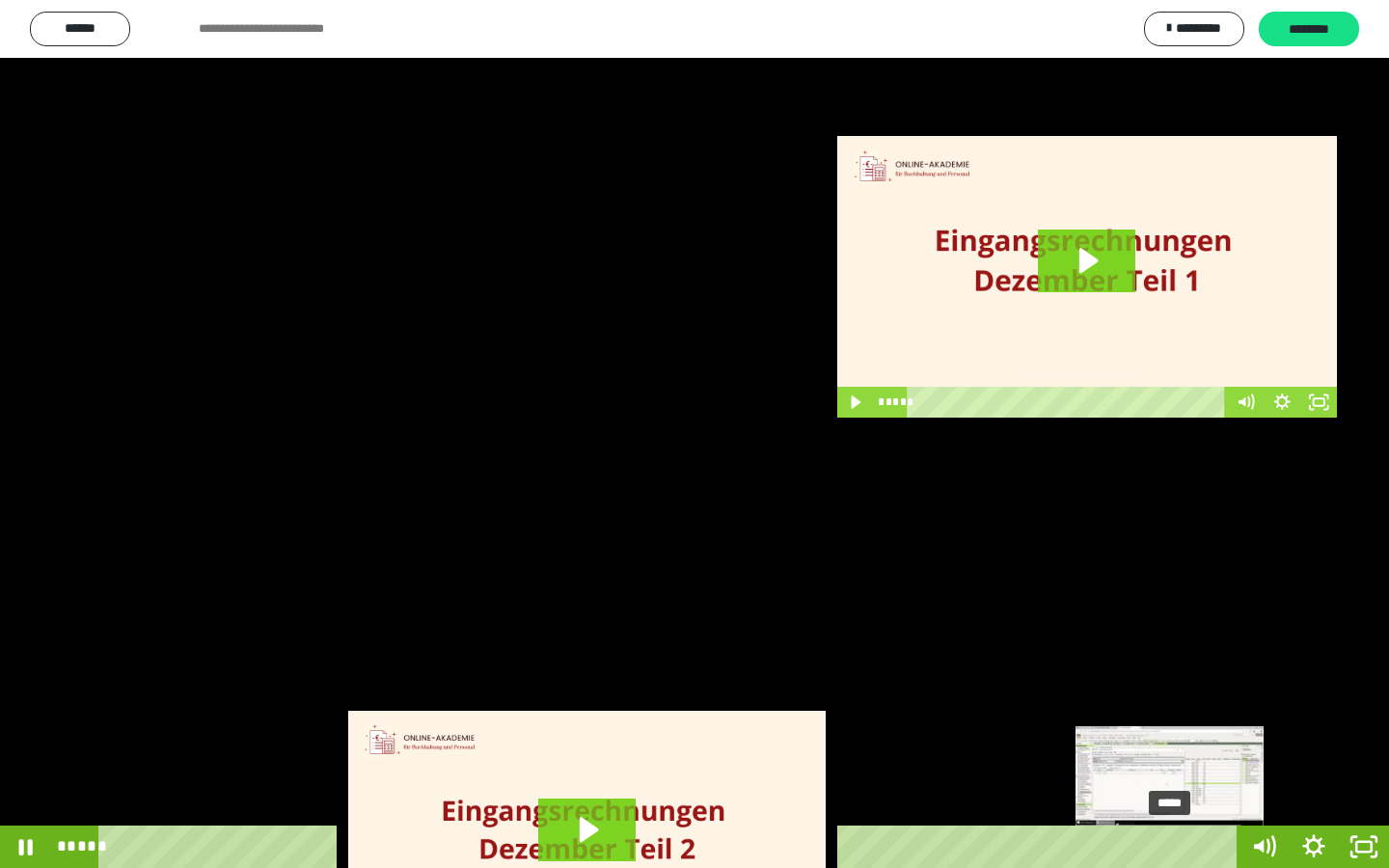 click on "*****" at bounding box center (671, 847) 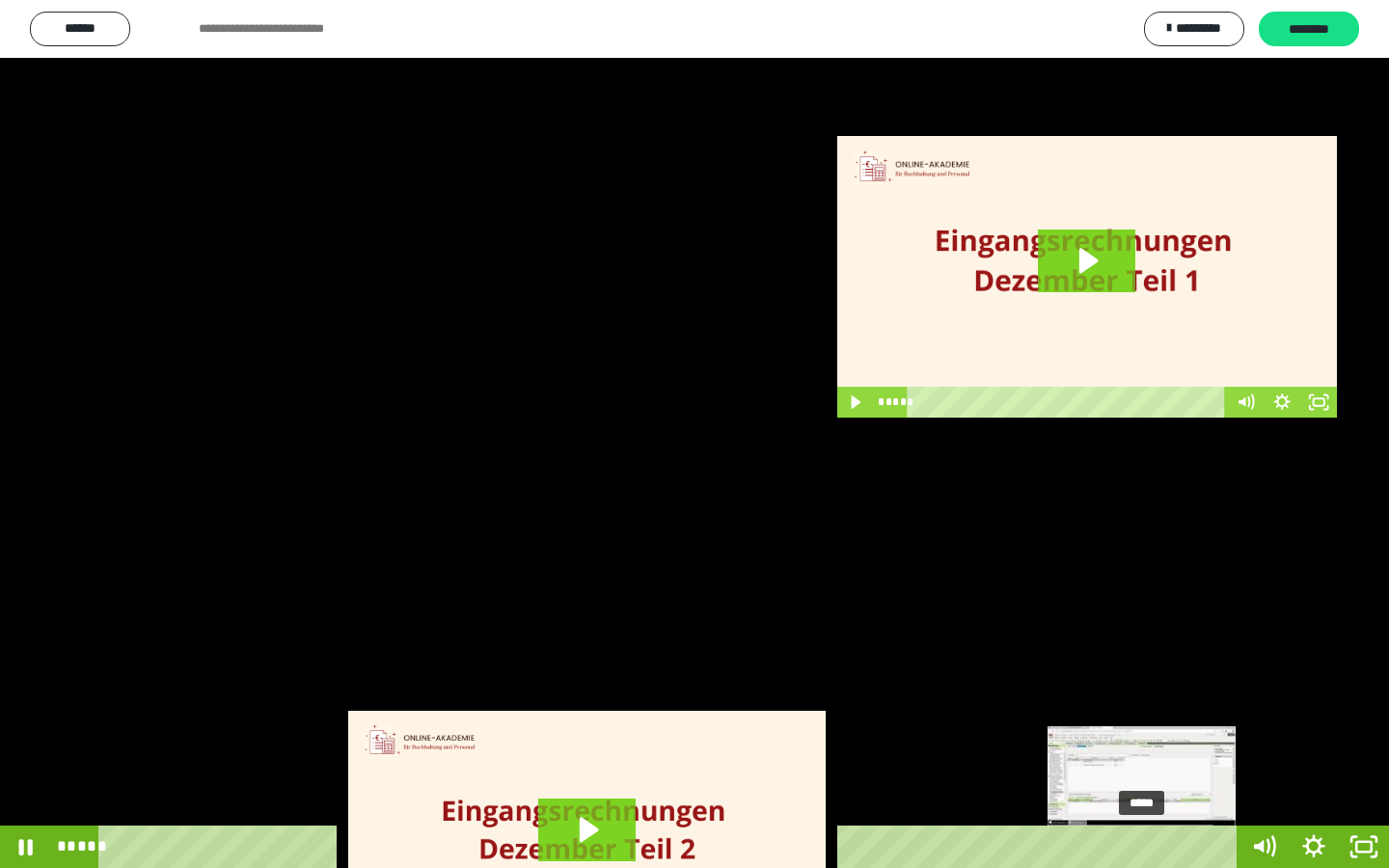 click on "*****" at bounding box center (671, 847) 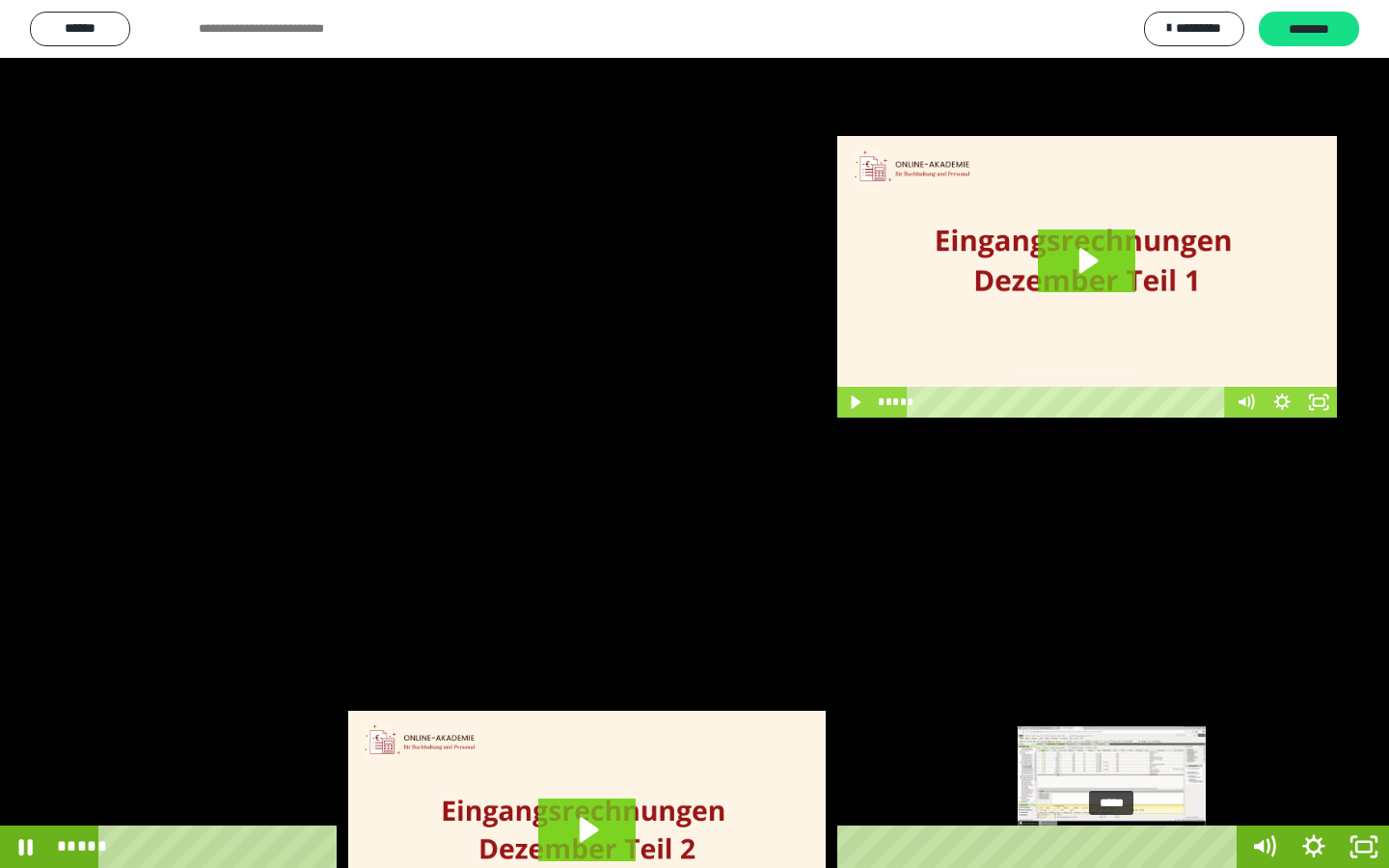 click on "*****" at bounding box center (671, 847) 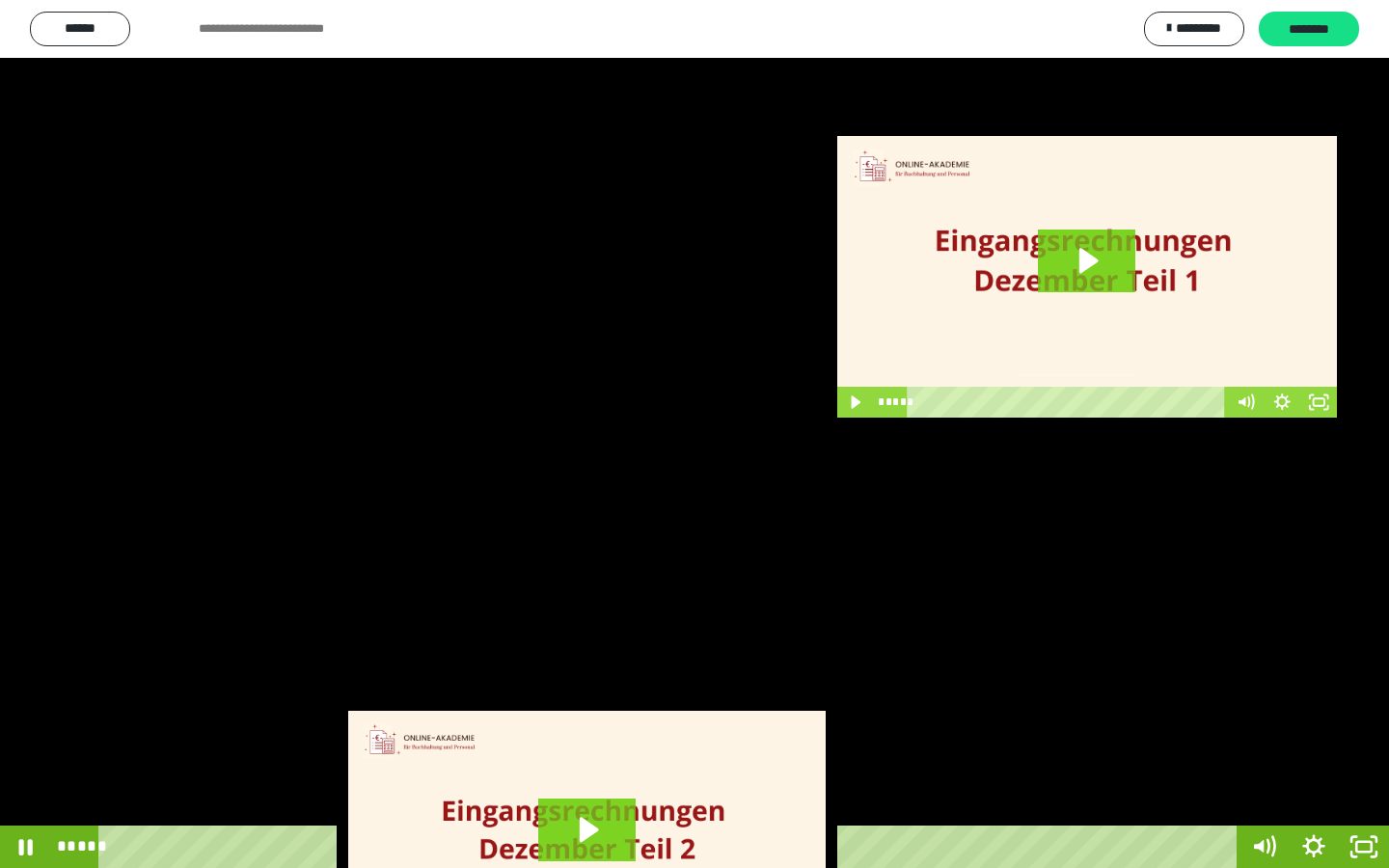 click at bounding box center [694, 434] 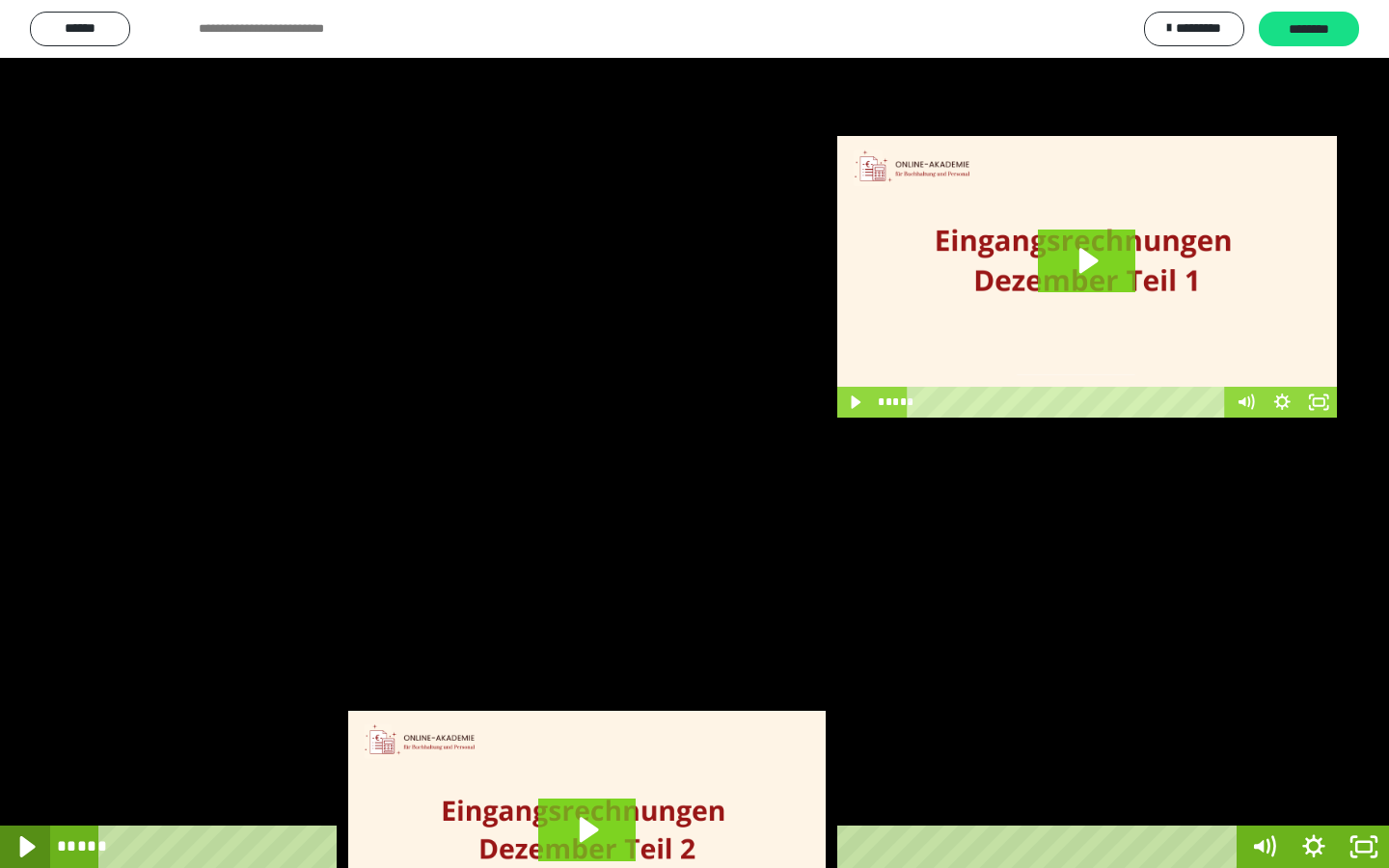click 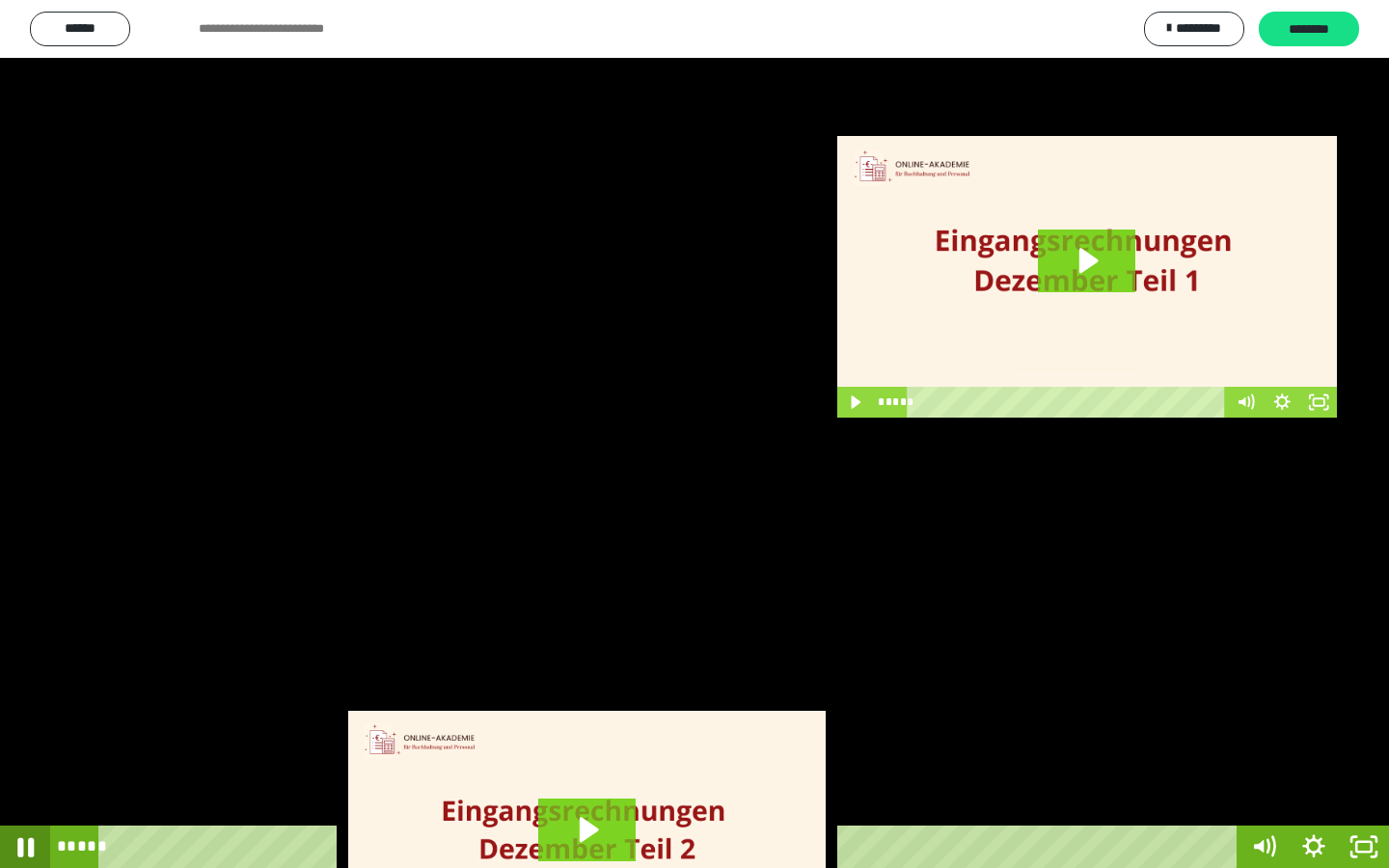 click 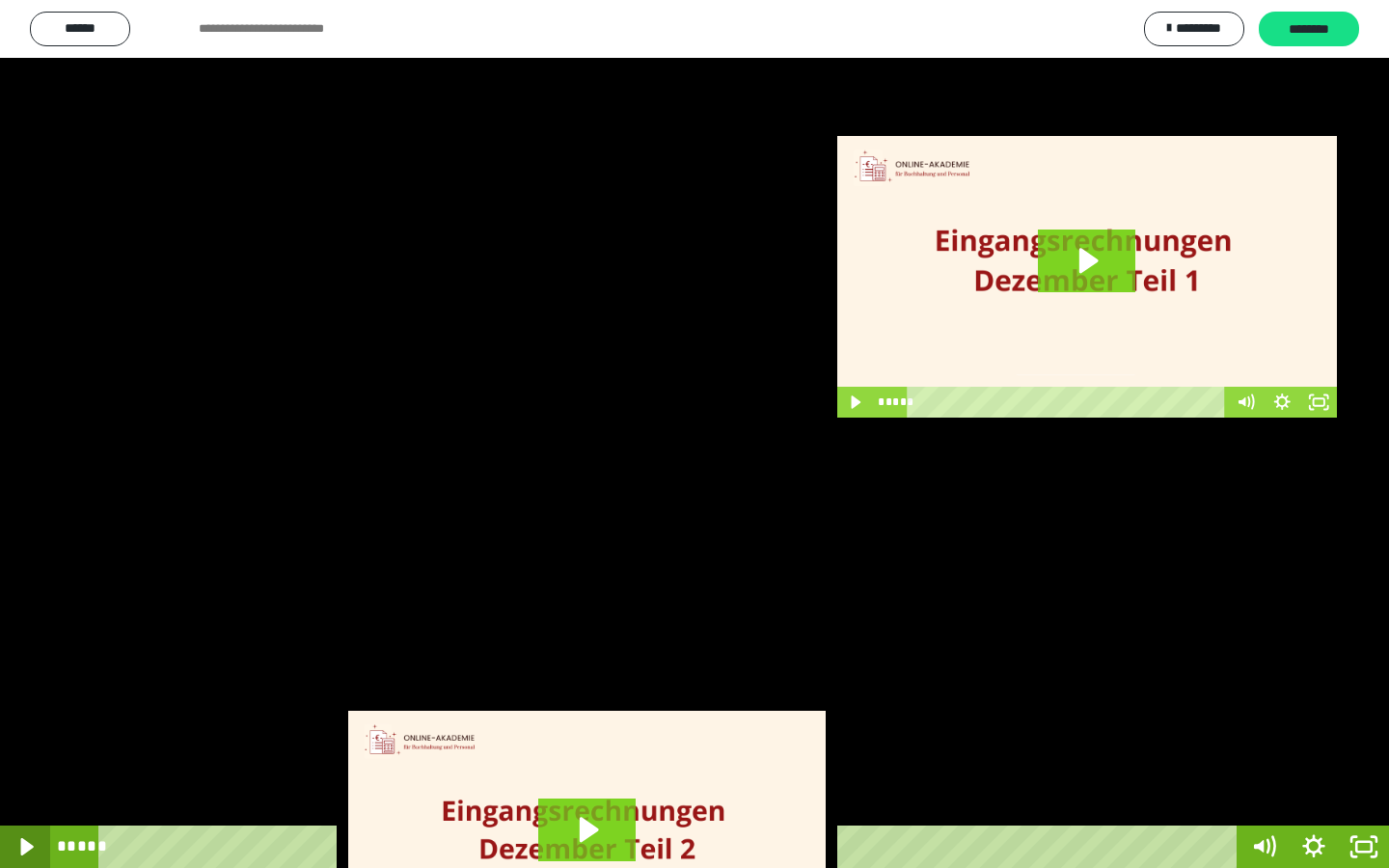 click 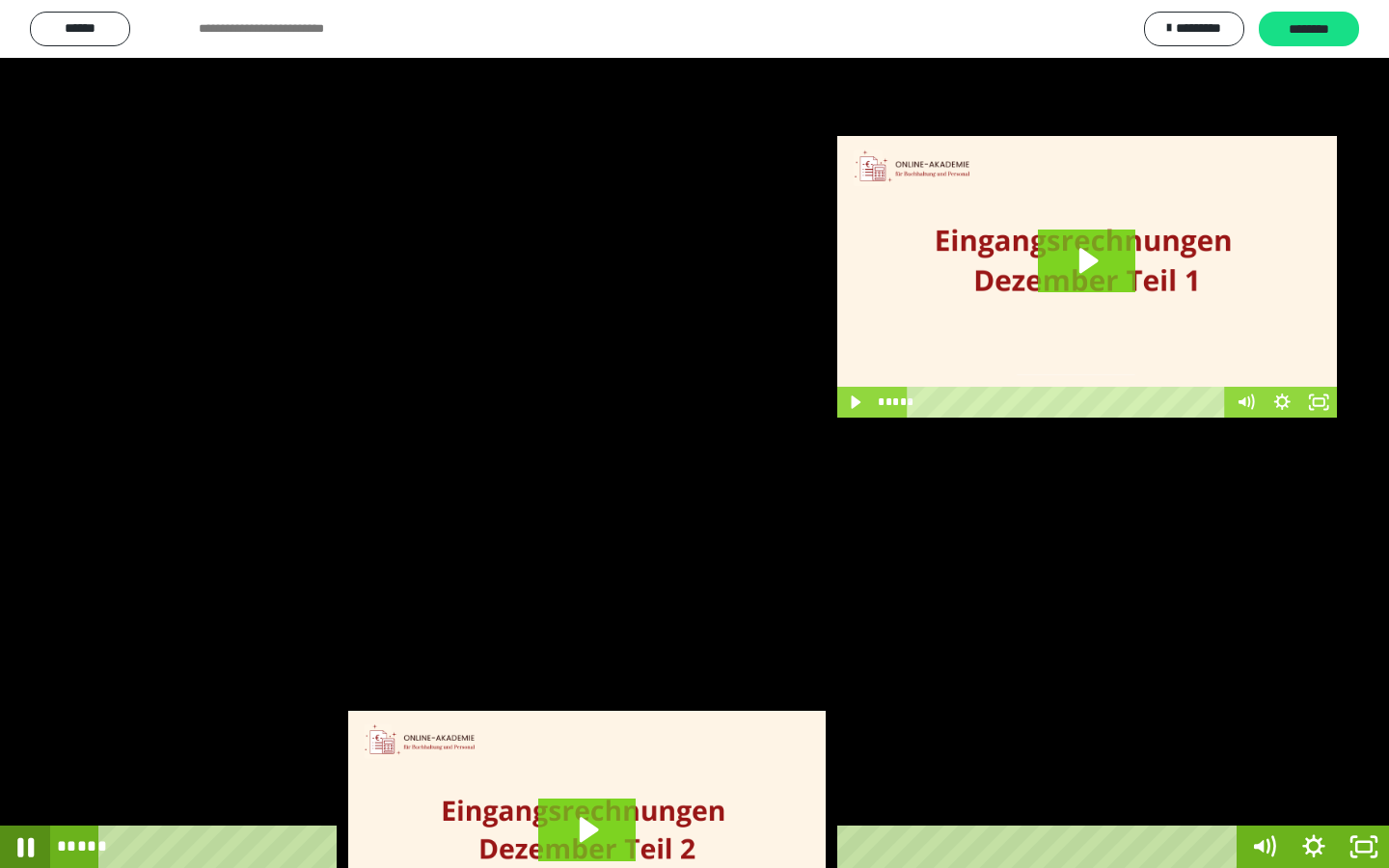 click 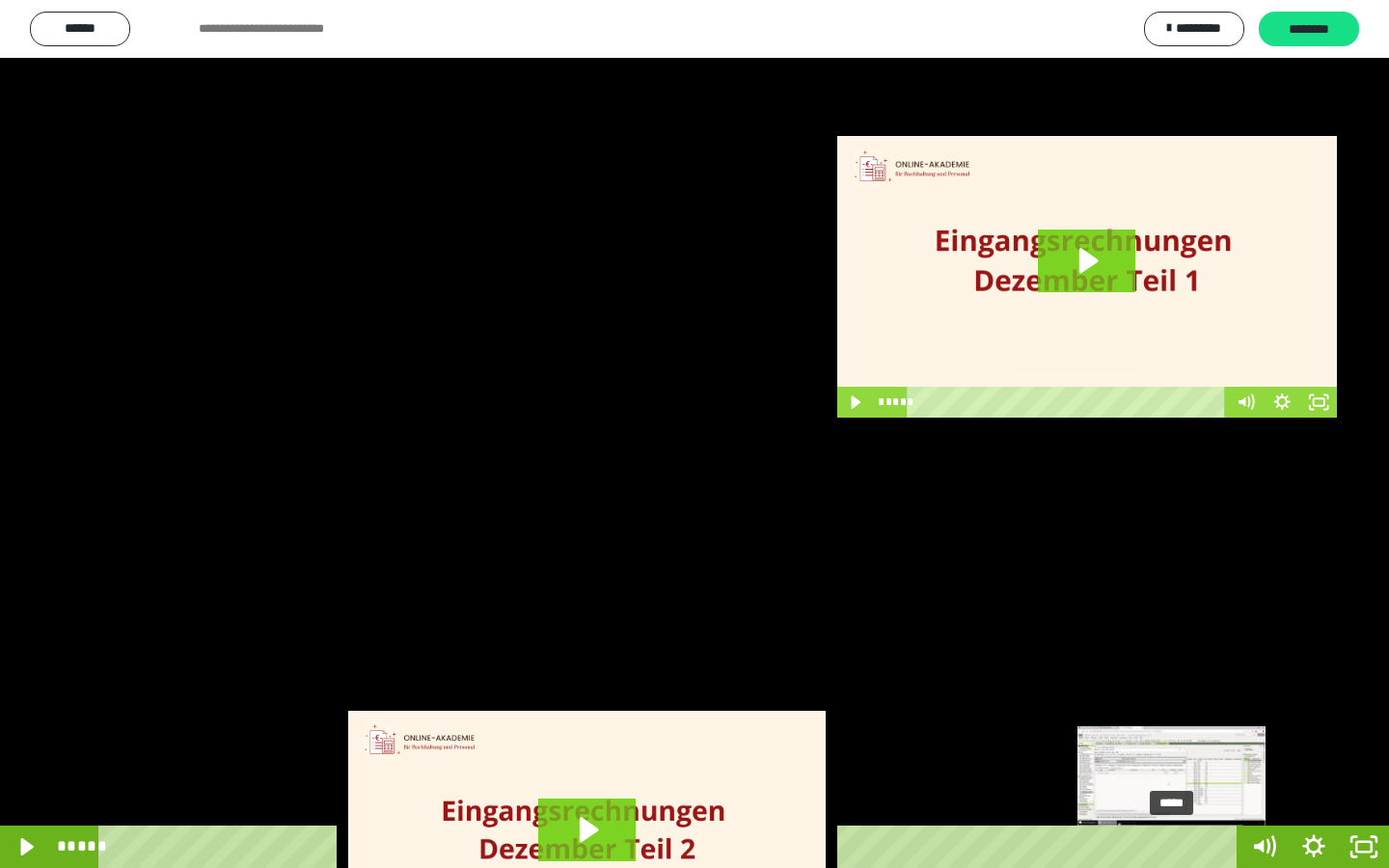 click on "*****" at bounding box center [671, 847] 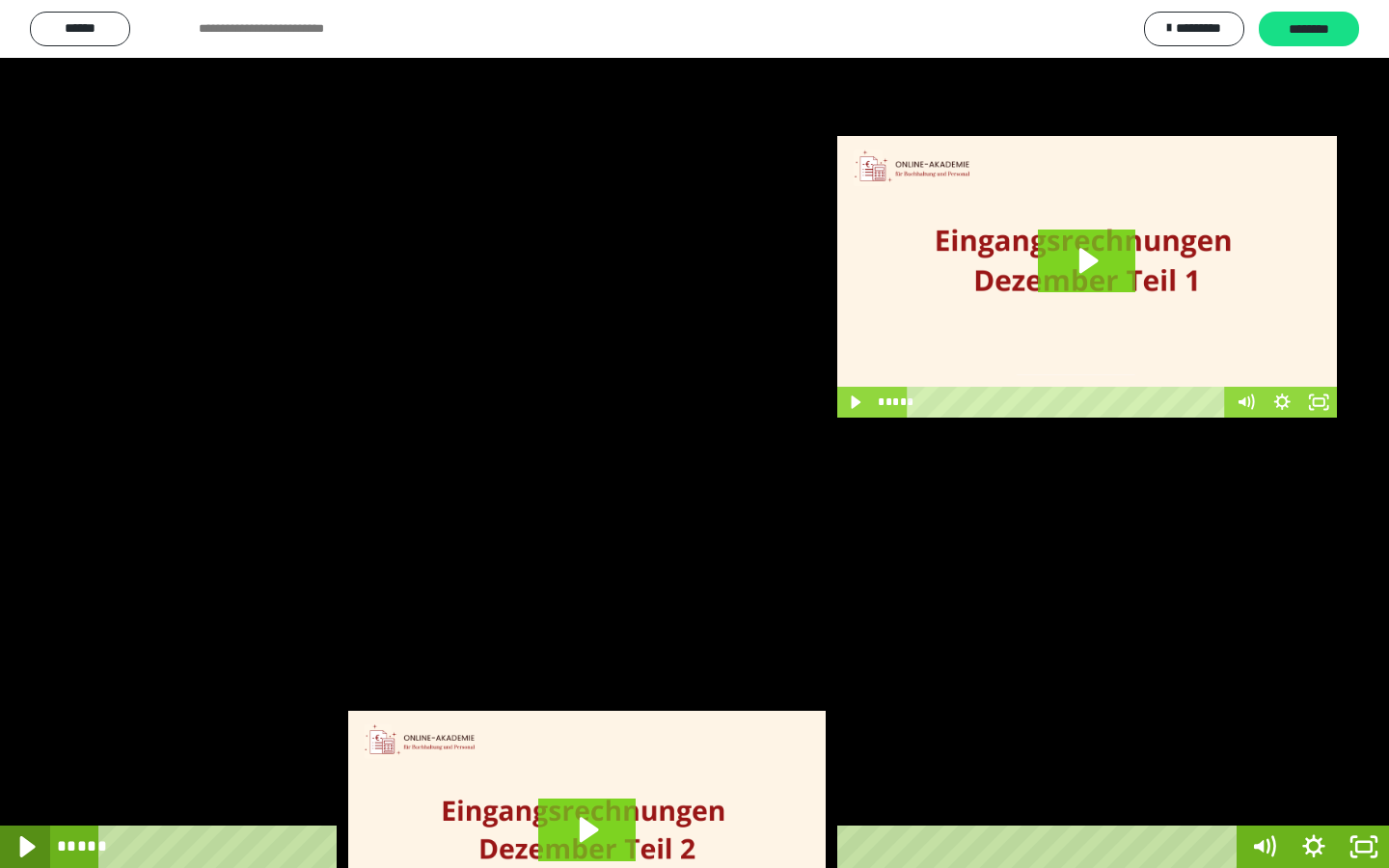 click 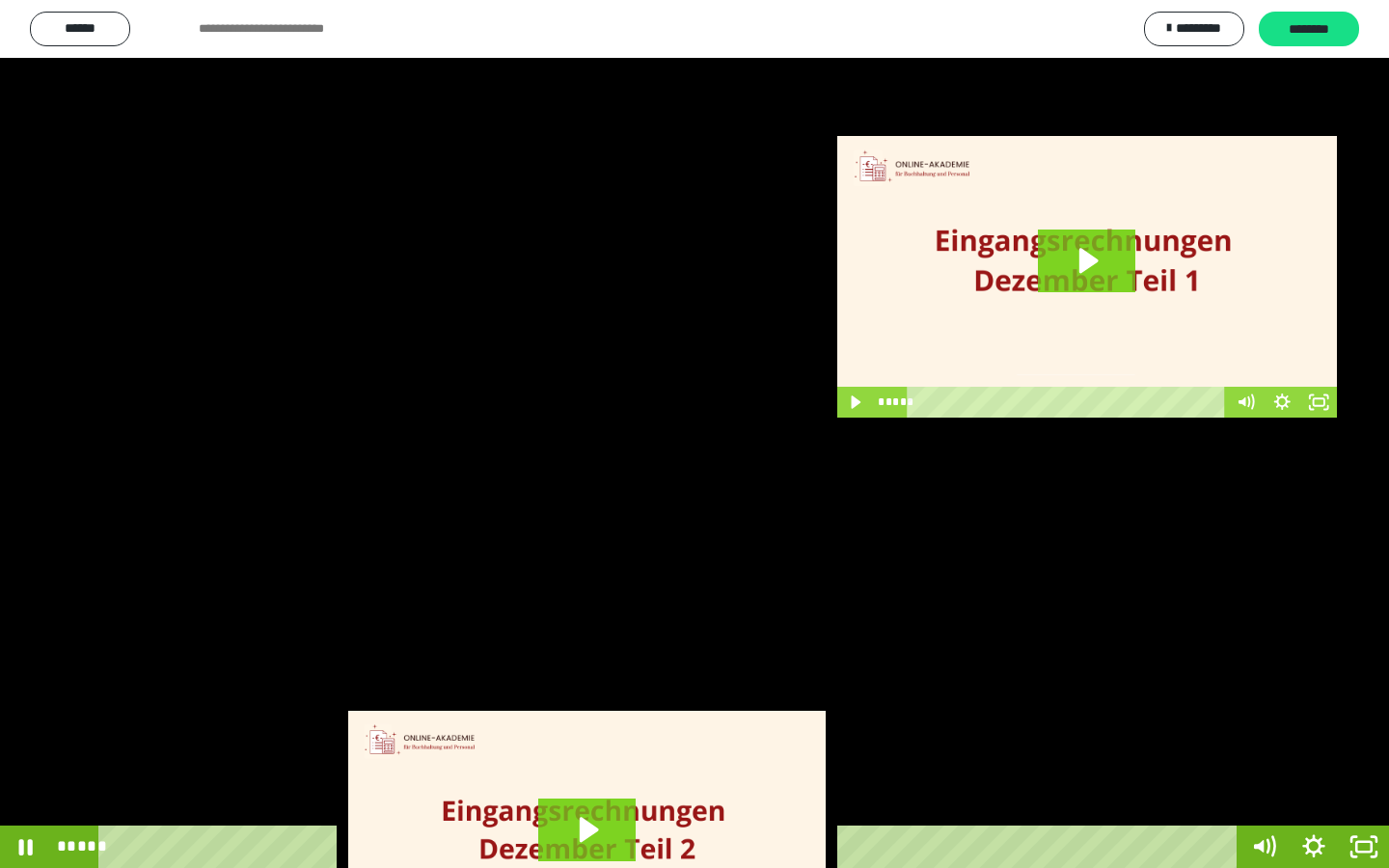 click at bounding box center (694, 434) 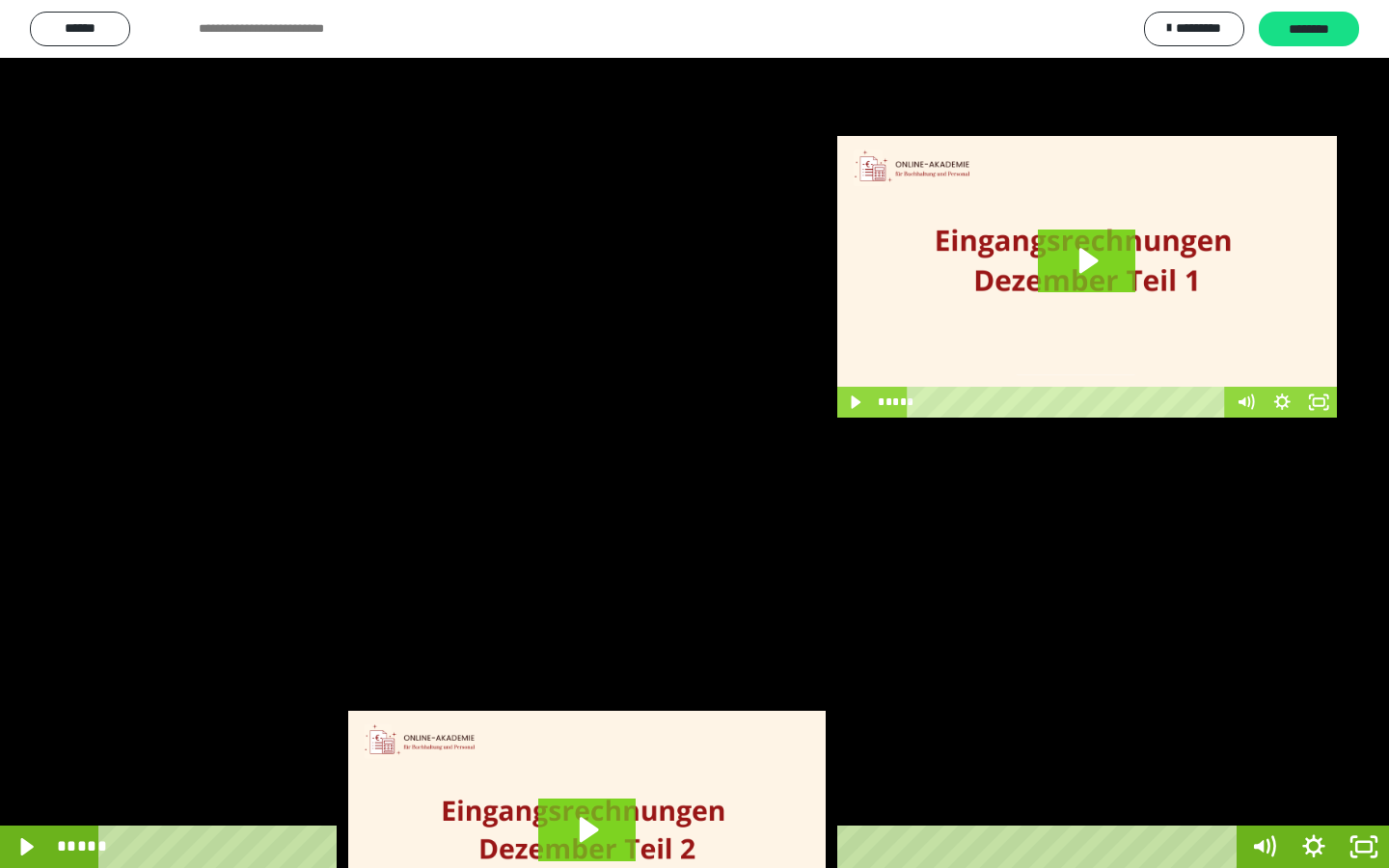 click at bounding box center (694, 434) 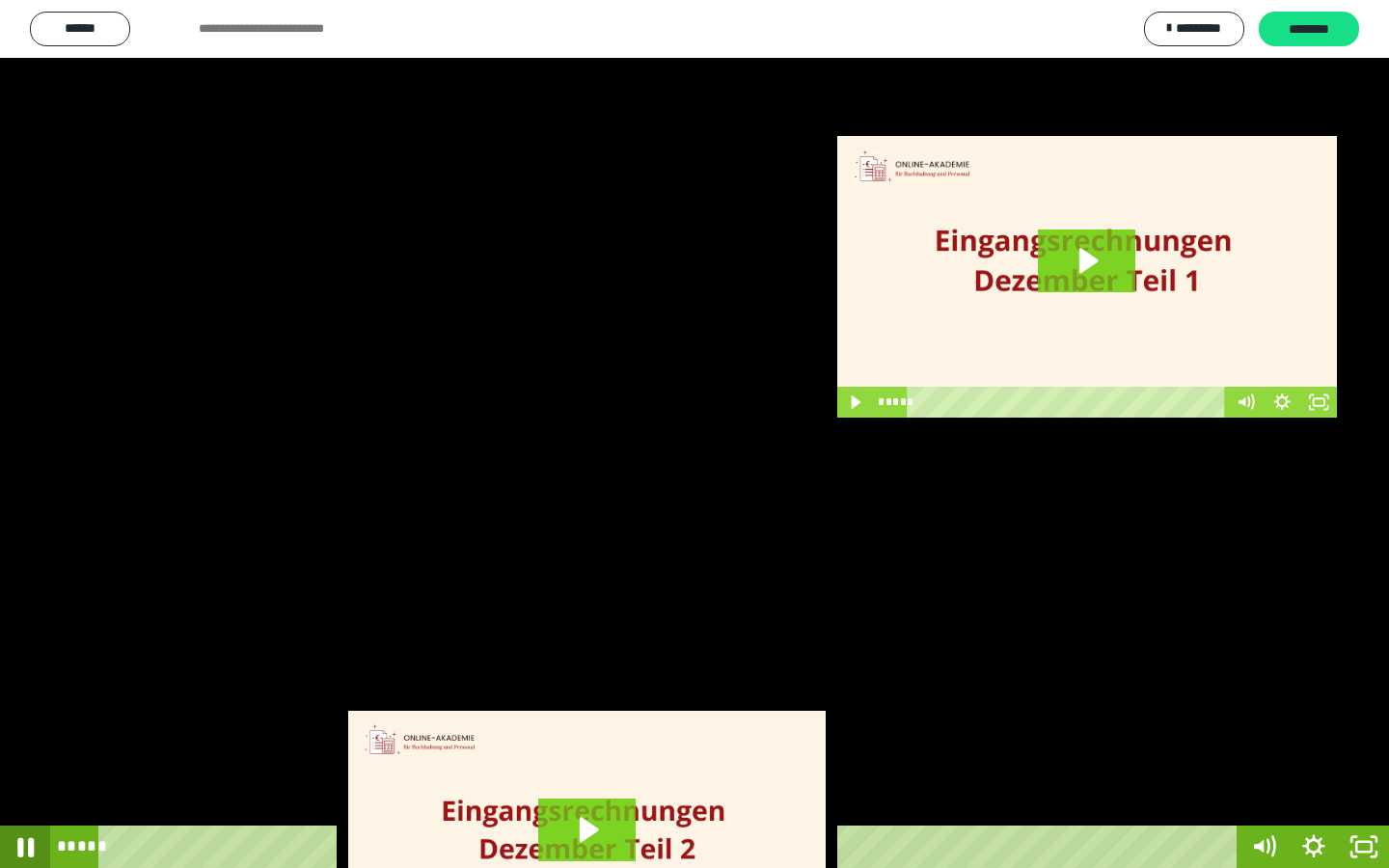 click 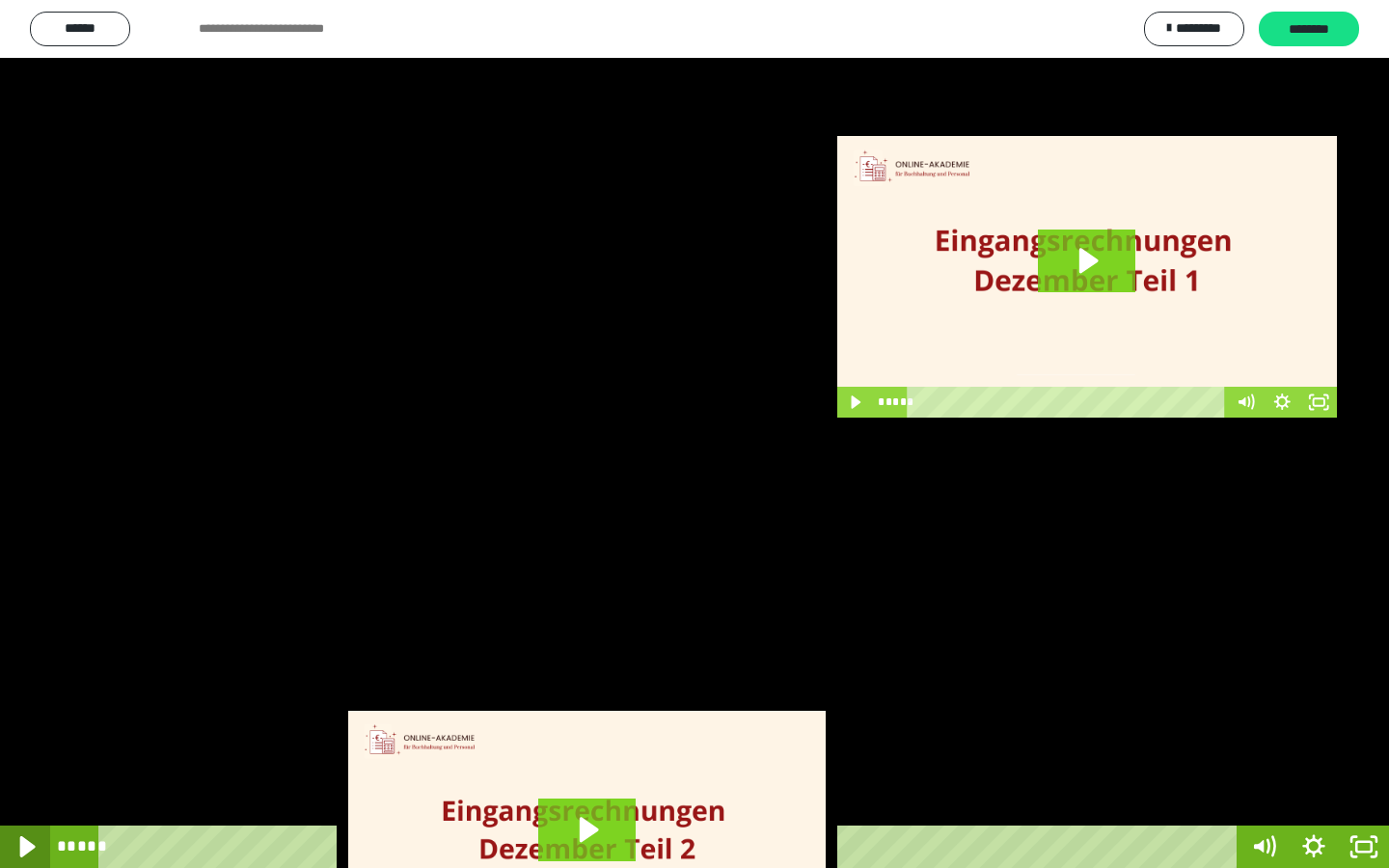click 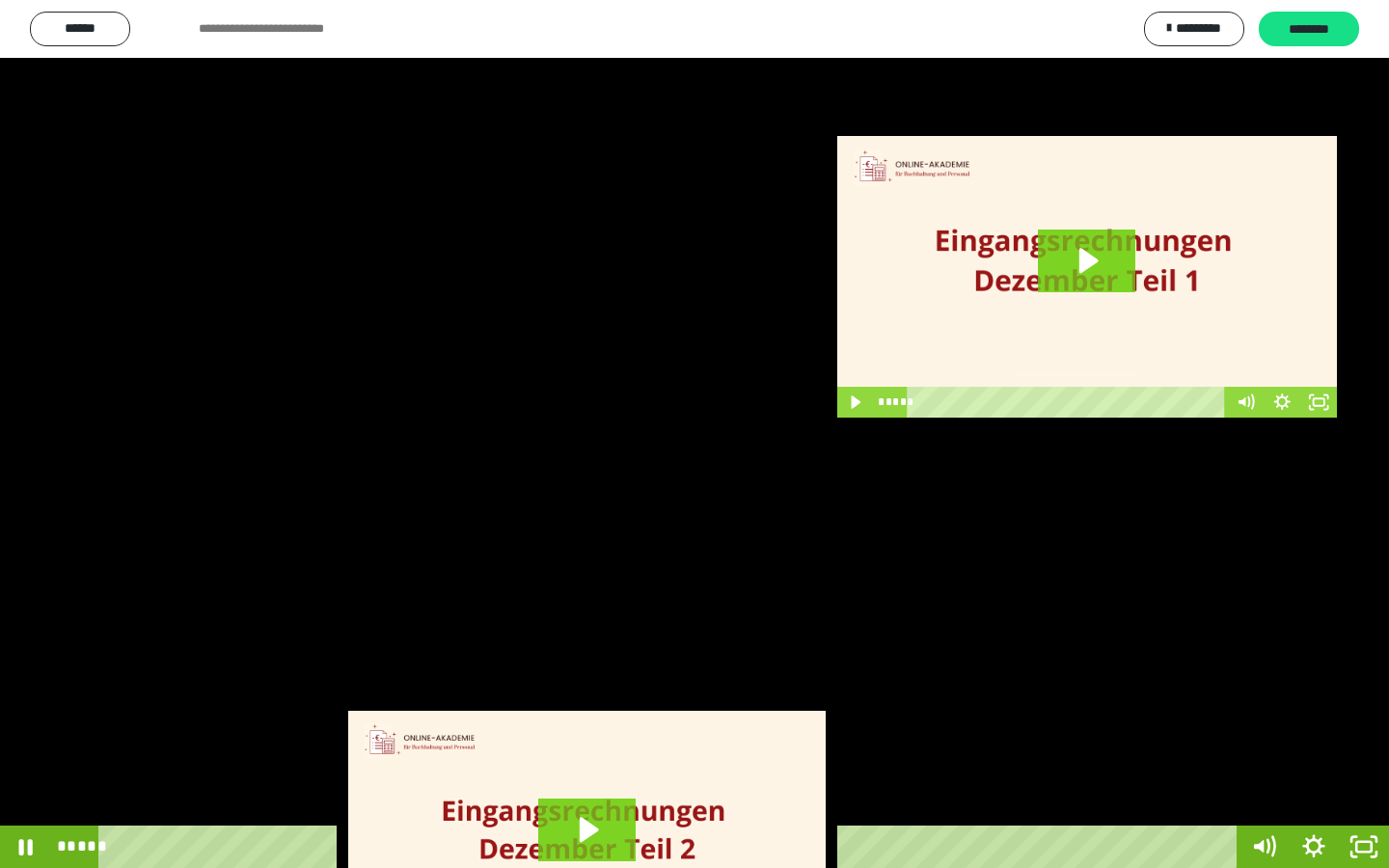 click at bounding box center (694, 434) 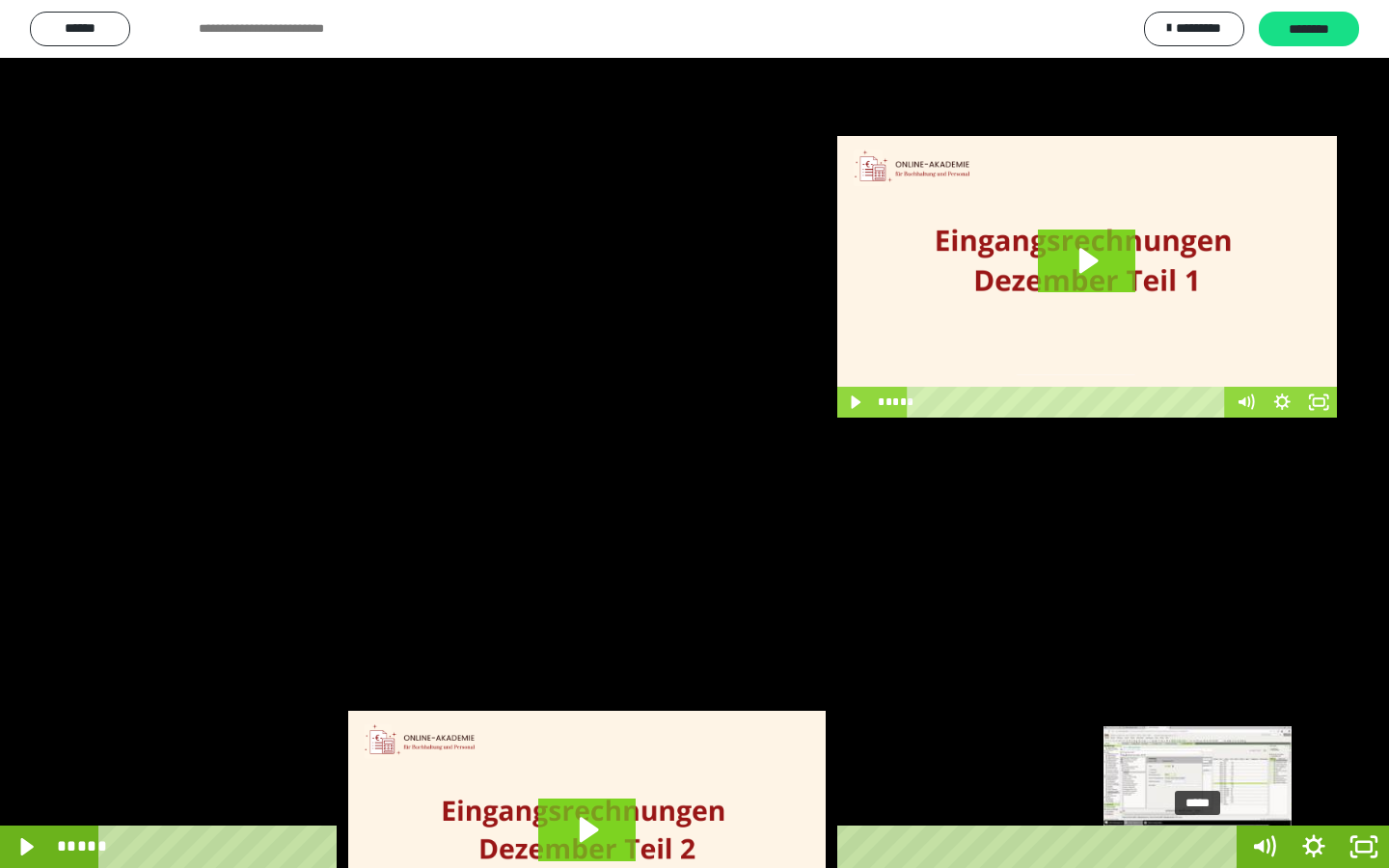 click on "*****" at bounding box center [671, 847] 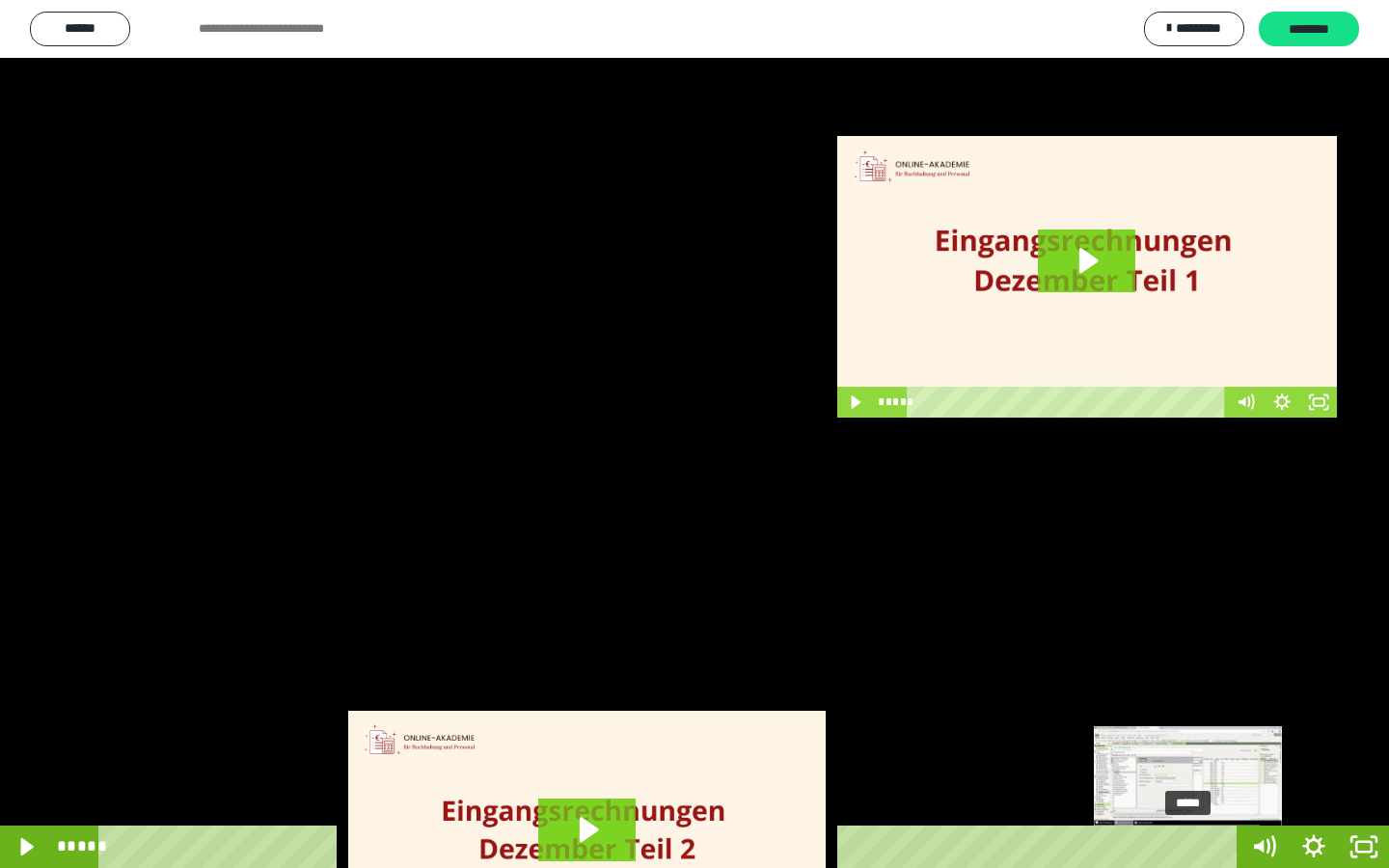 click on "*****" at bounding box center [671, 847] 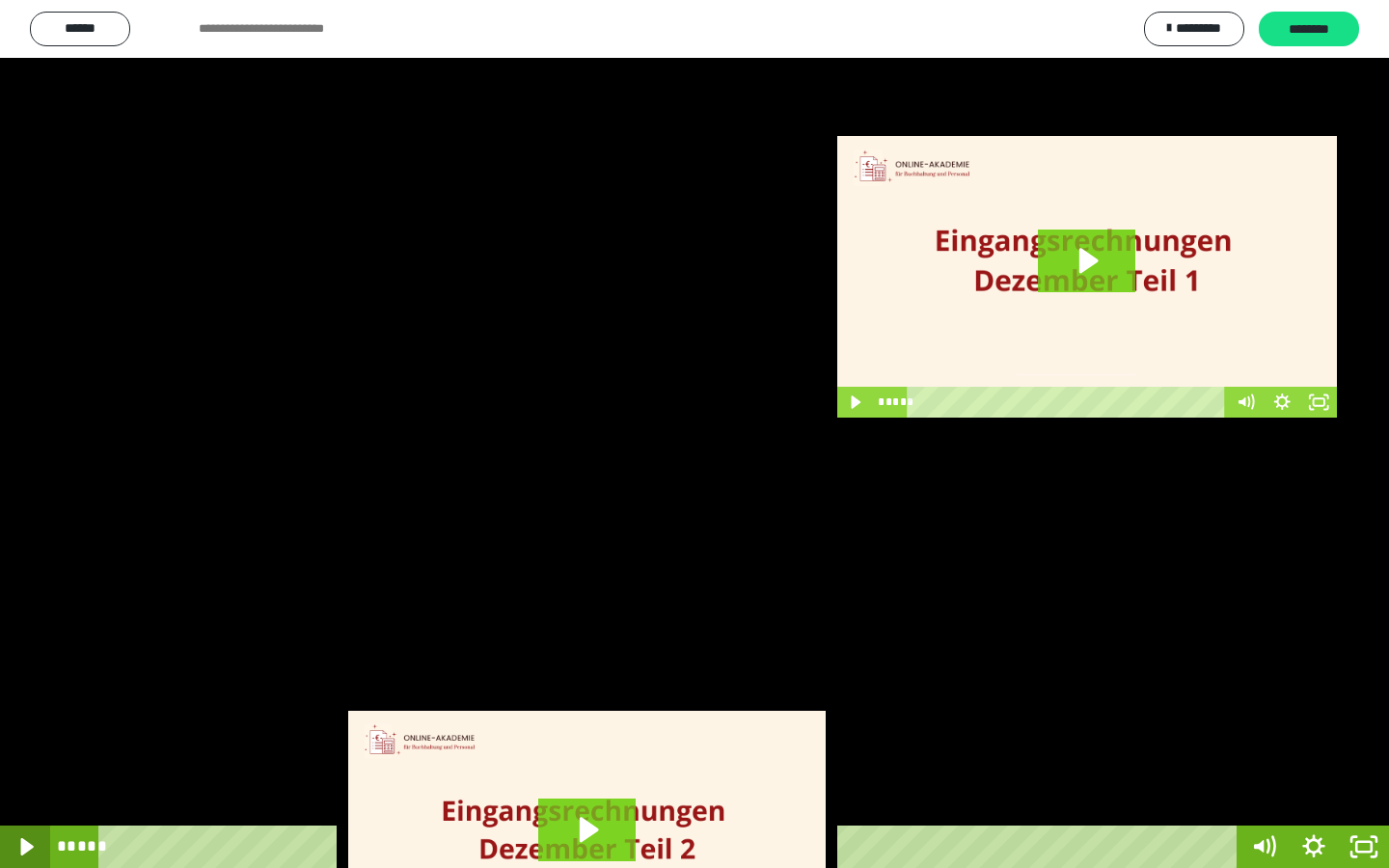 click 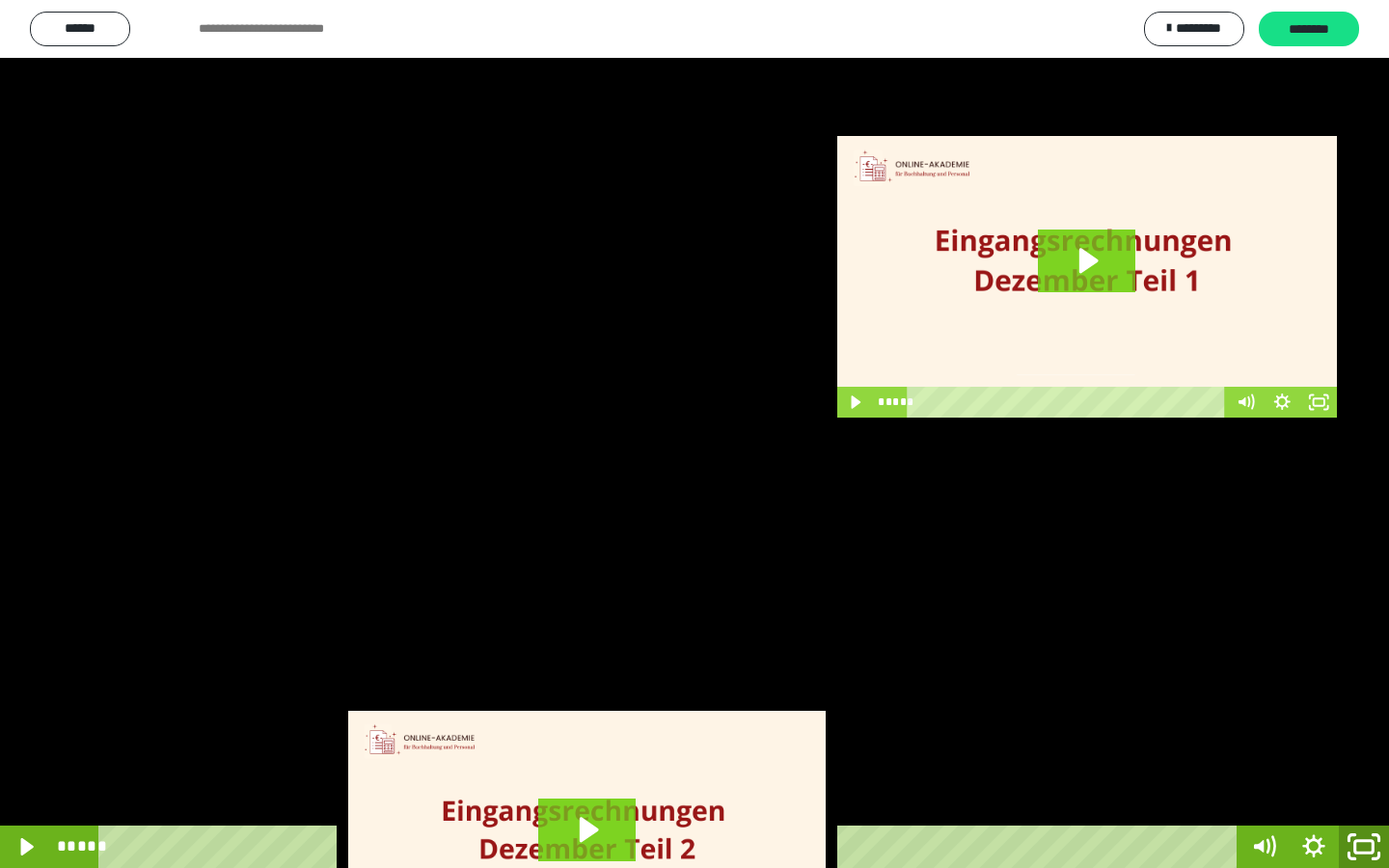 click 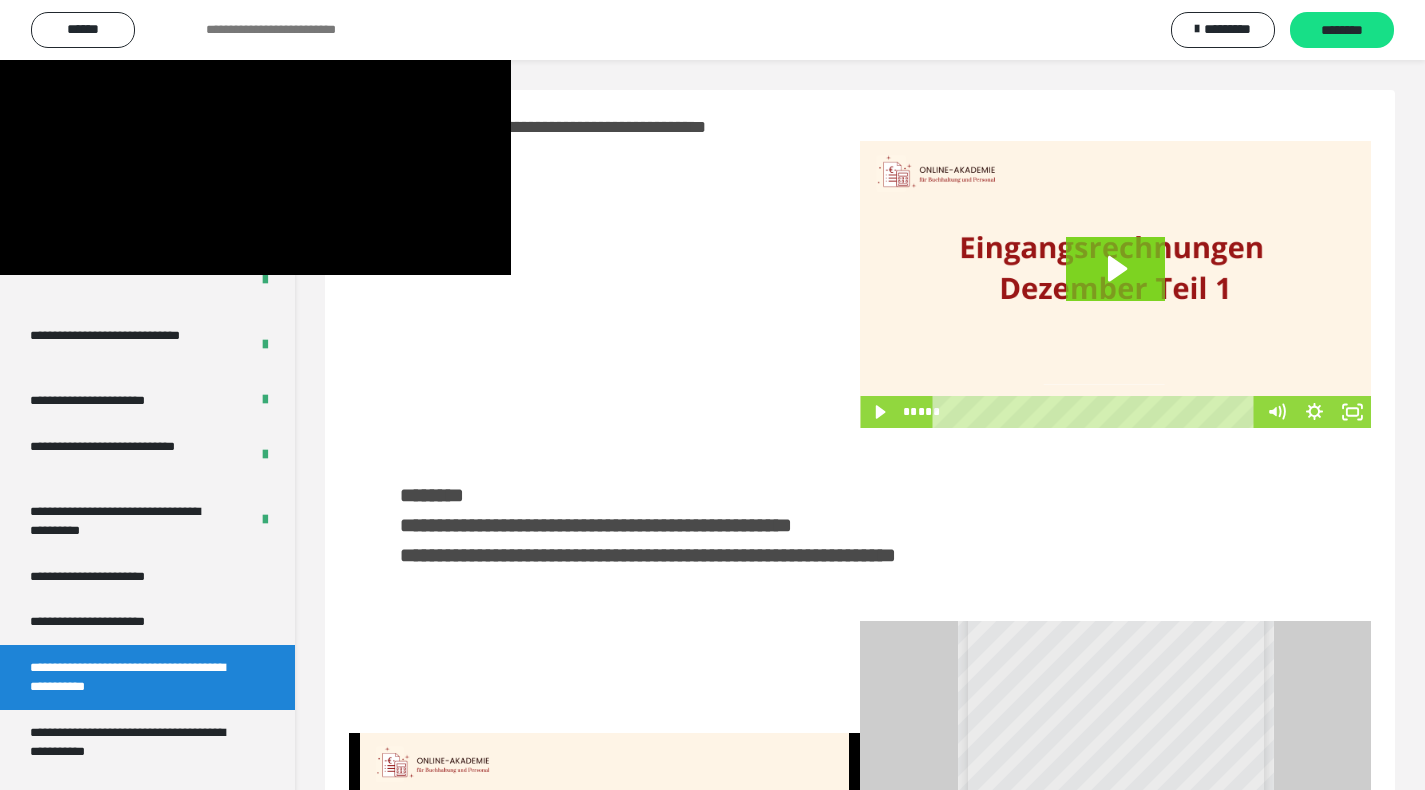 scroll, scrollTop: 26, scrollLeft: 0, axis: vertical 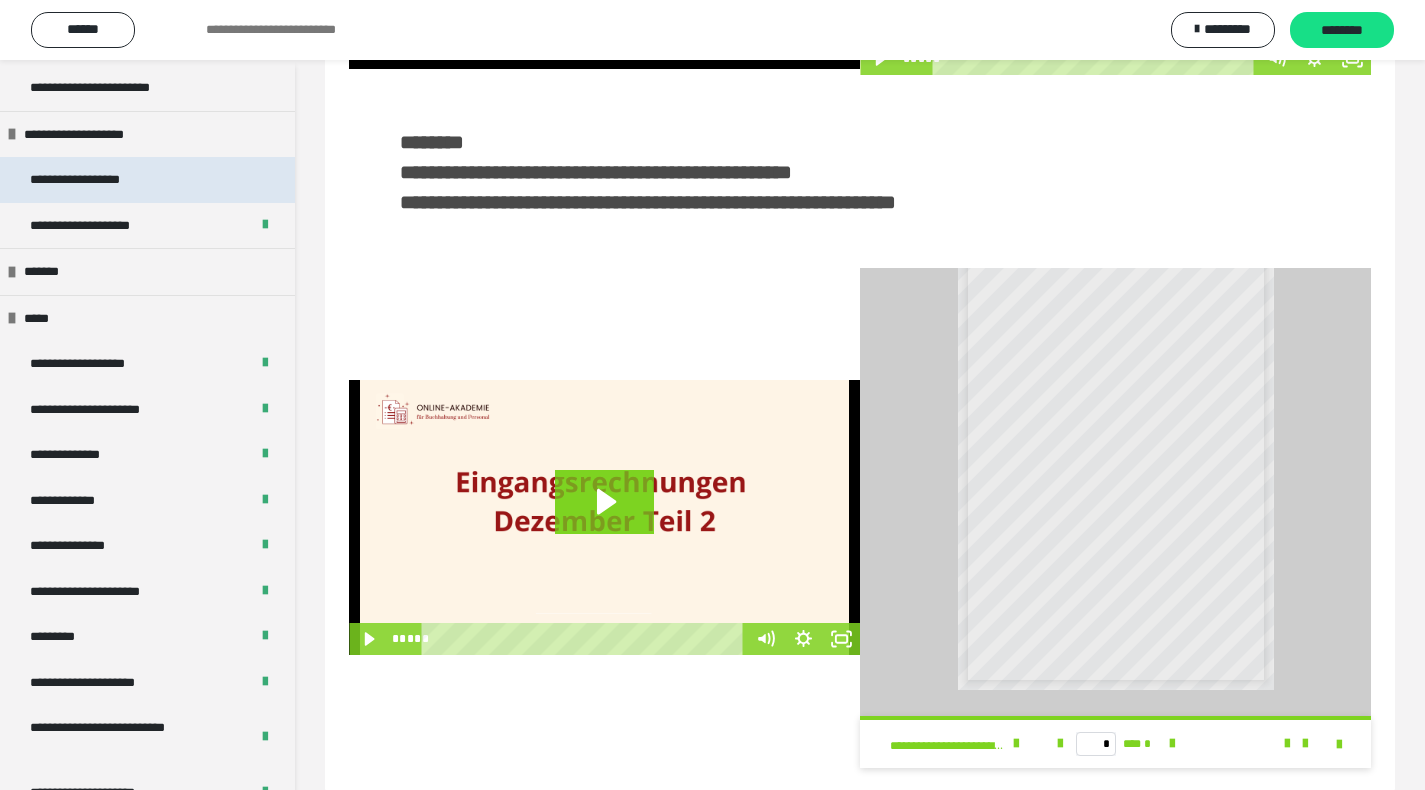 click on "**********" at bounding box center [98, 180] 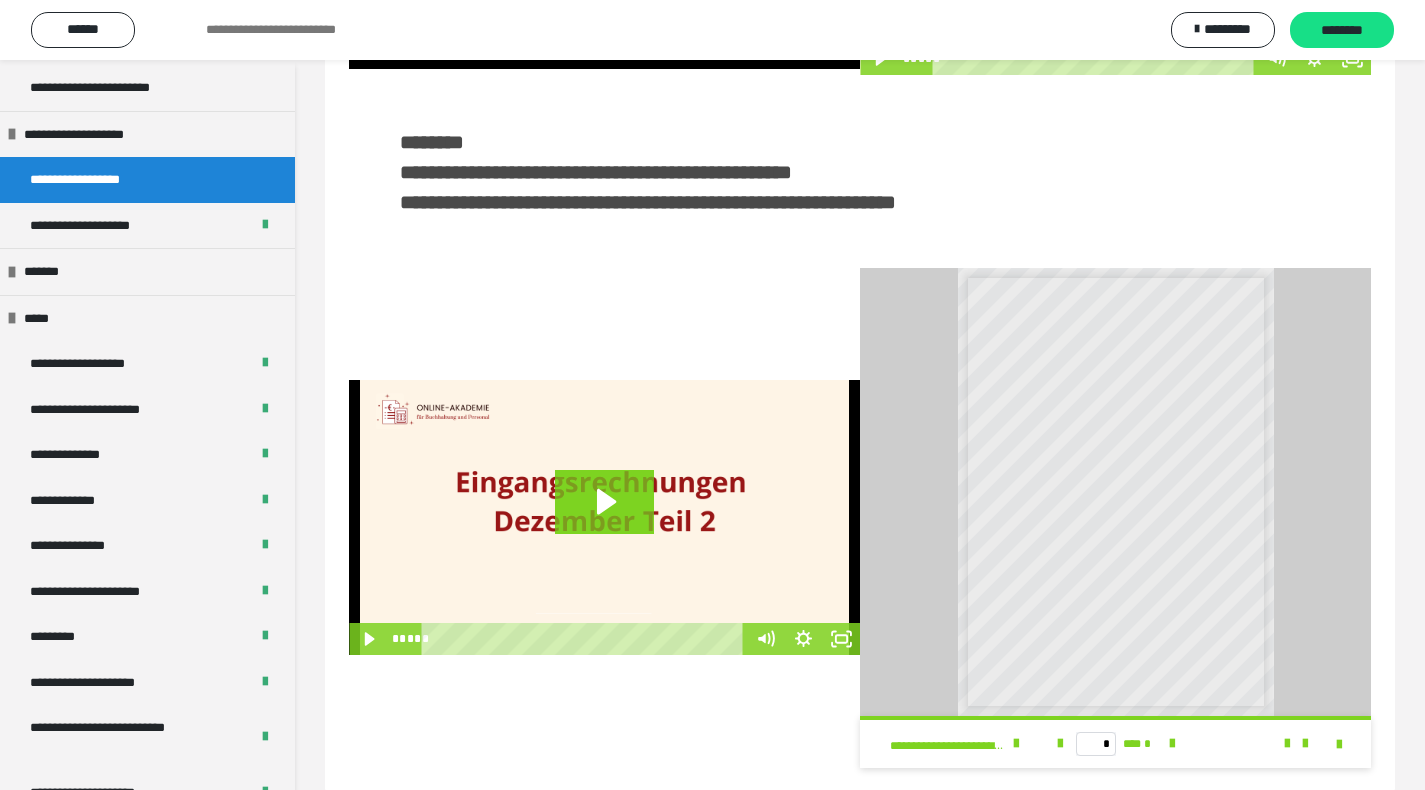 scroll, scrollTop: 0, scrollLeft: 0, axis: both 